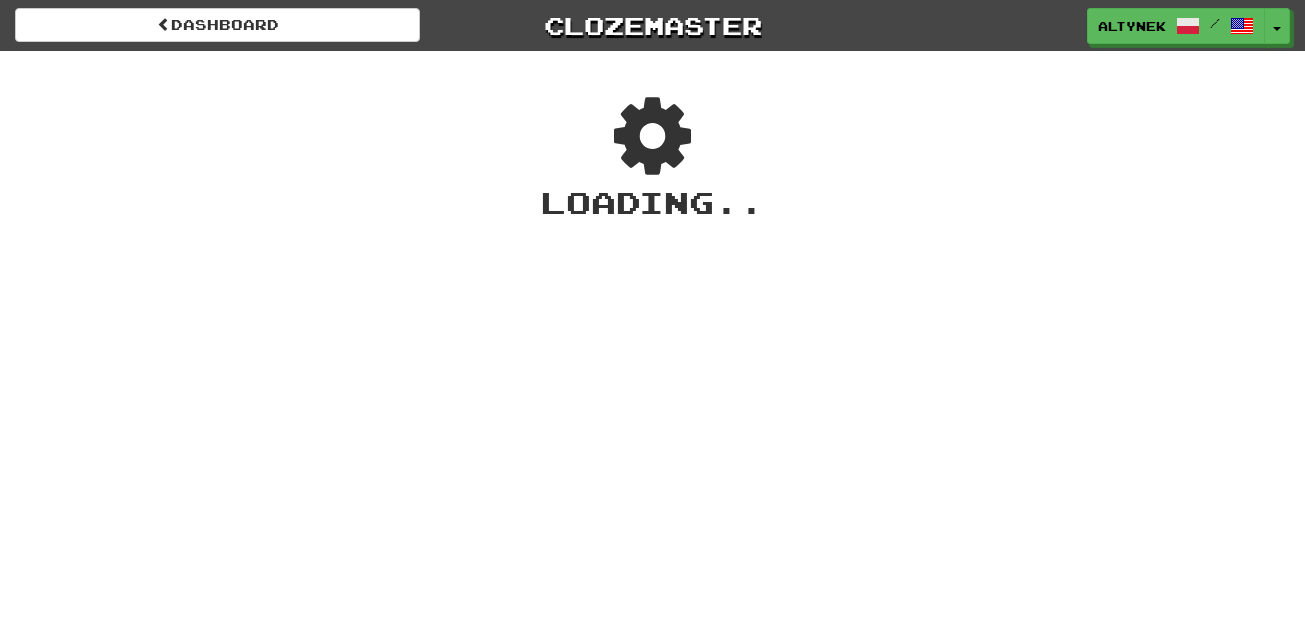 scroll, scrollTop: 0, scrollLeft: 0, axis: both 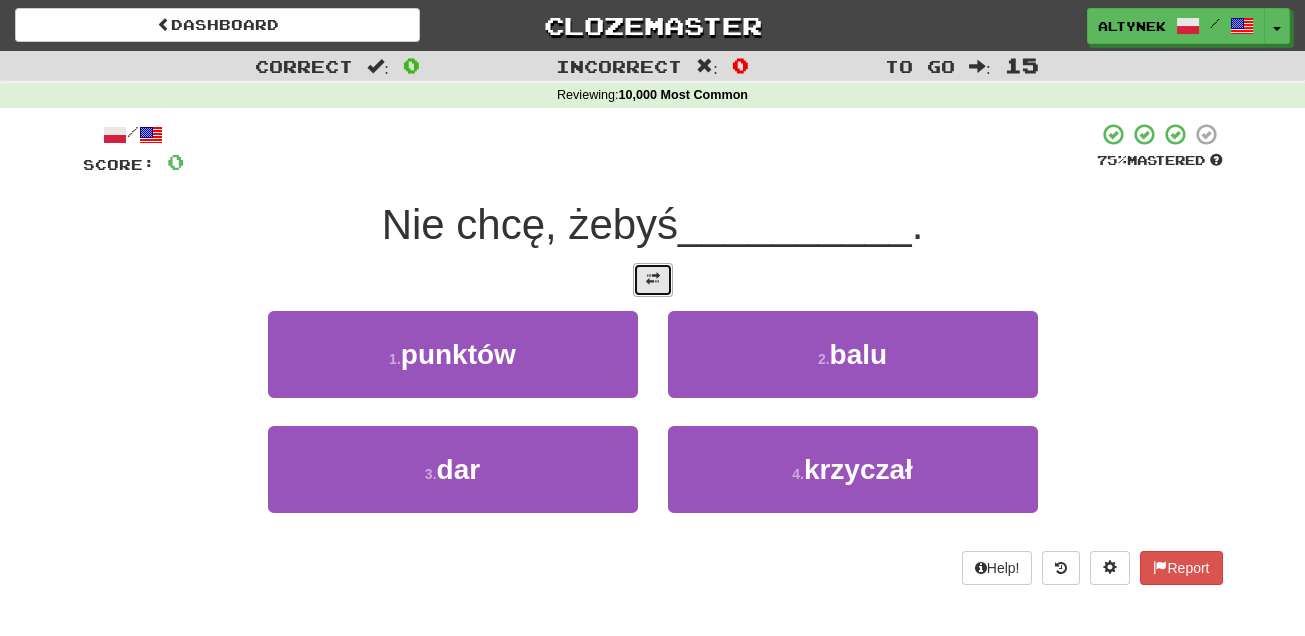 click at bounding box center [653, 280] 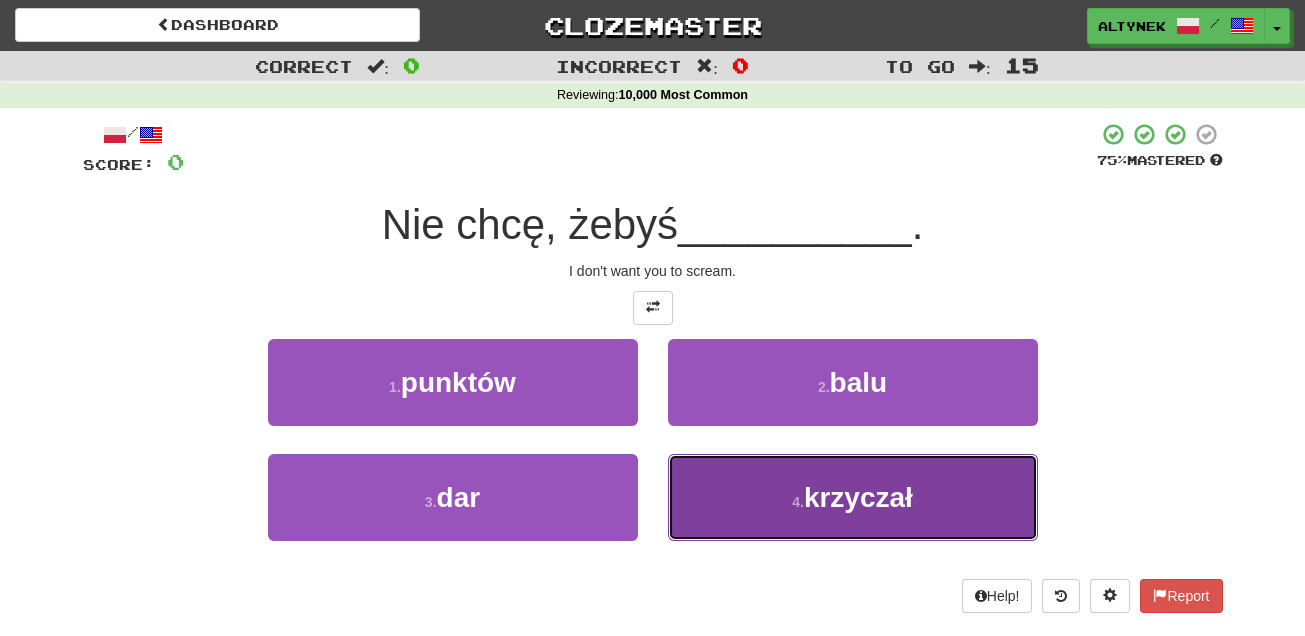 click on "4 .  krzyczał" at bounding box center (853, 497) 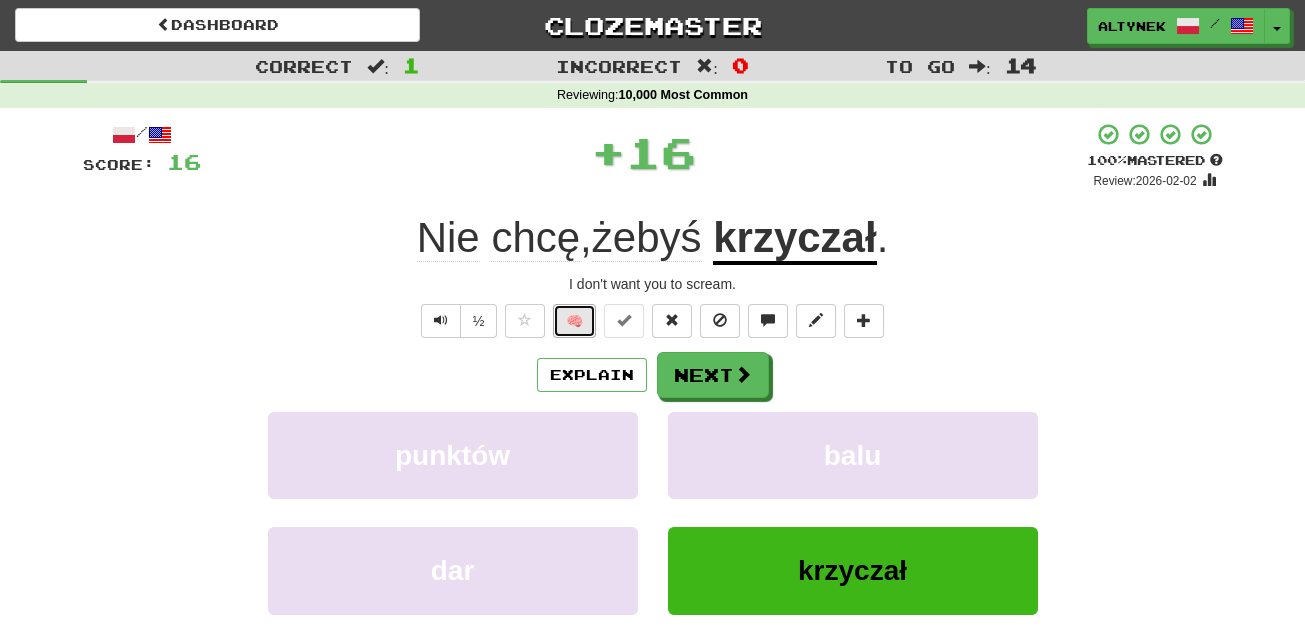 click on "🧠" at bounding box center [574, 321] 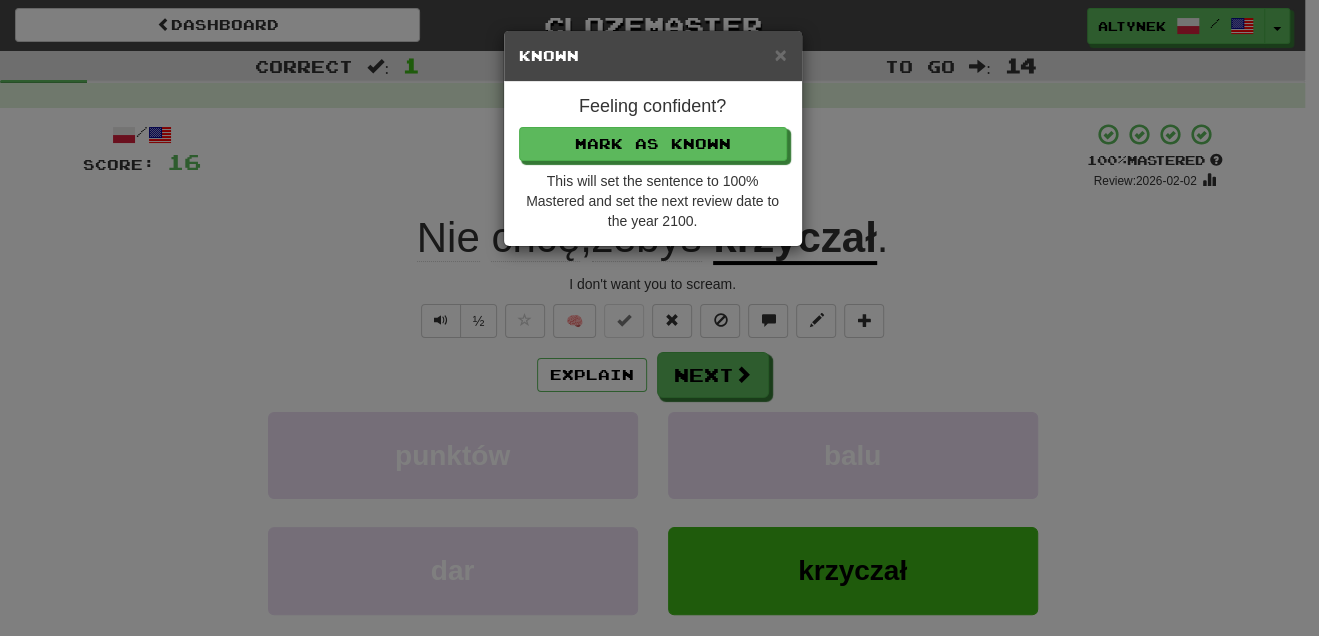 click on "× Known Feeling confident? Mark as Known This will set the sentence to 100% Mastered and set the next review date to the year 2100." at bounding box center (659, 318) 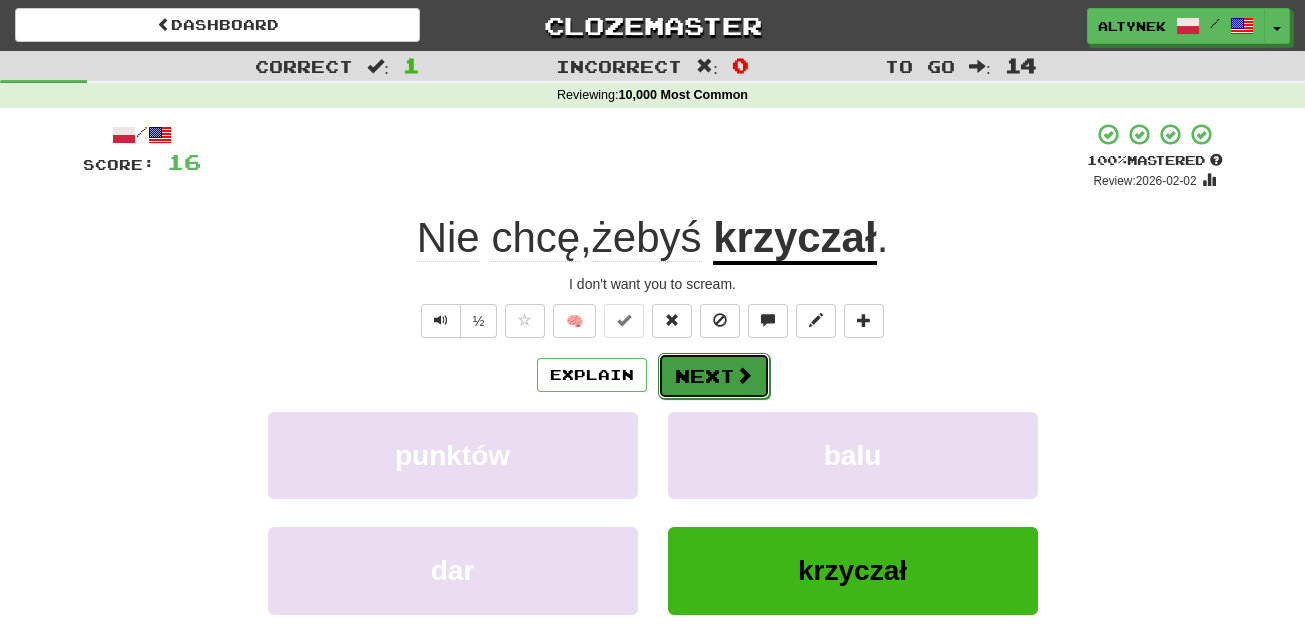 click on "Next" at bounding box center [714, 376] 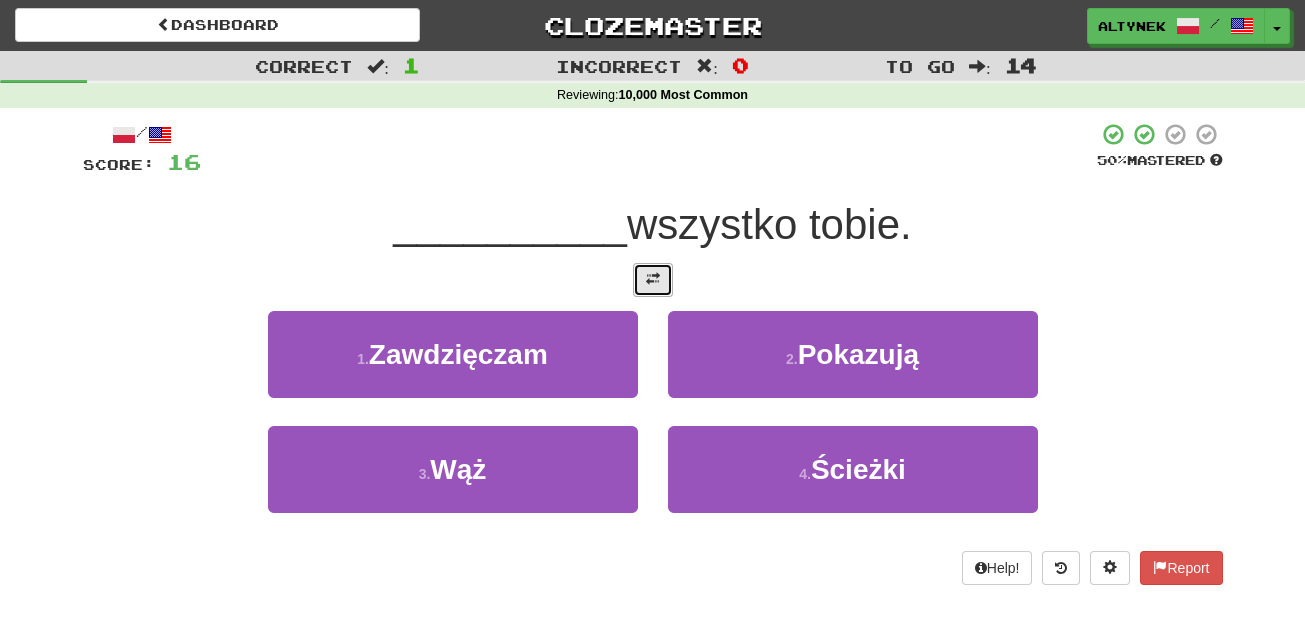 click at bounding box center [653, 280] 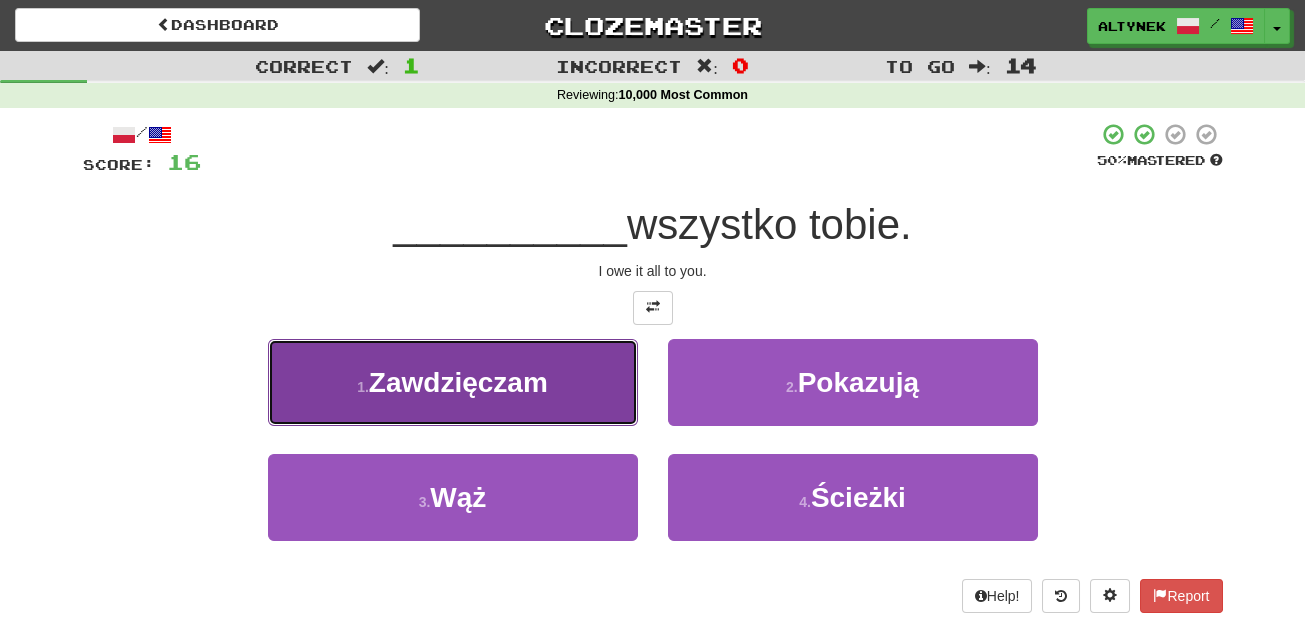 click on "Zawdzięczam" at bounding box center [458, 382] 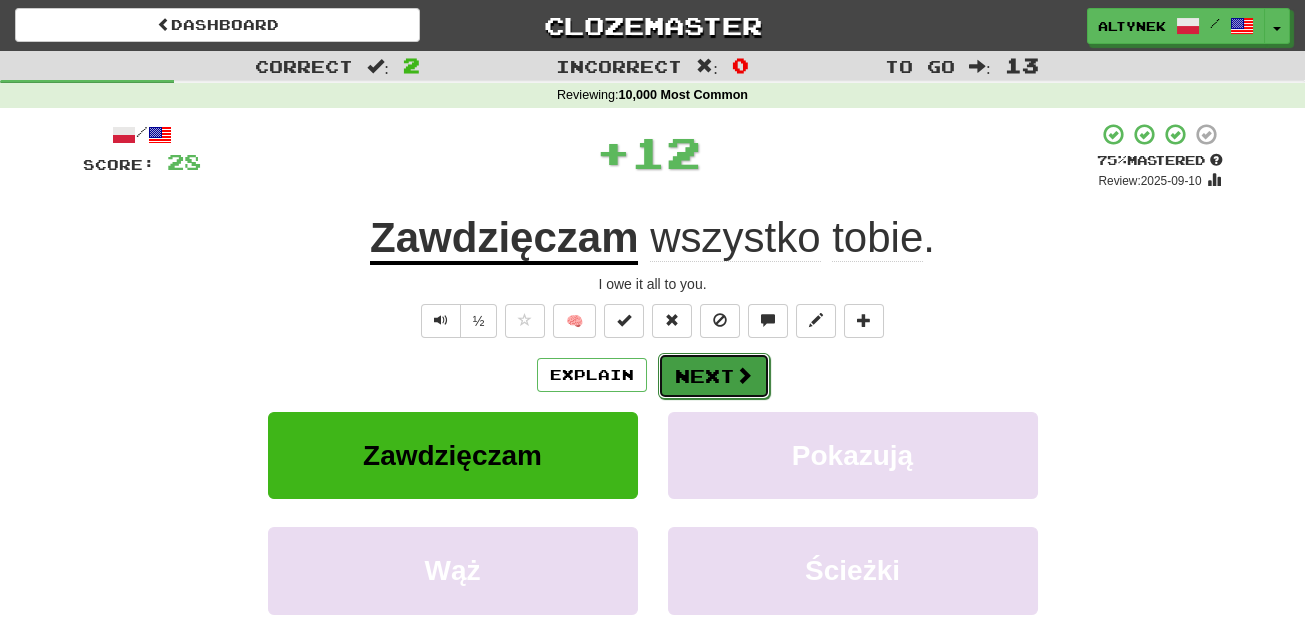 click on "Next" at bounding box center [714, 376] 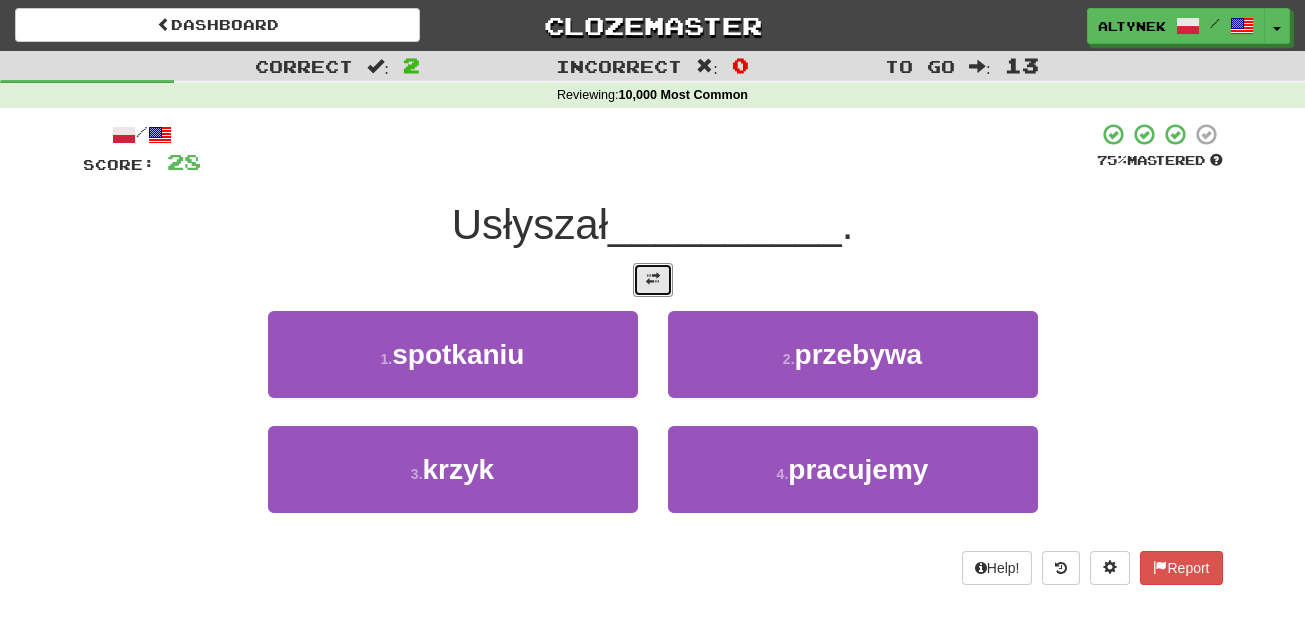 click at bounding box center [653, 280] 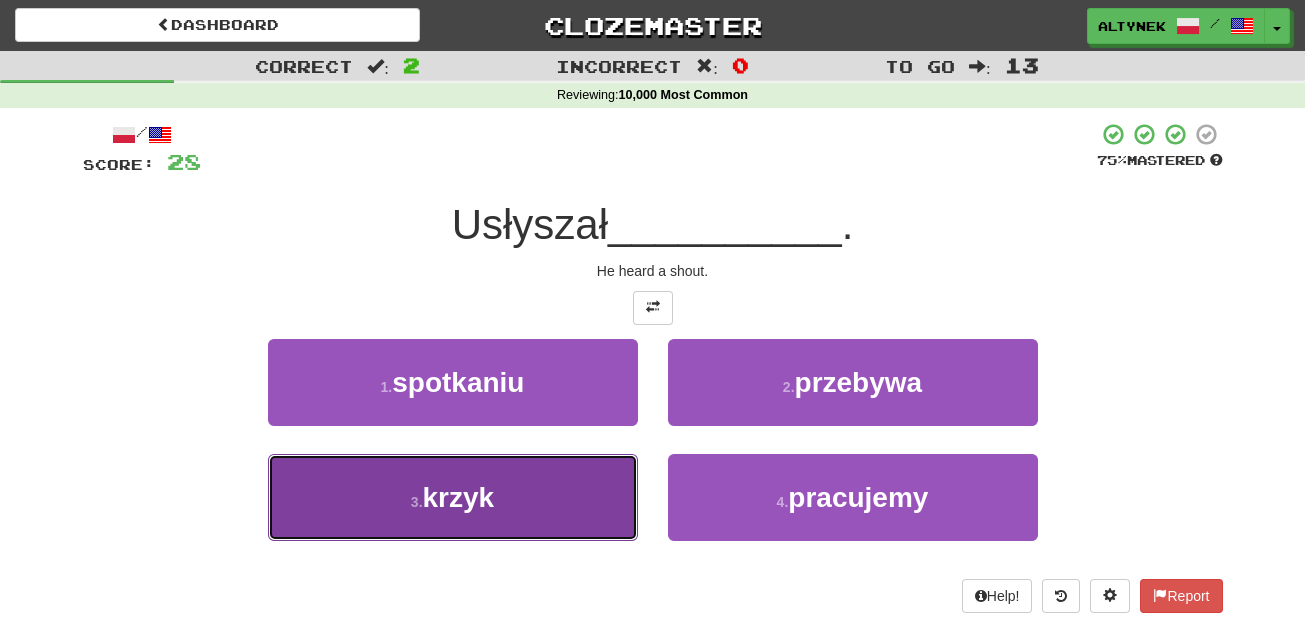click on "3 .  krzyk" at bounding box center (453, 497) 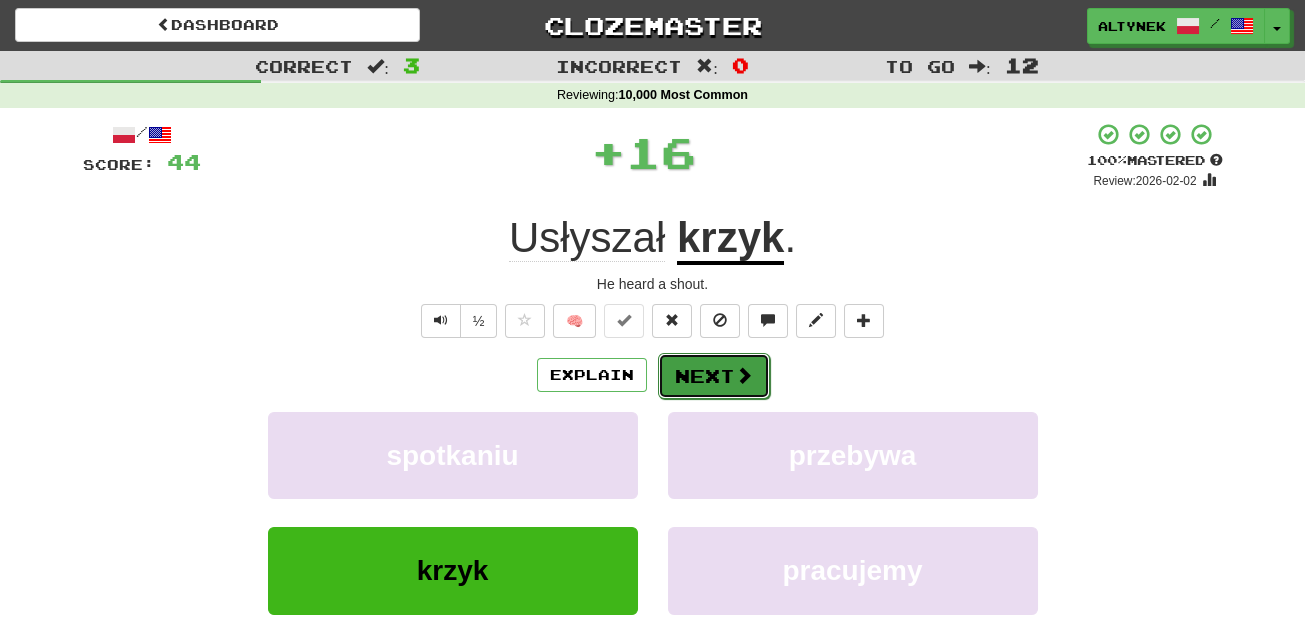 click on "Next" at bounding box center [714, 376] 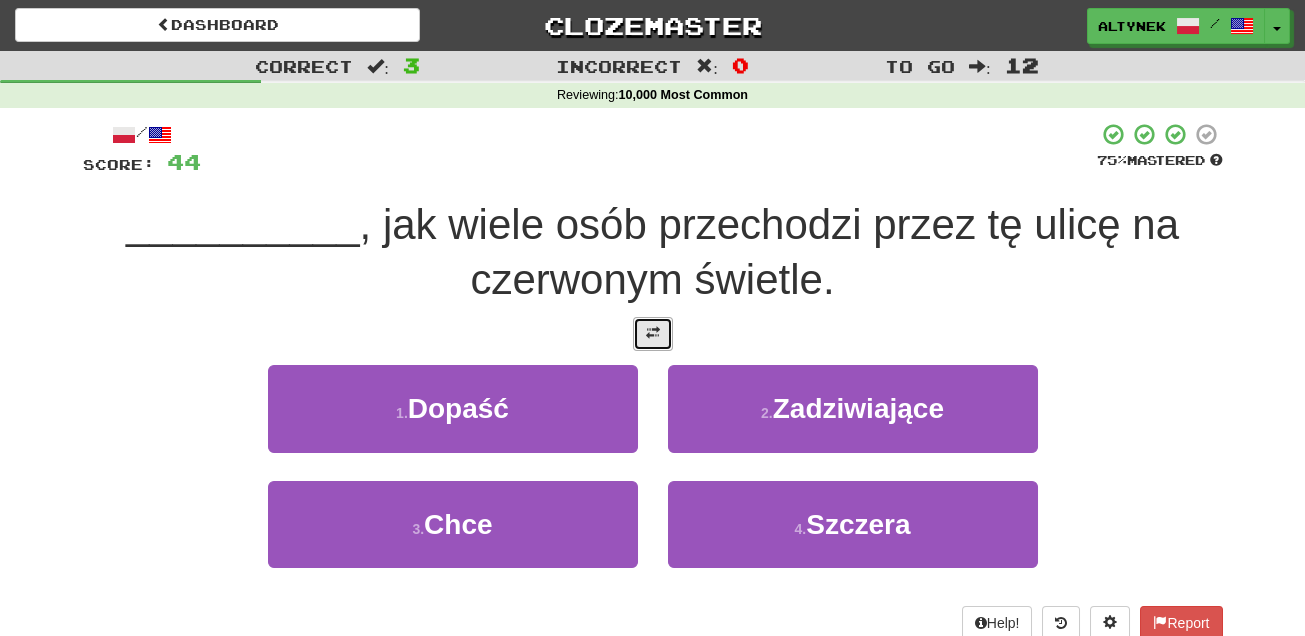 click at bounding box center (653, 334) 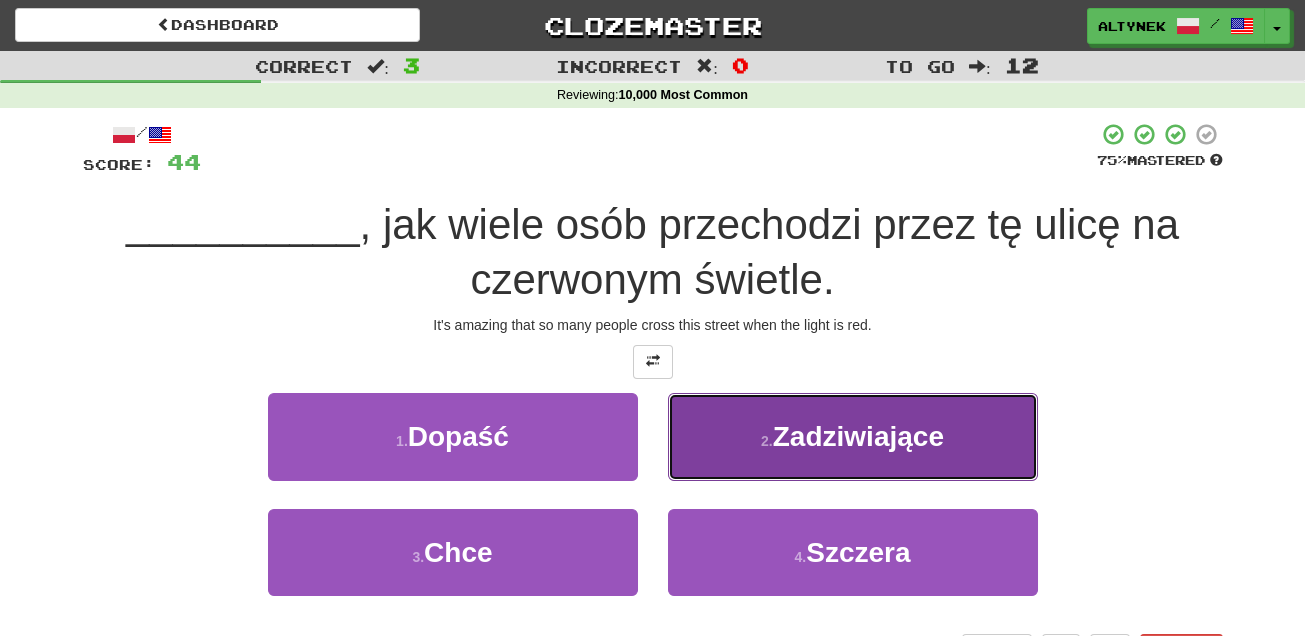 click on "2 .  Zadziwiające" at bounding box center [853, 436] 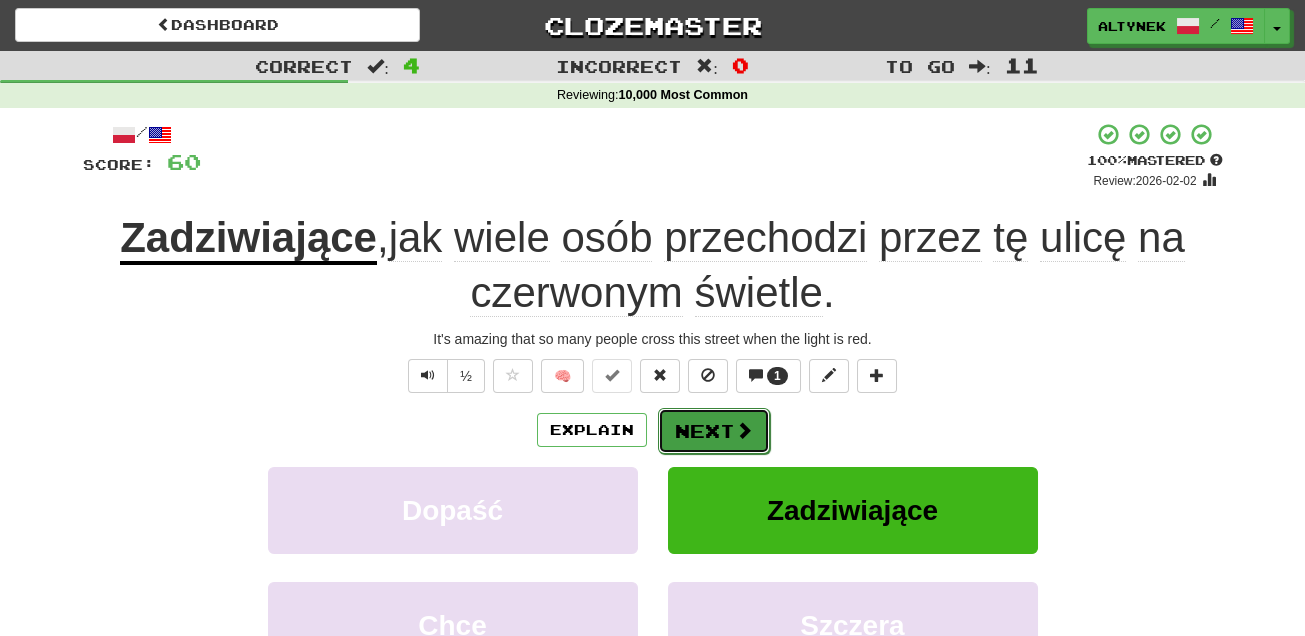 click on "Next" at bounding box center (714, 431) 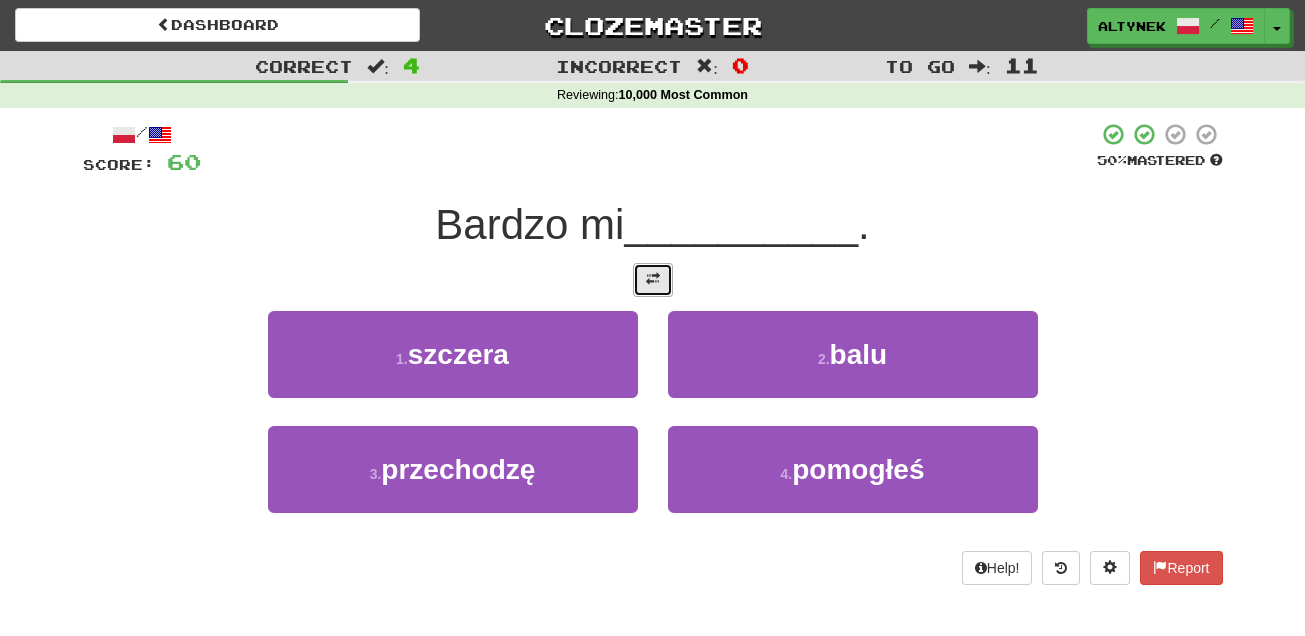 click at bounding box center (653, 280) 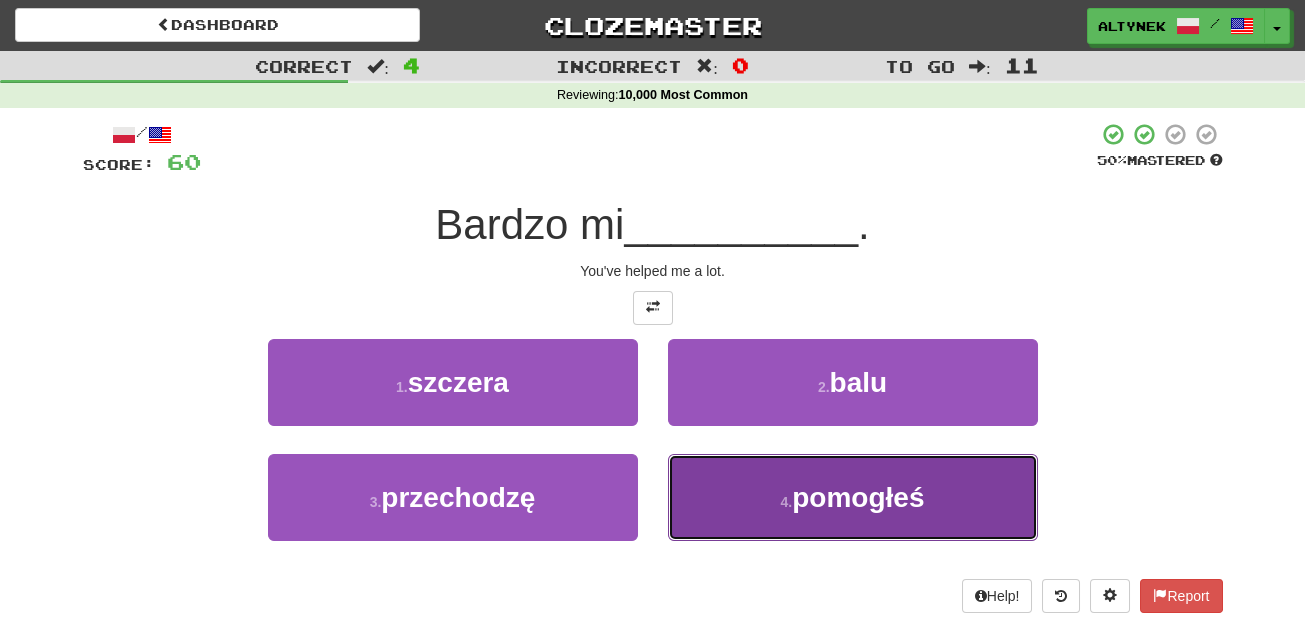 click on "4 .  pomogłeś" at bounding box center [853, 497] 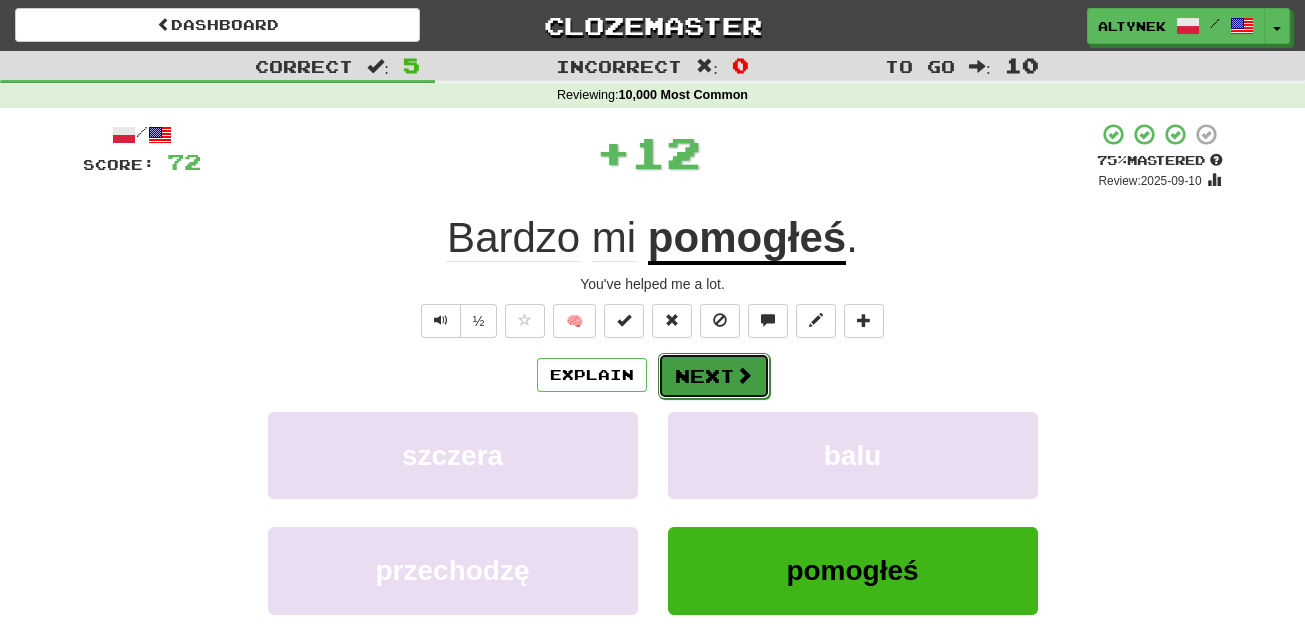 click on "Next" at bounding box center [714, 376] 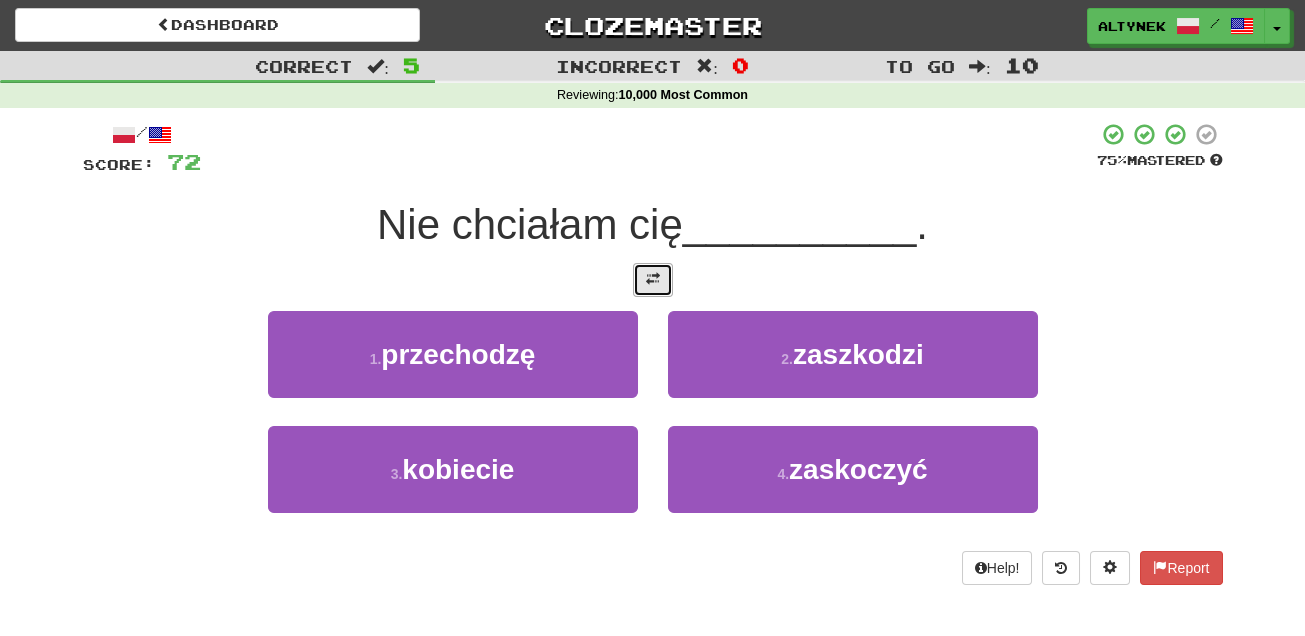 click at bounding box center [653, 280] 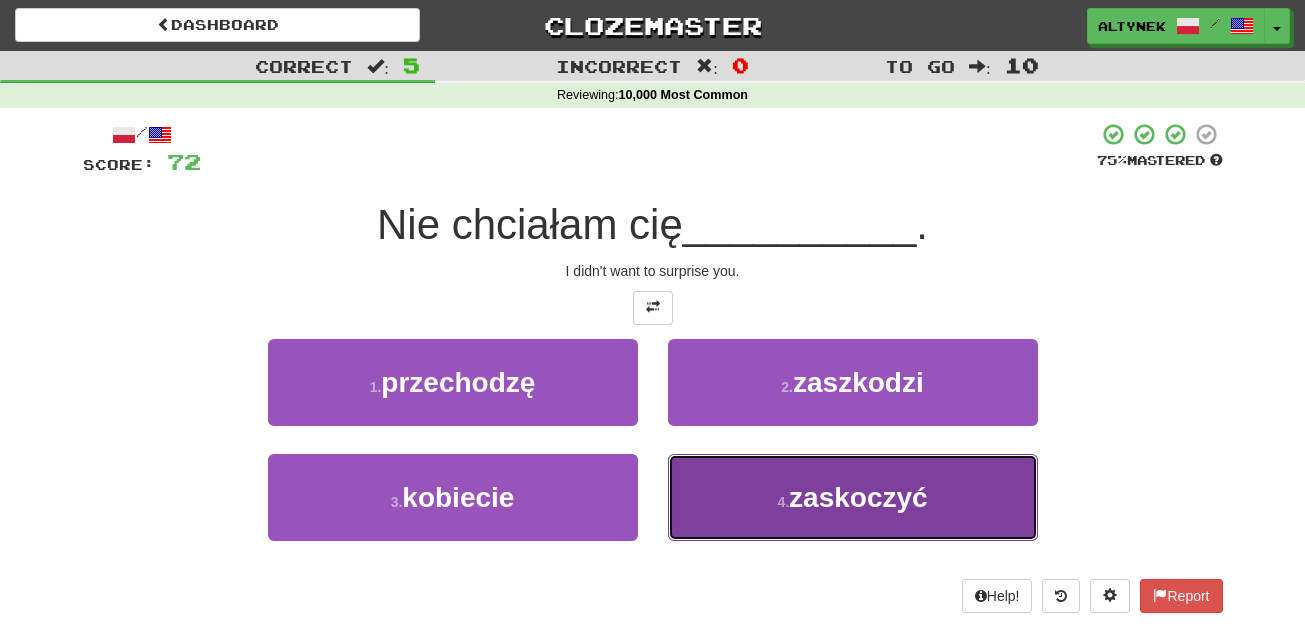 click on "4 .  zaskoczyć" at bounding box center [853, 497] 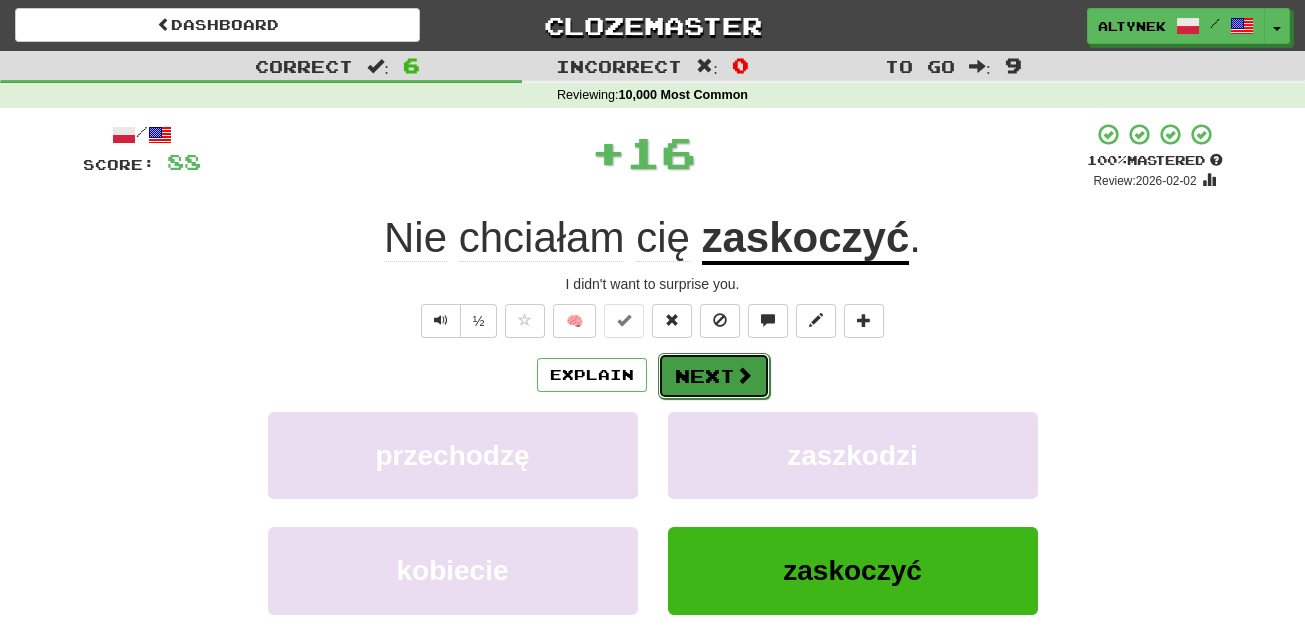 click on "Next" at bounding box center (714, 376) 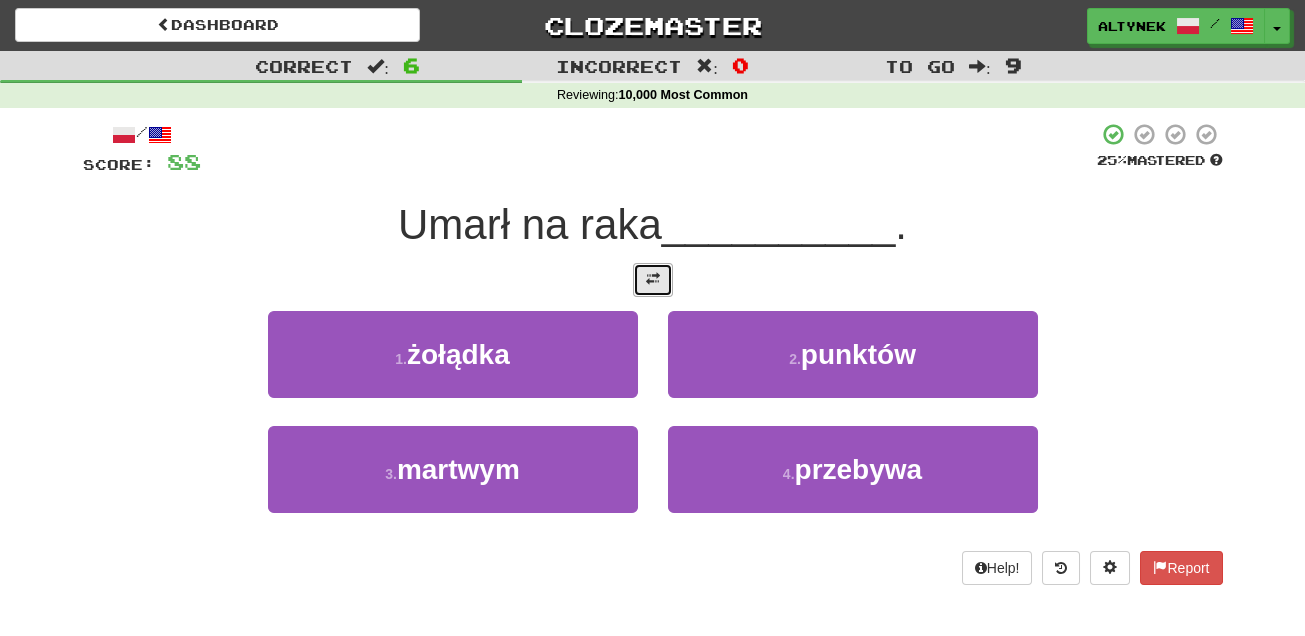 click at bounding box center [653, 280] 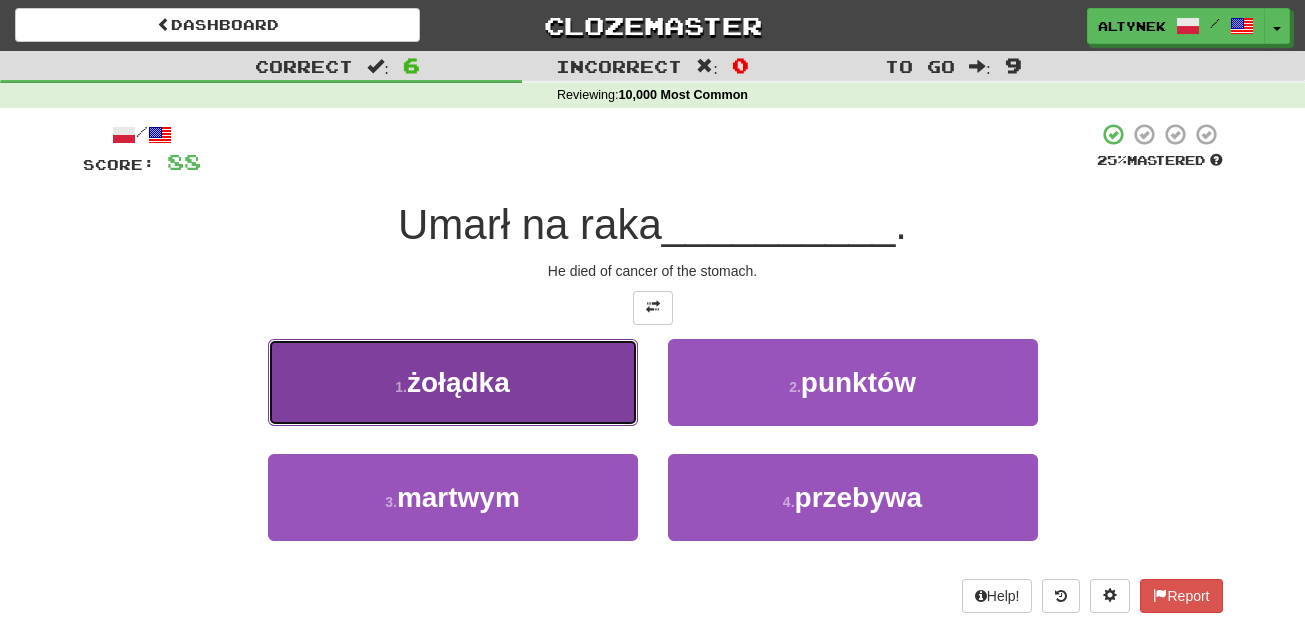 click on "1 .  żołądka" at bounding box center (453, 382) 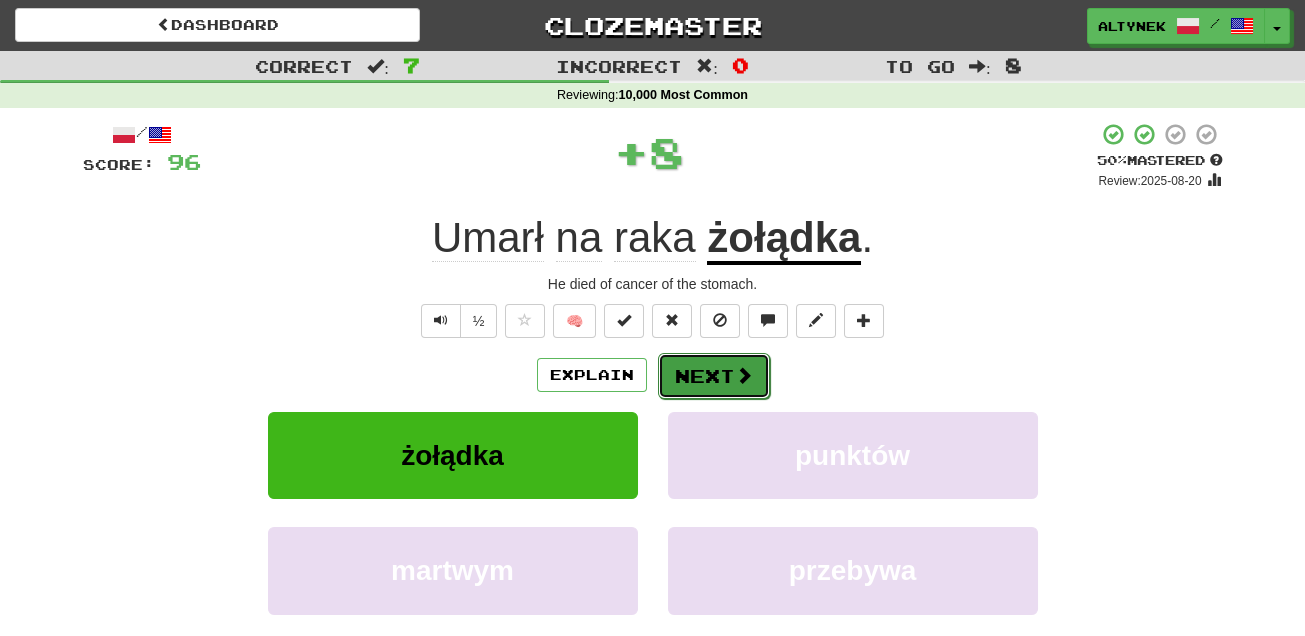 click on "Next" at bounding box center [714, 376] 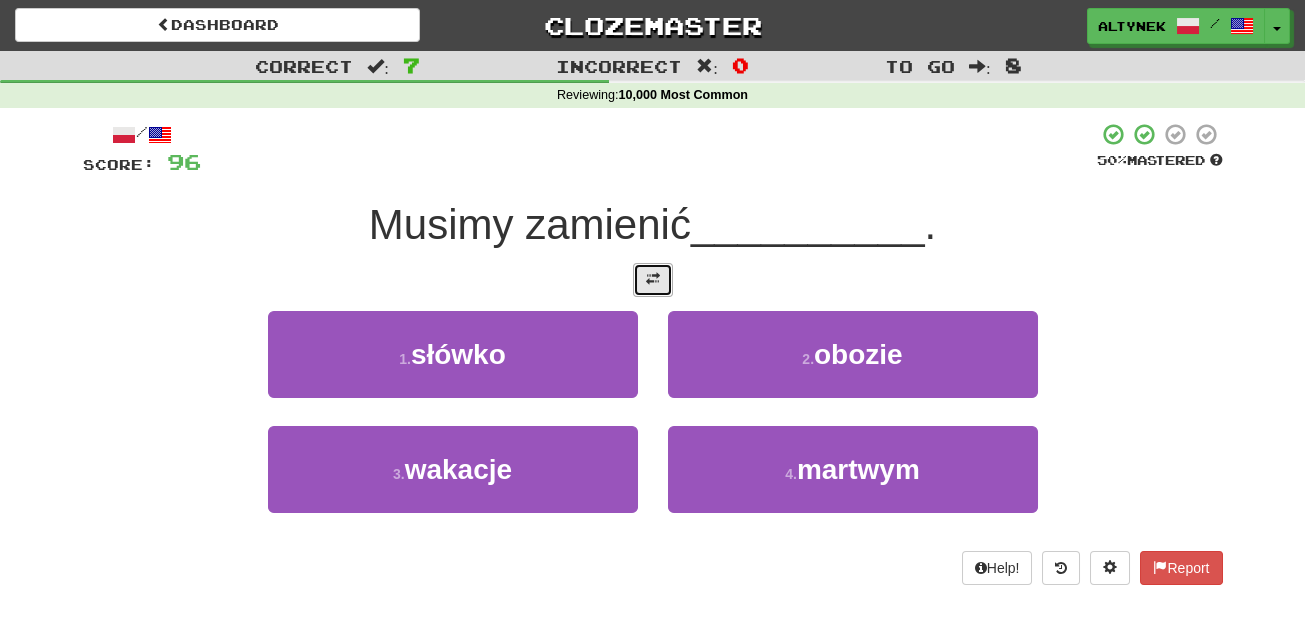 click at bounding box center [653, 280] 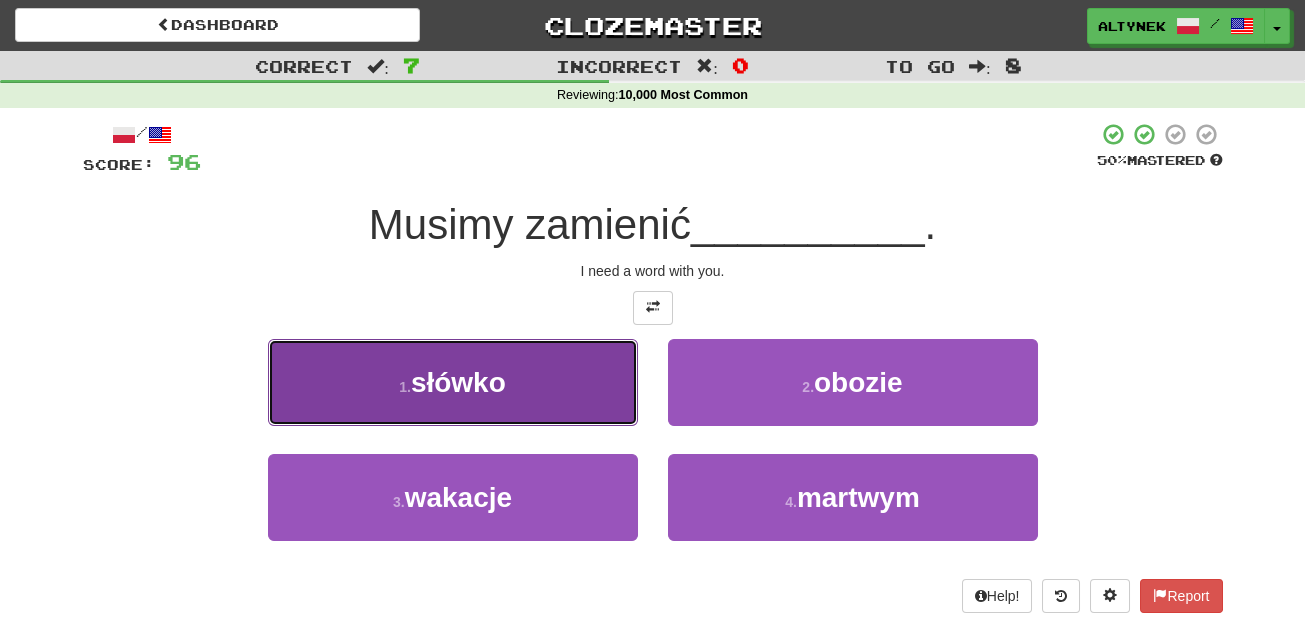 click on "1 .  słówko" at bounding box center (453, 382) 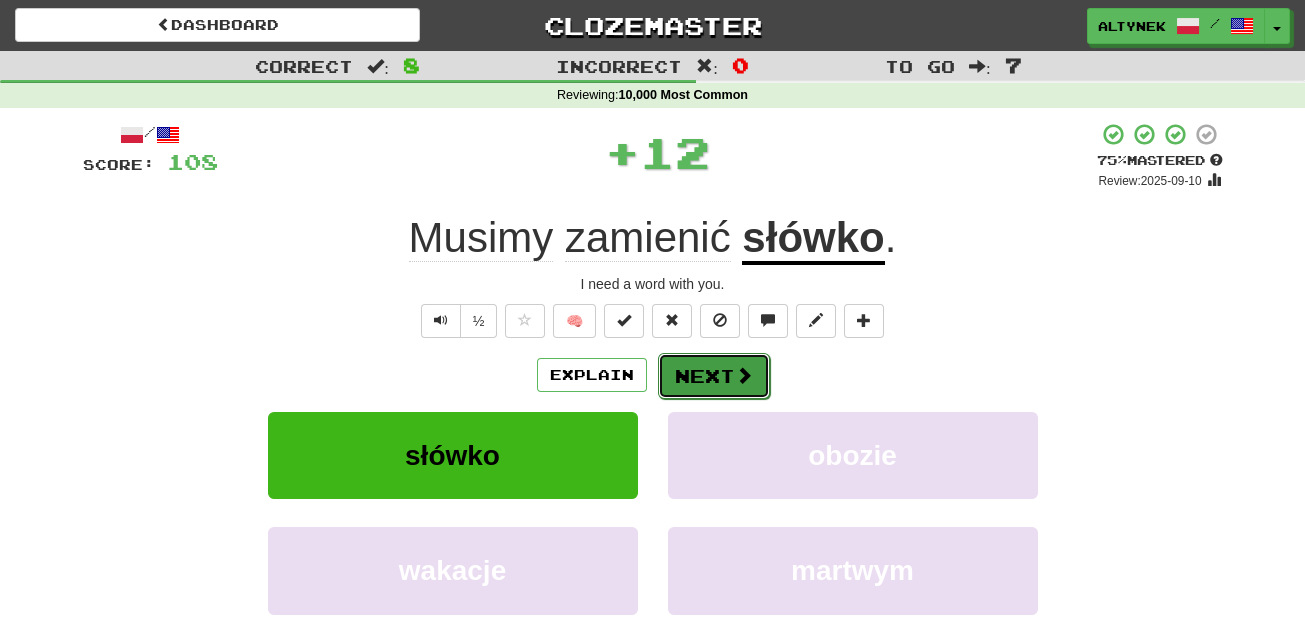 click on "Next" at bounding box center (714, 376) 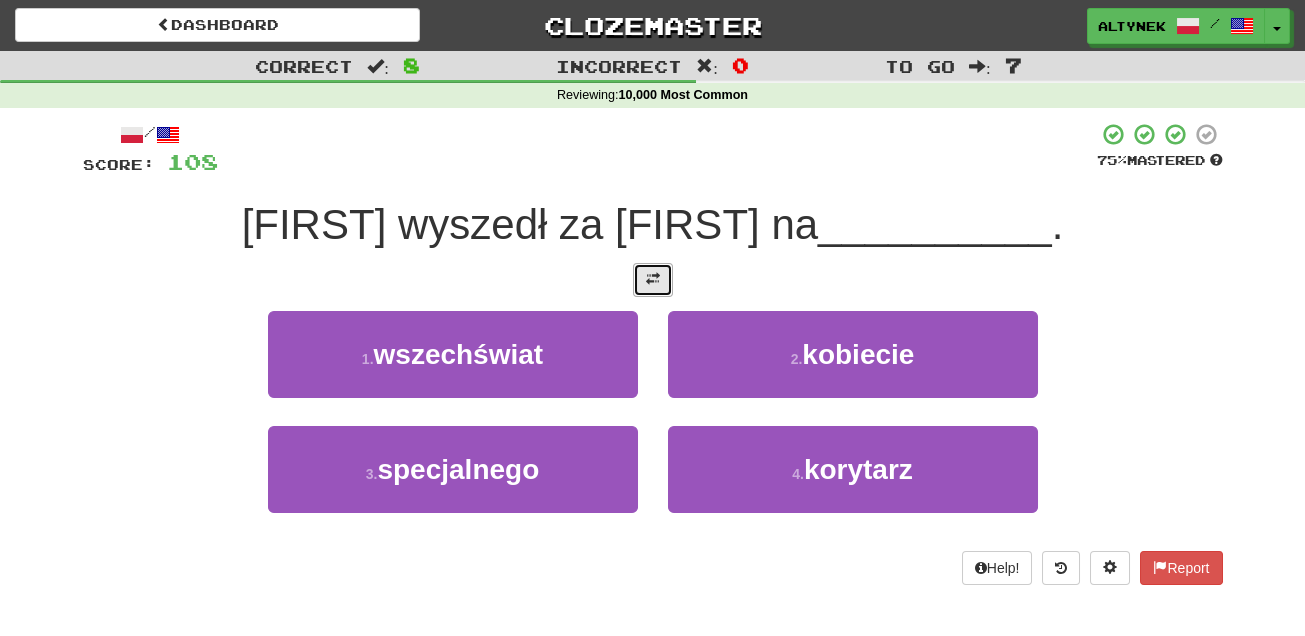 click at bounding box center [653, 280] 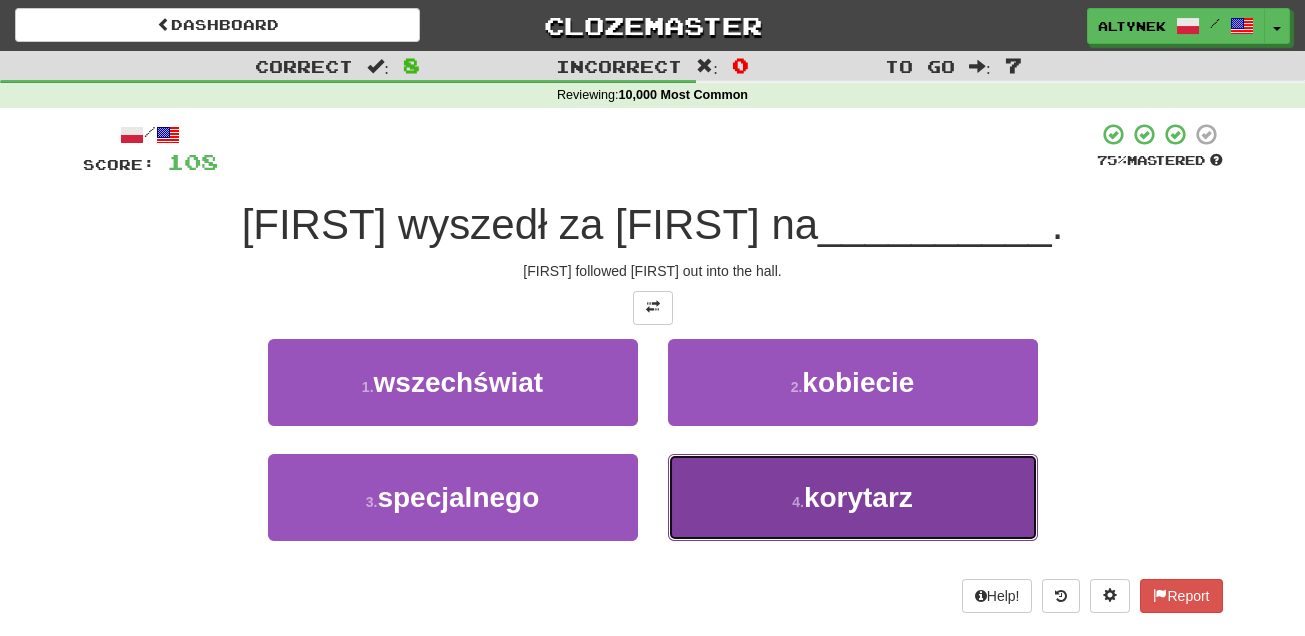 click on "4 .  korytarz" at bounding box center [853, 497] 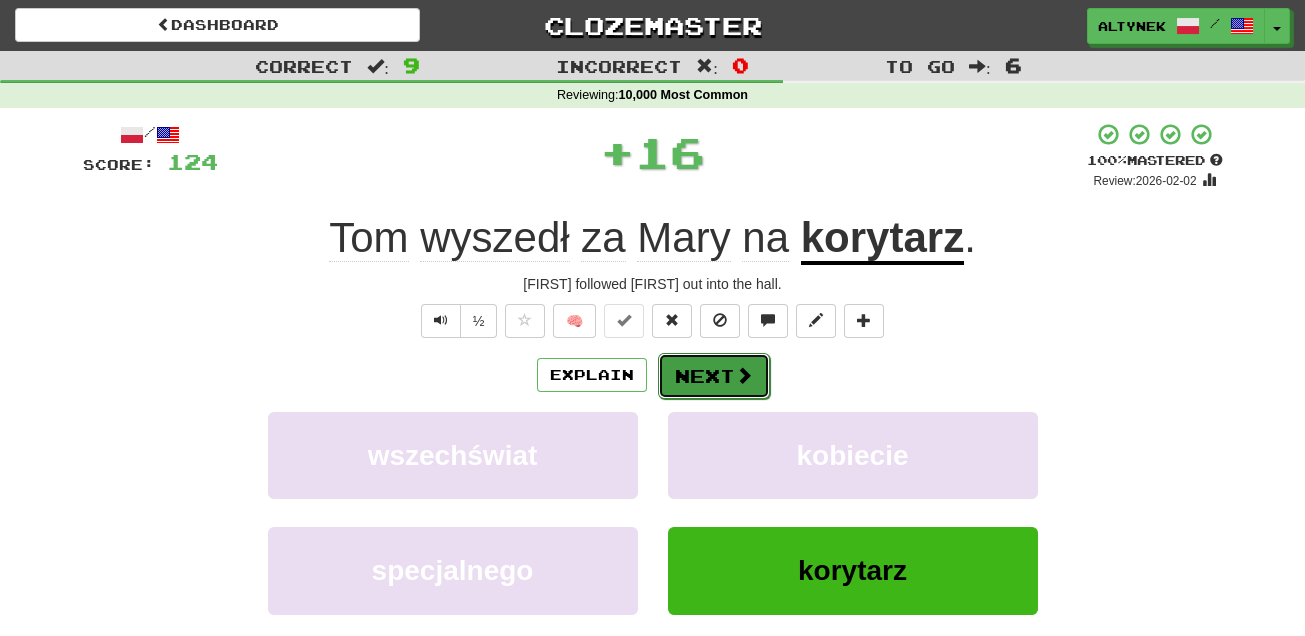 click on "Next" at bounding box center (714, 376) 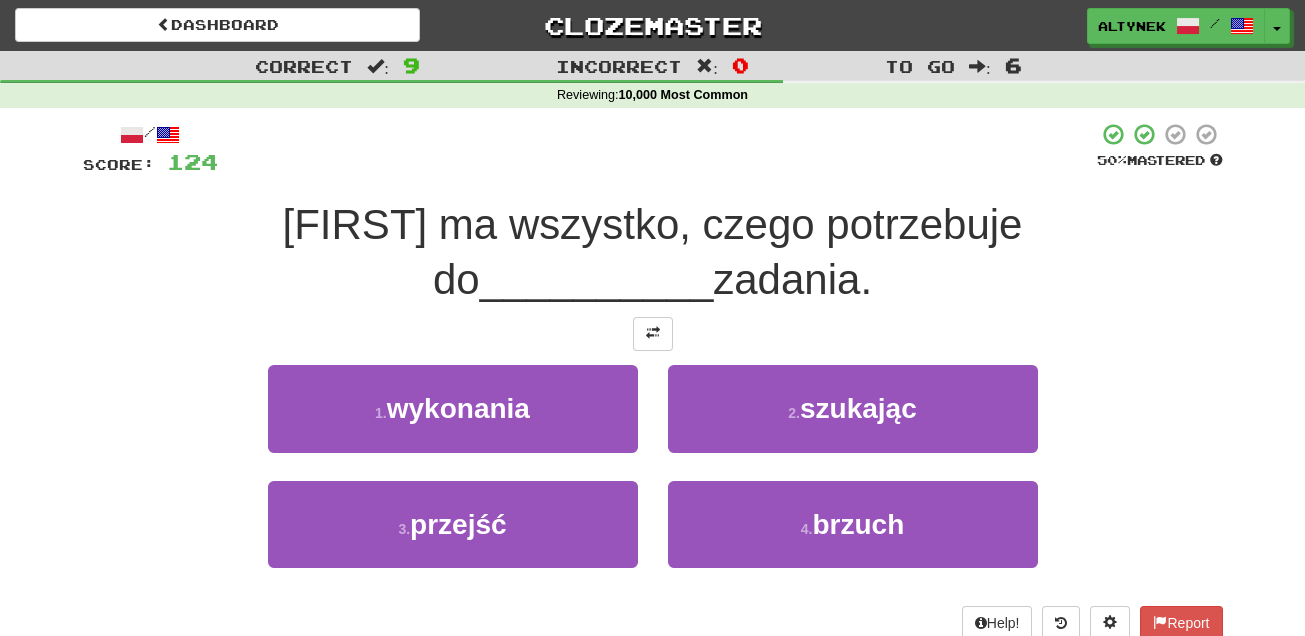 click at bounding box center [653, 334] 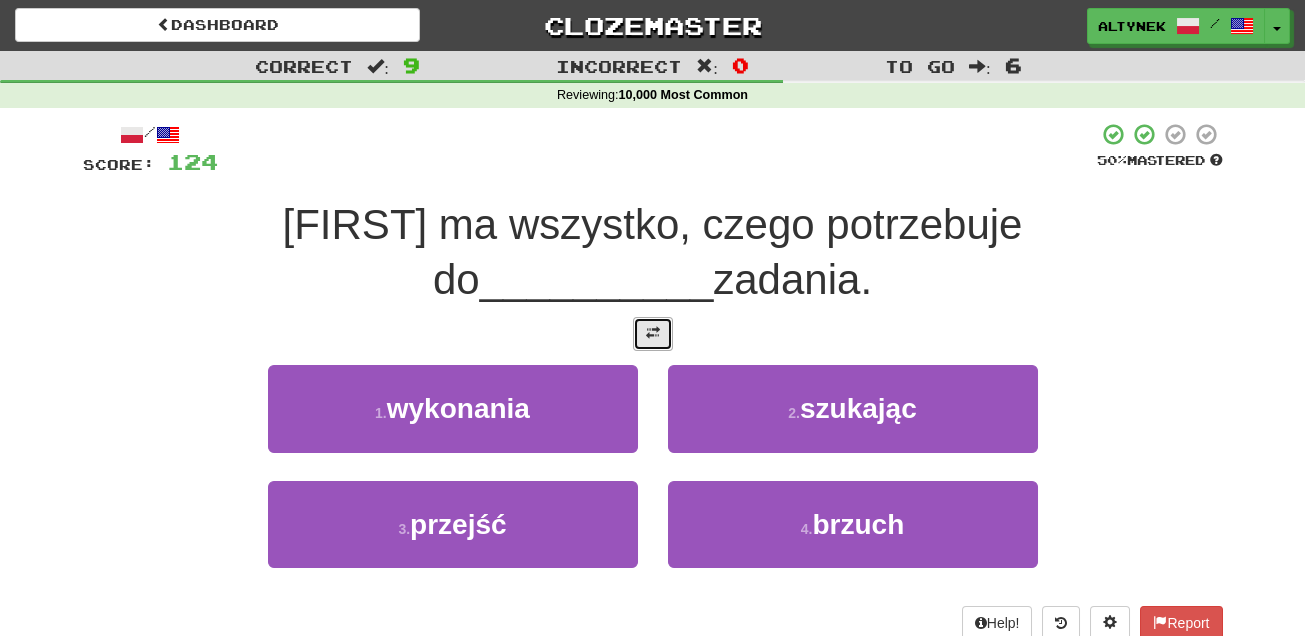 click at bounding box center [653, 334] 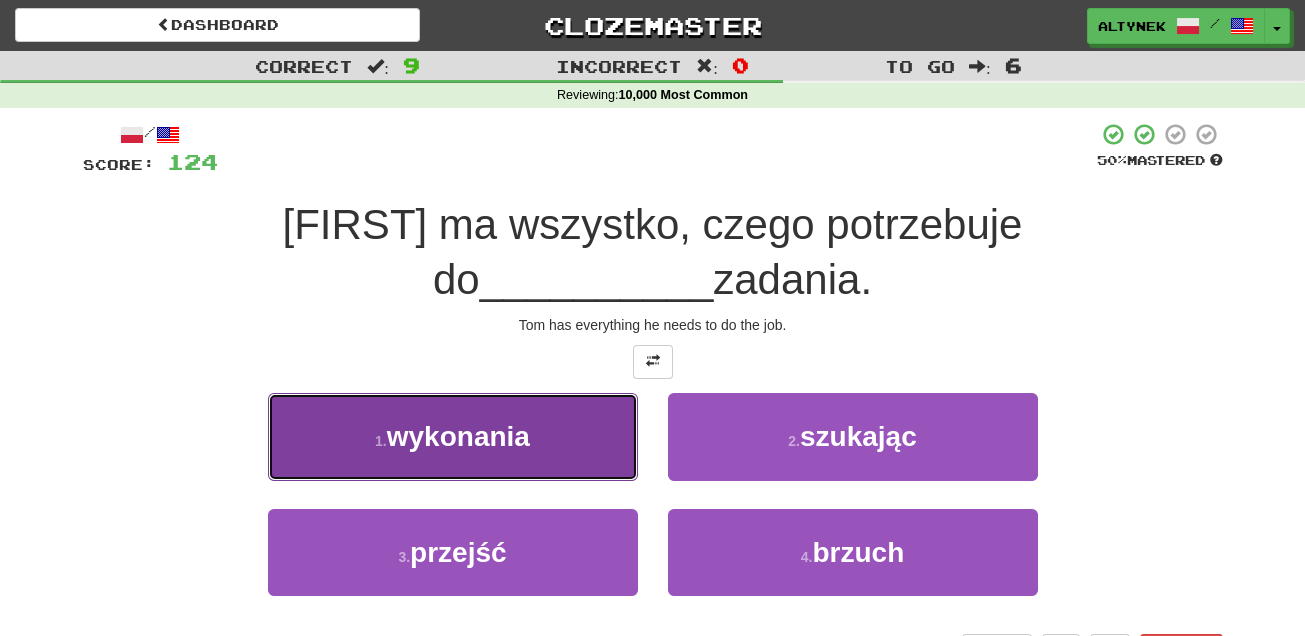 click on "1 .  wykonania" at bounding box center [453, 436] 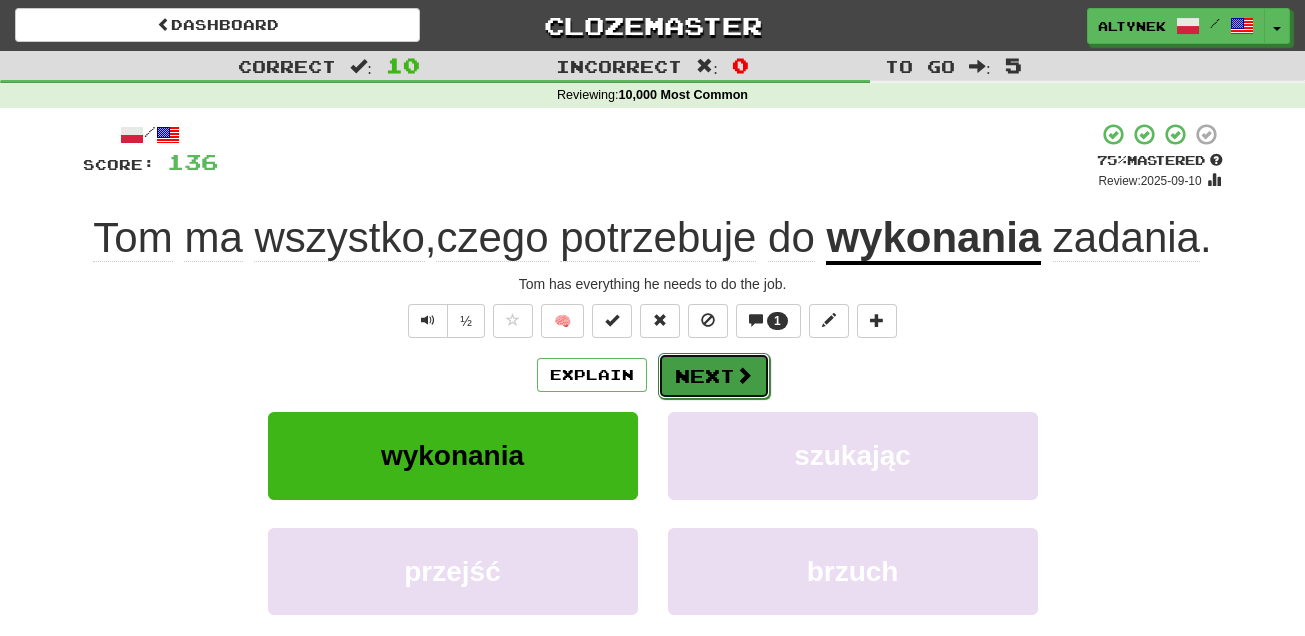 click on "Next" at bounding box center (714, 376) 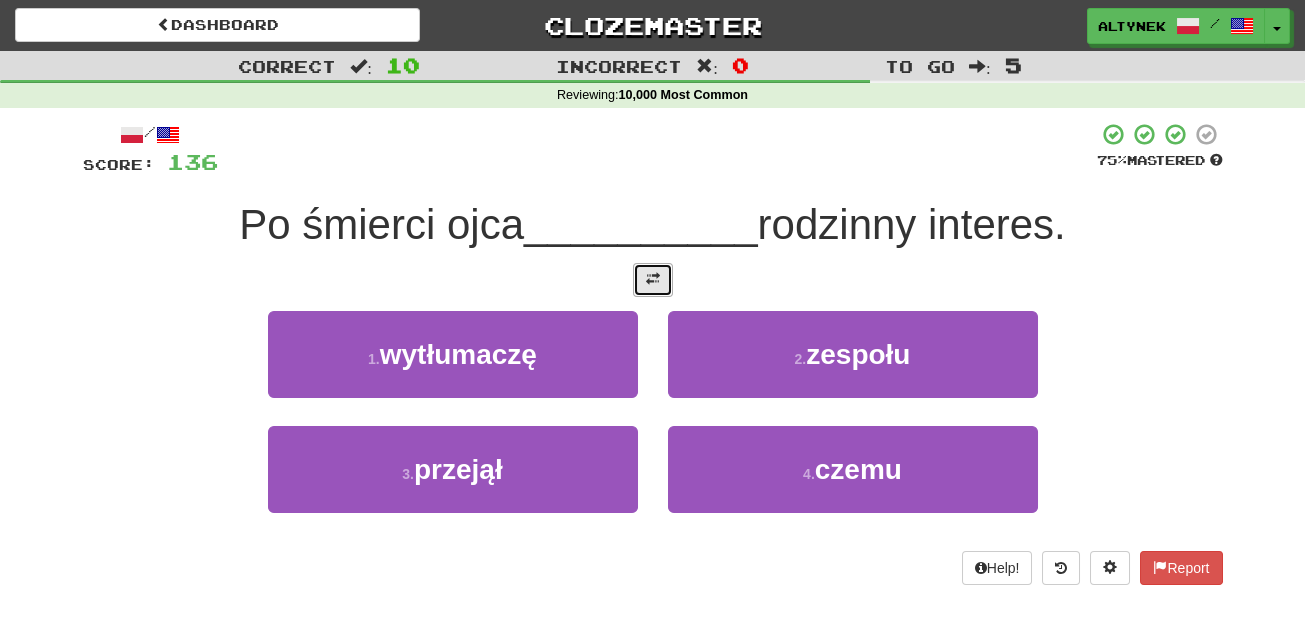 click at bounding box center [653, 280] 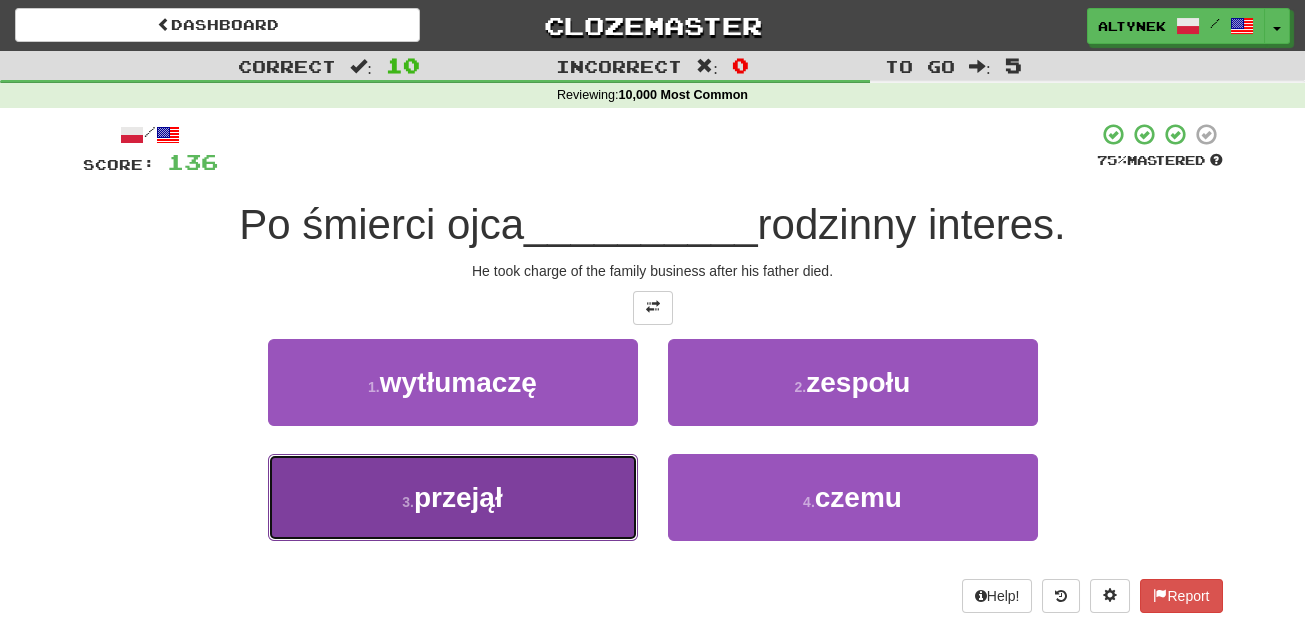 click on "3 .  przejął" at bounding box center [453, 497] 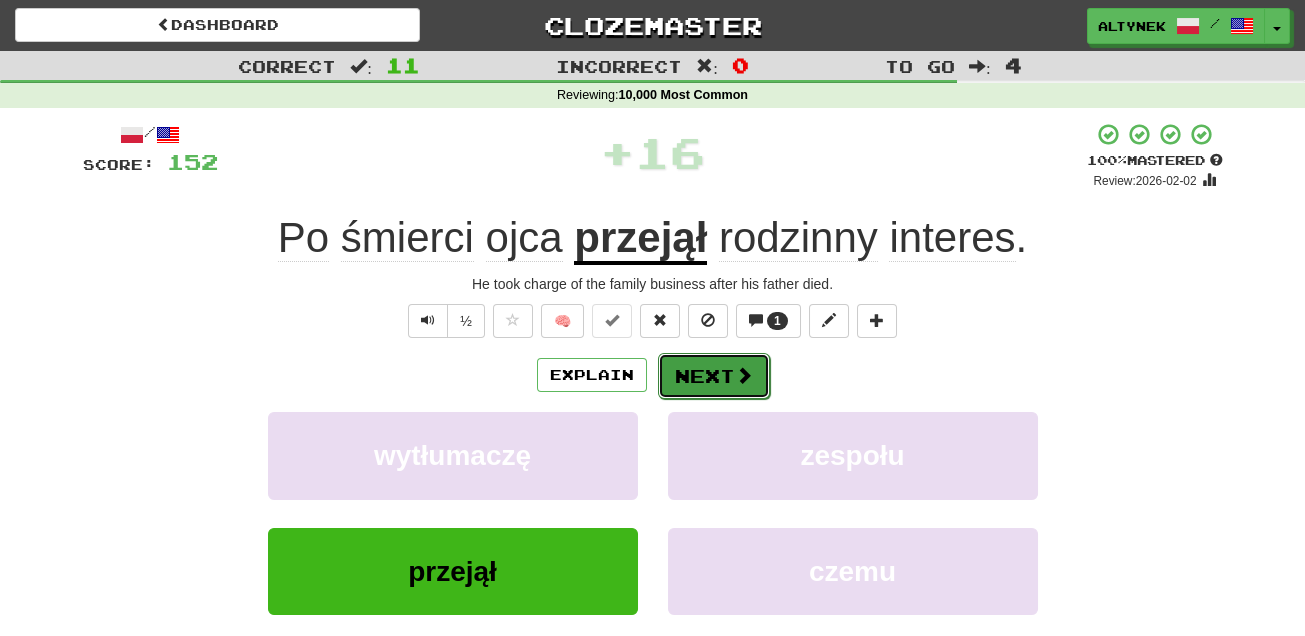 click on "Next" at bounding box center (714, 376) 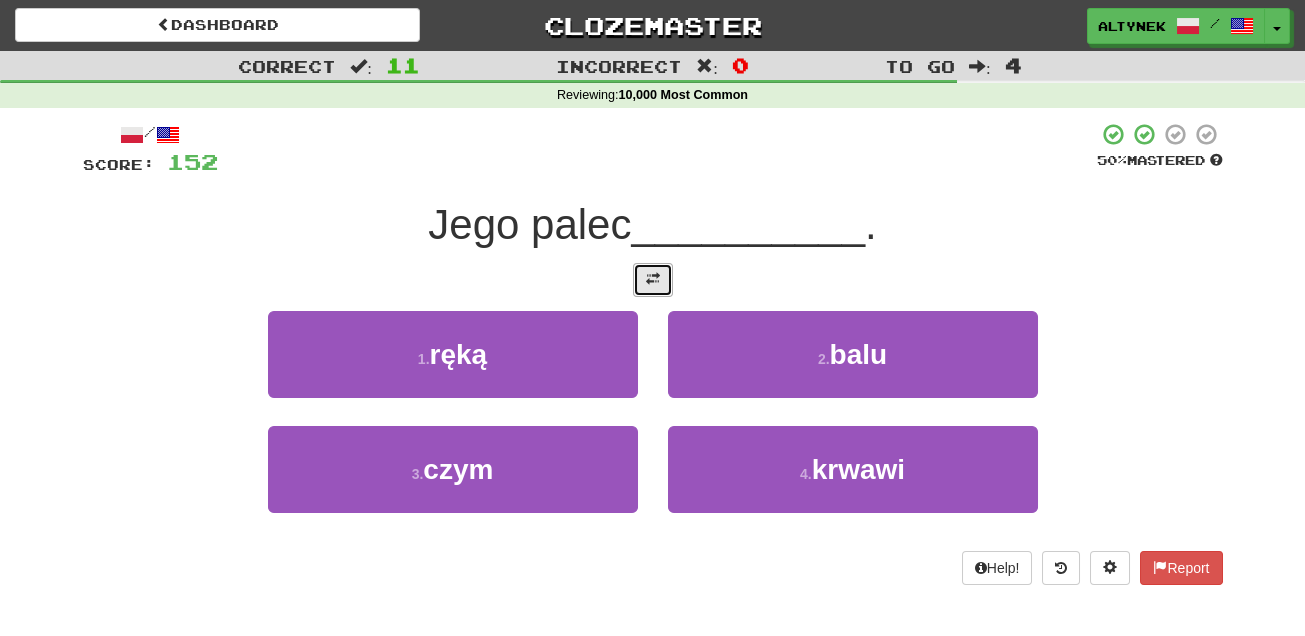 click at bounding box center (653, 279) 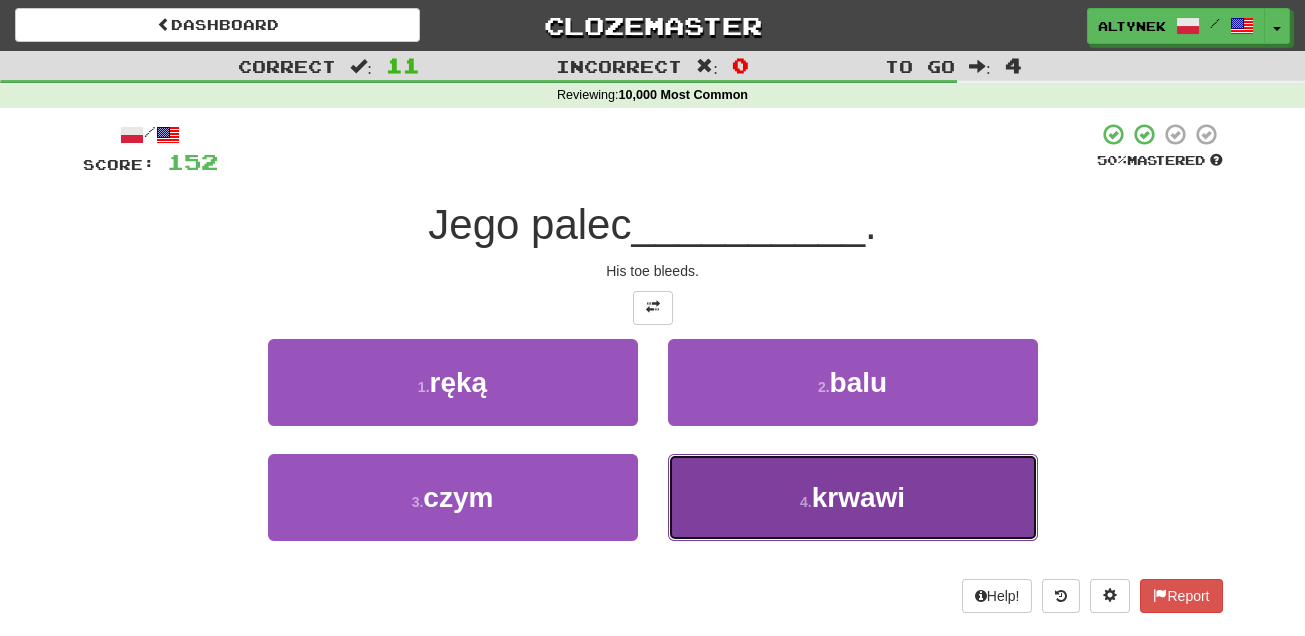 click on "4 .  krwawi" at bounding box center [853, 497] 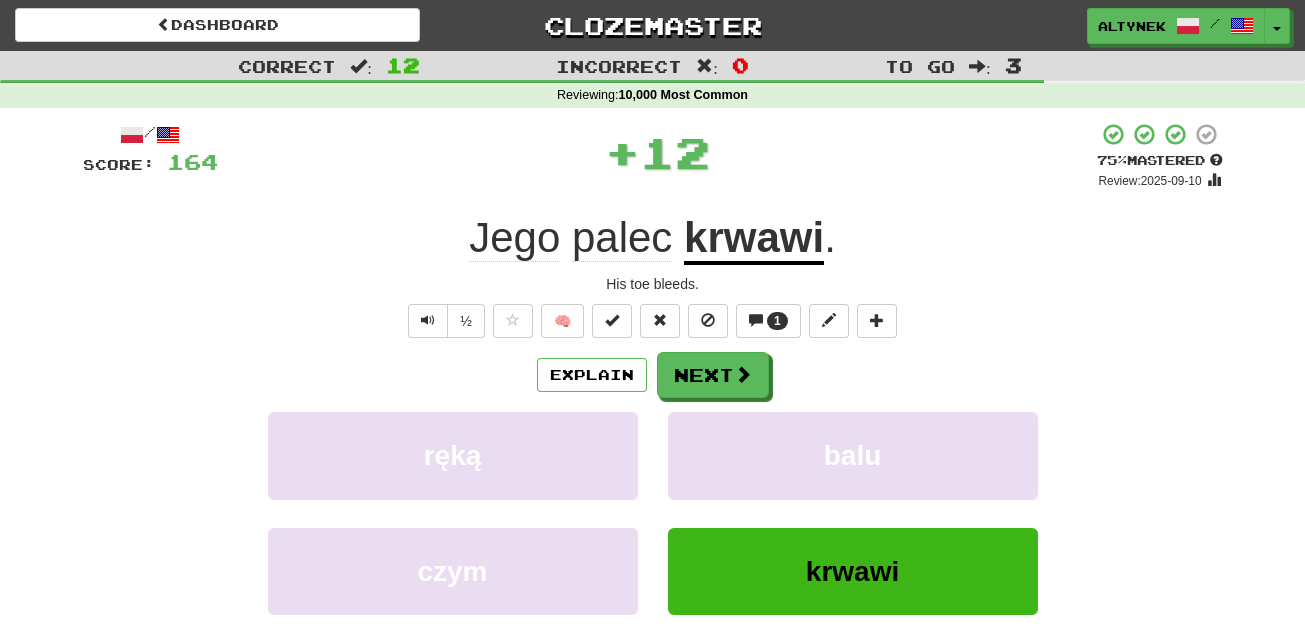 click on "krwawi" at bounding box center [754, 239] 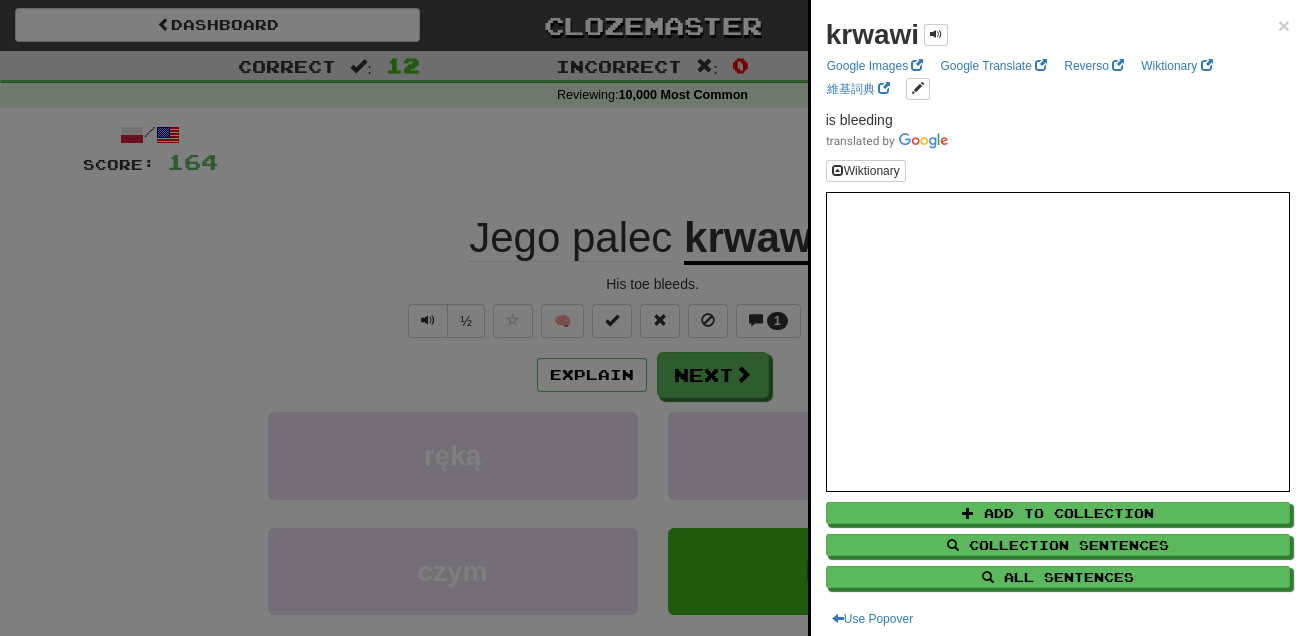 scroll, scrollTop: 3, scrollLeft: 0, axis: vertical 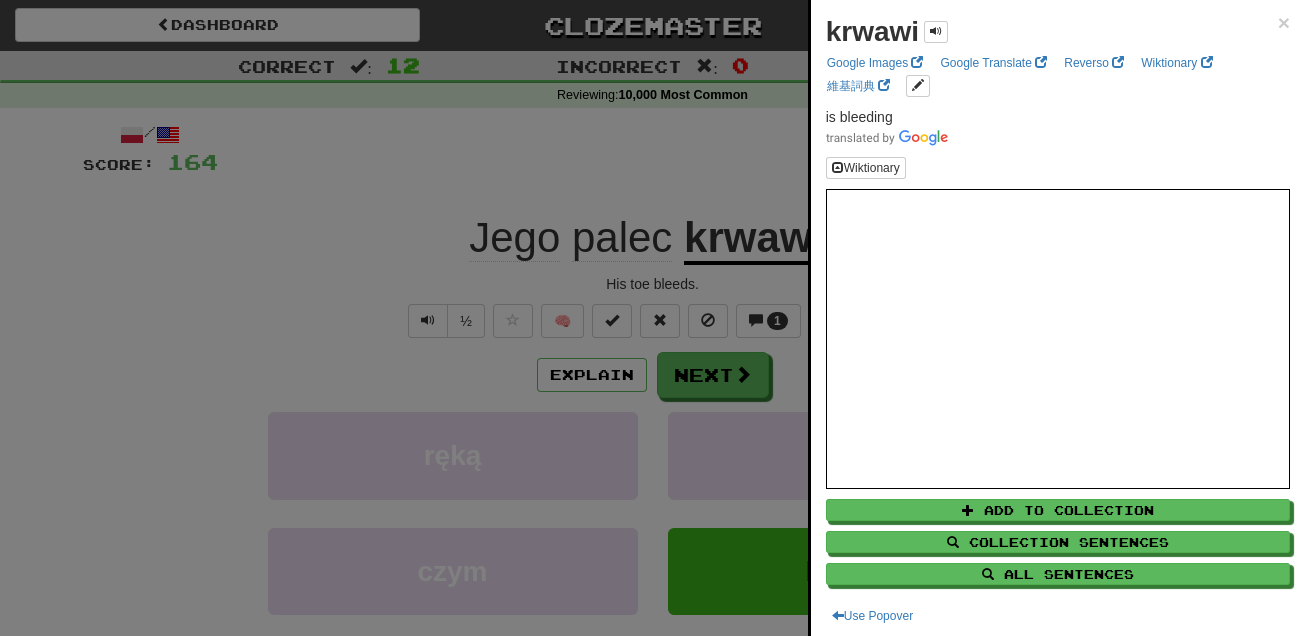 click at bounding box center [652, 318] 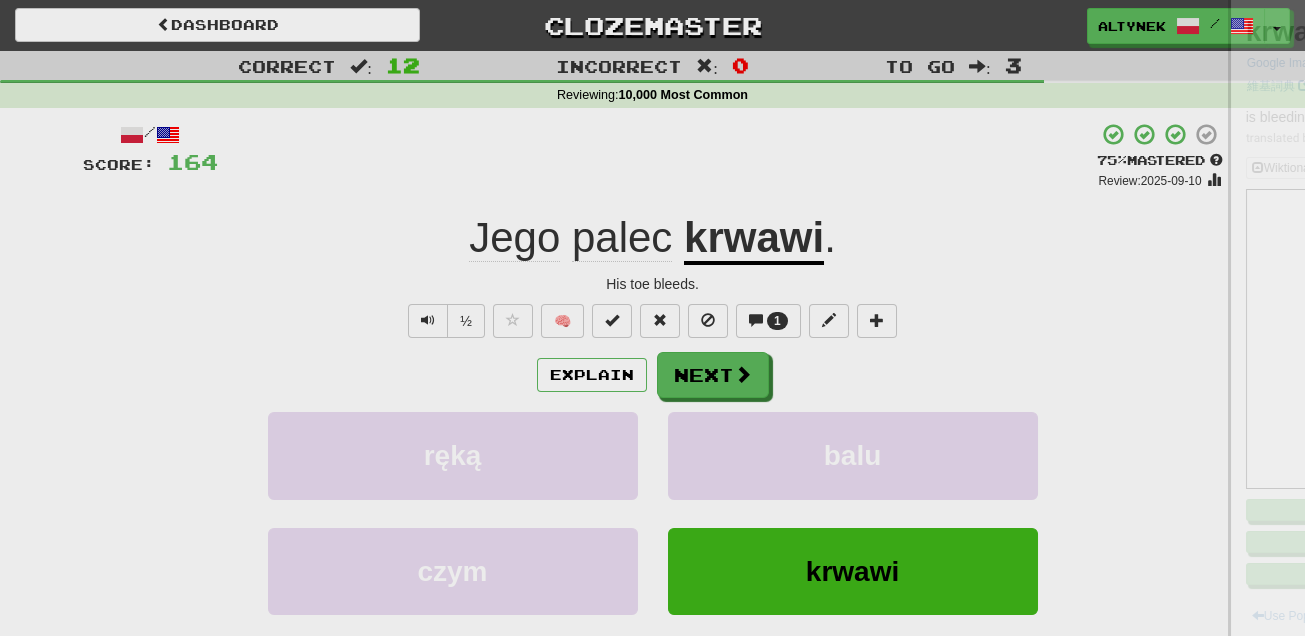 click at bounding box center [652, 318] 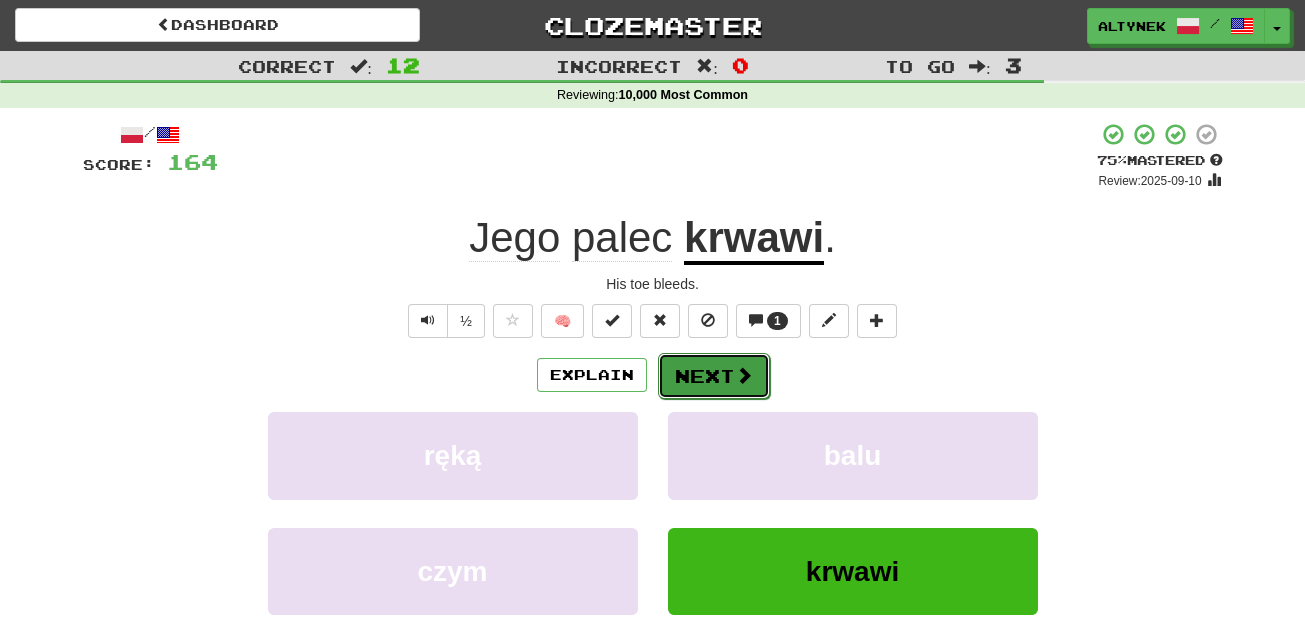click on "Next" at bounding box center (714, 376) 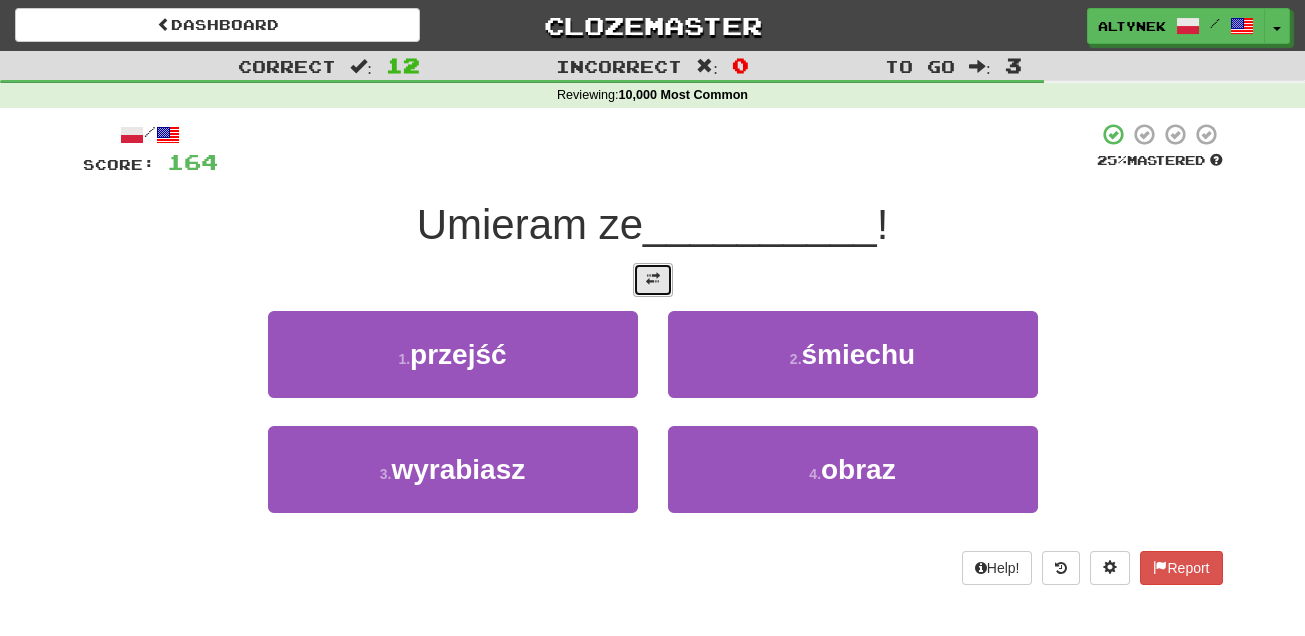 click at bounding box center [653, 279] 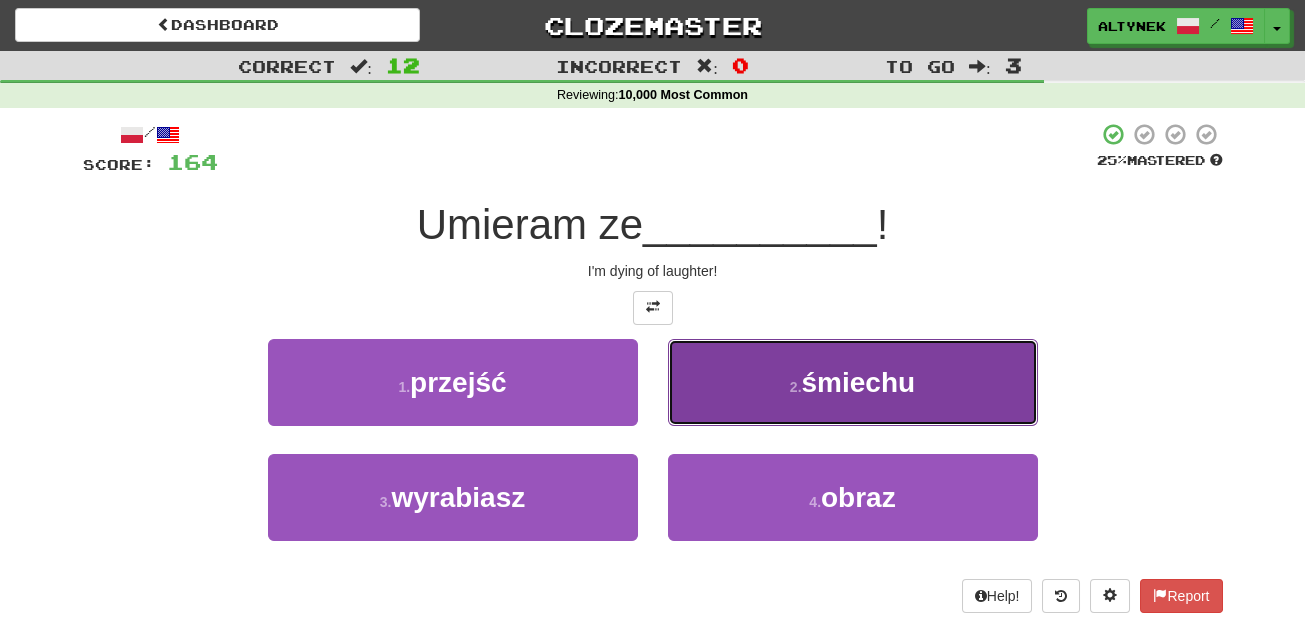 click on "2 .  śmiechu" at bounding box center [853, 382] 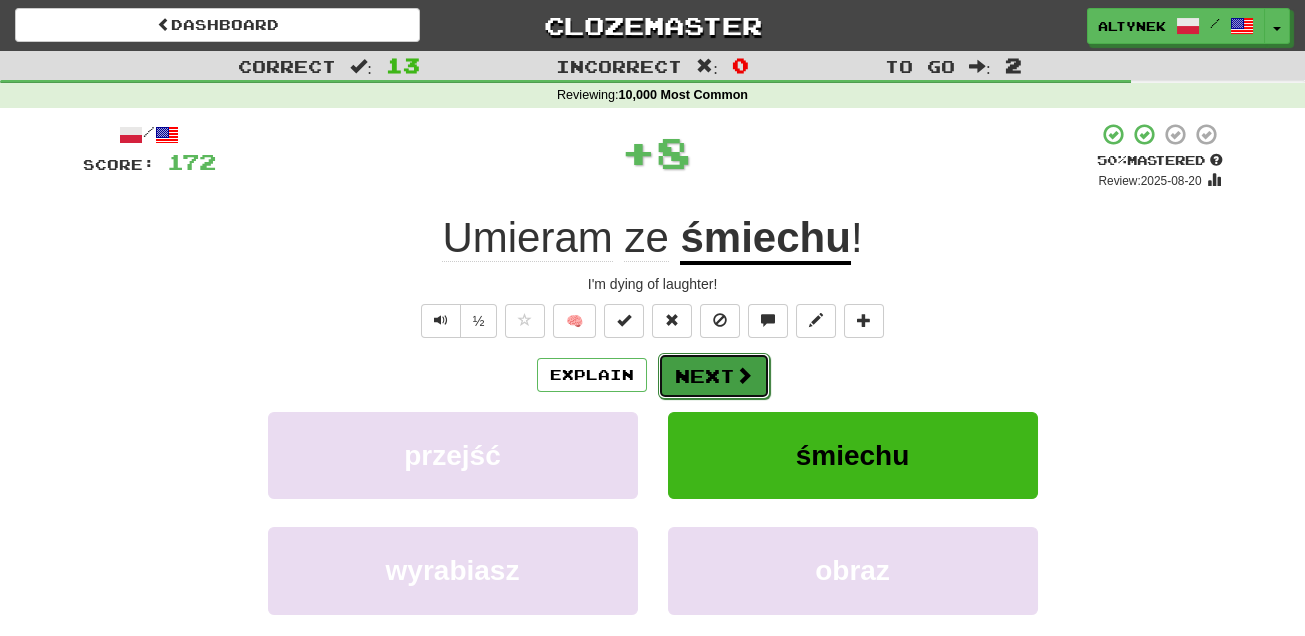 click on "Next" at bounding box center [714, 376] 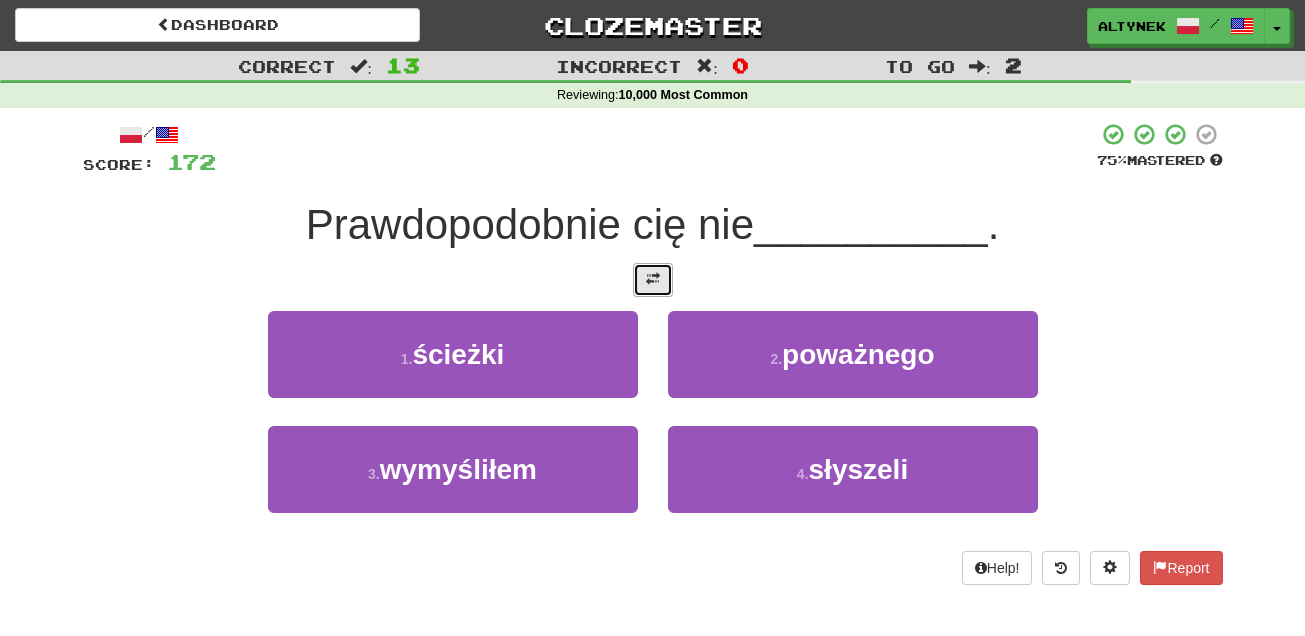 click at bounding box center [653, 280] 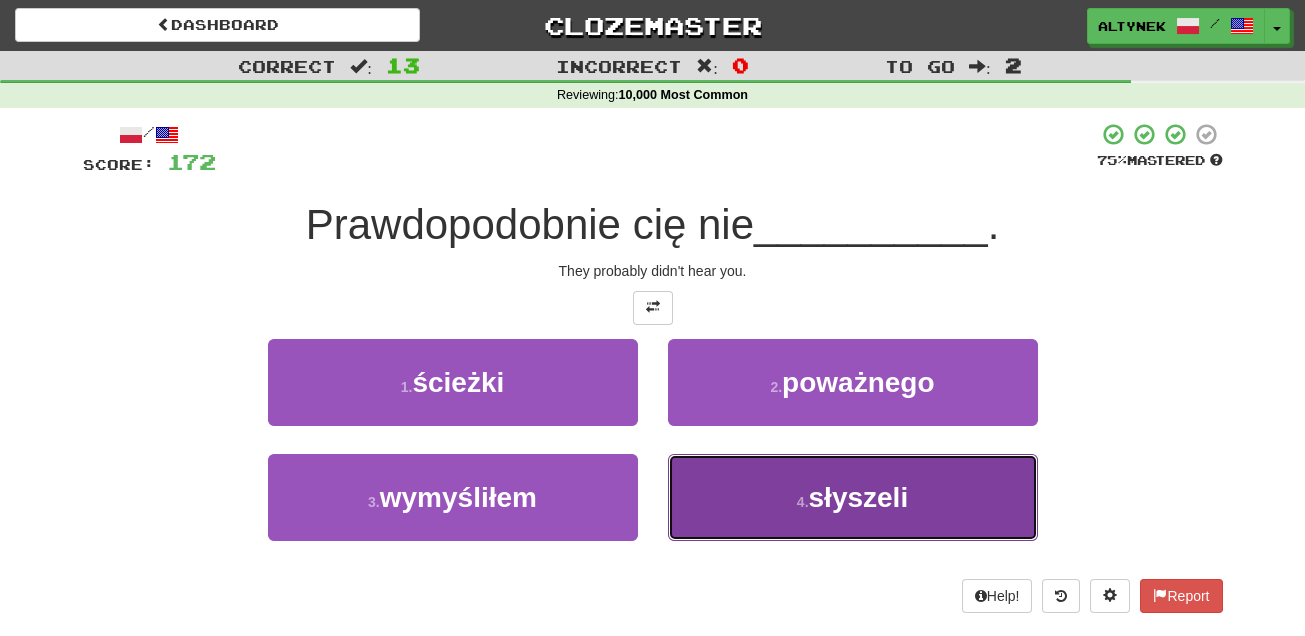 click on "4 .  słyszeli" at bounding box center (853, 497) 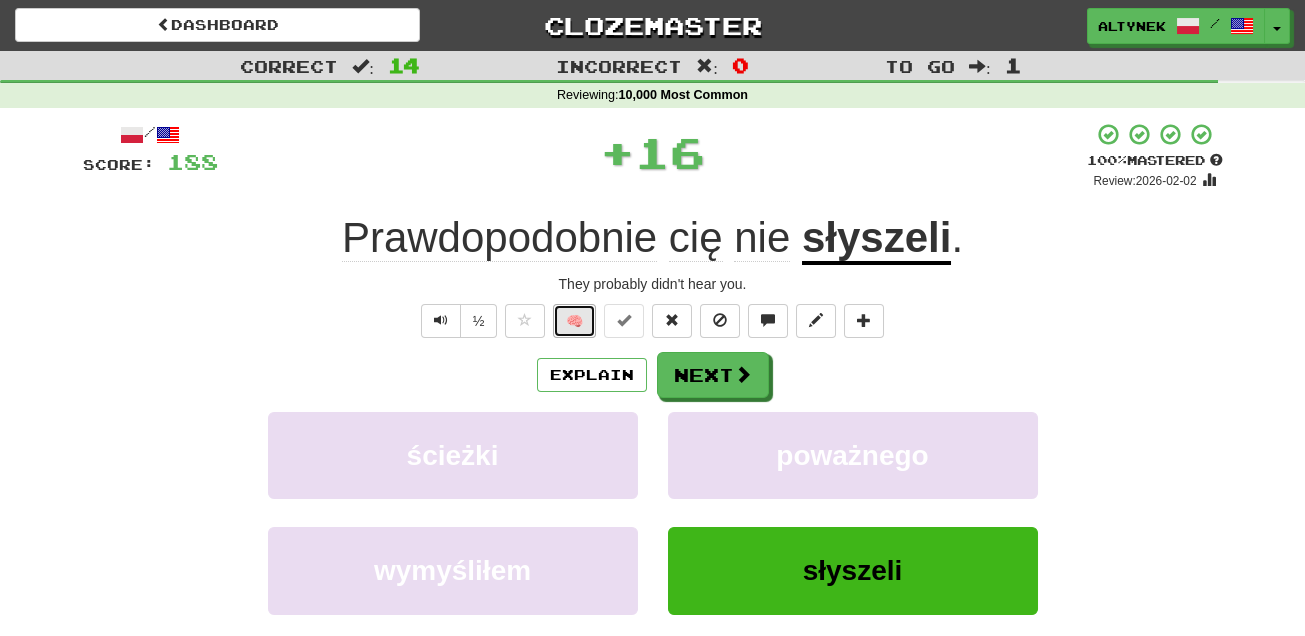 click on "🧠" at bounding box center (574, 321) 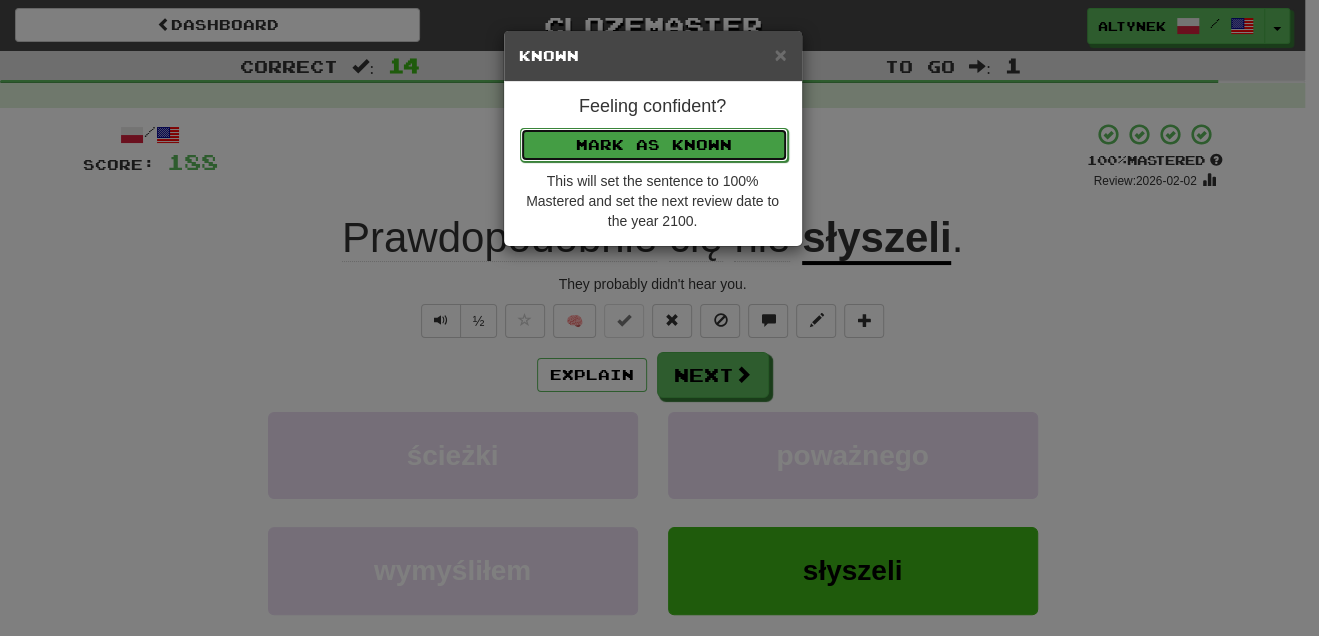 click on "Mark as Known" at bounding box center (654, 145) 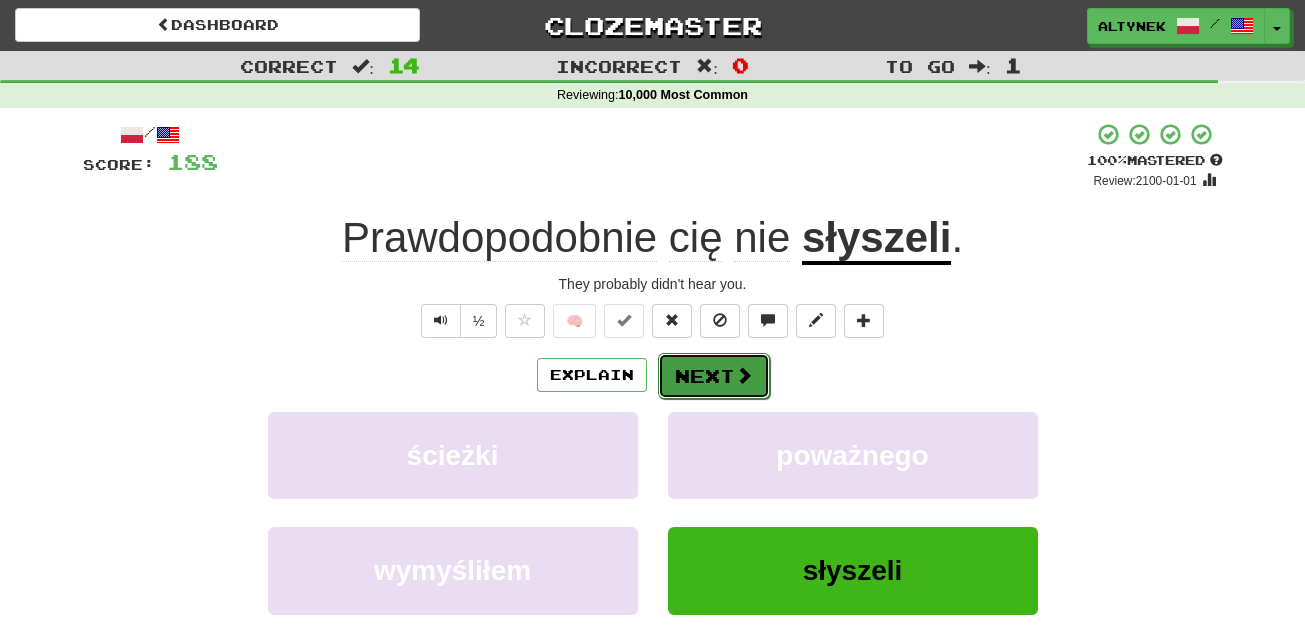 click on "Next" at bounding box center (714, 376) 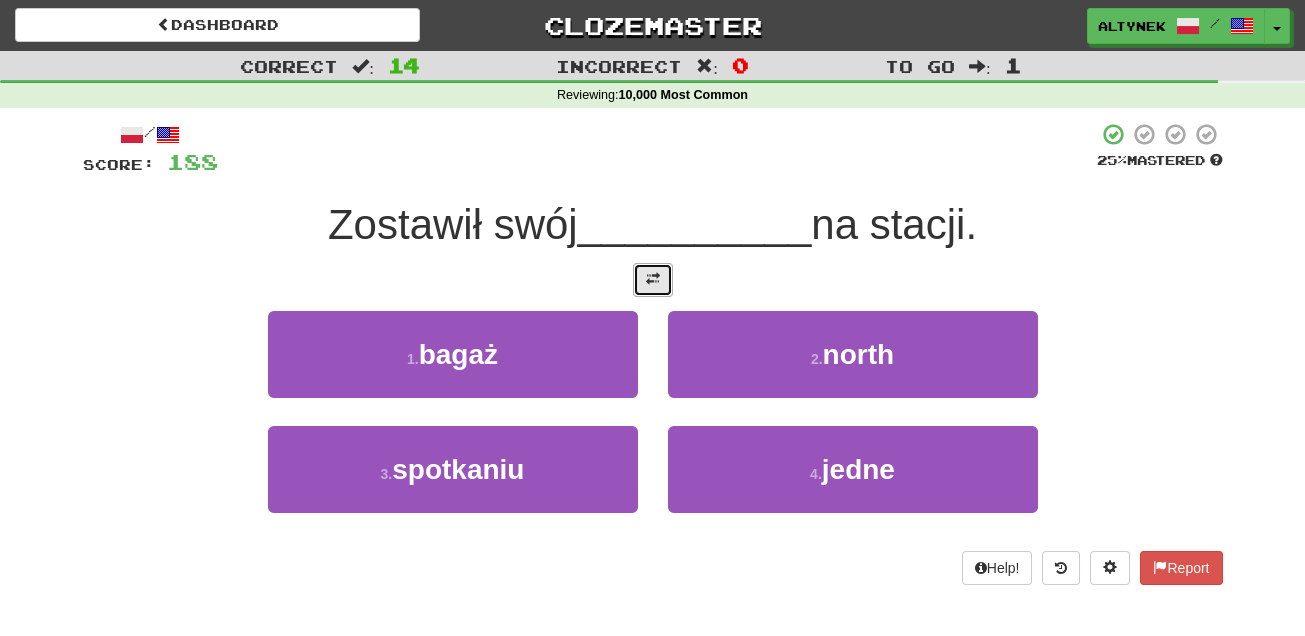 click at bounding box center (653, 279) 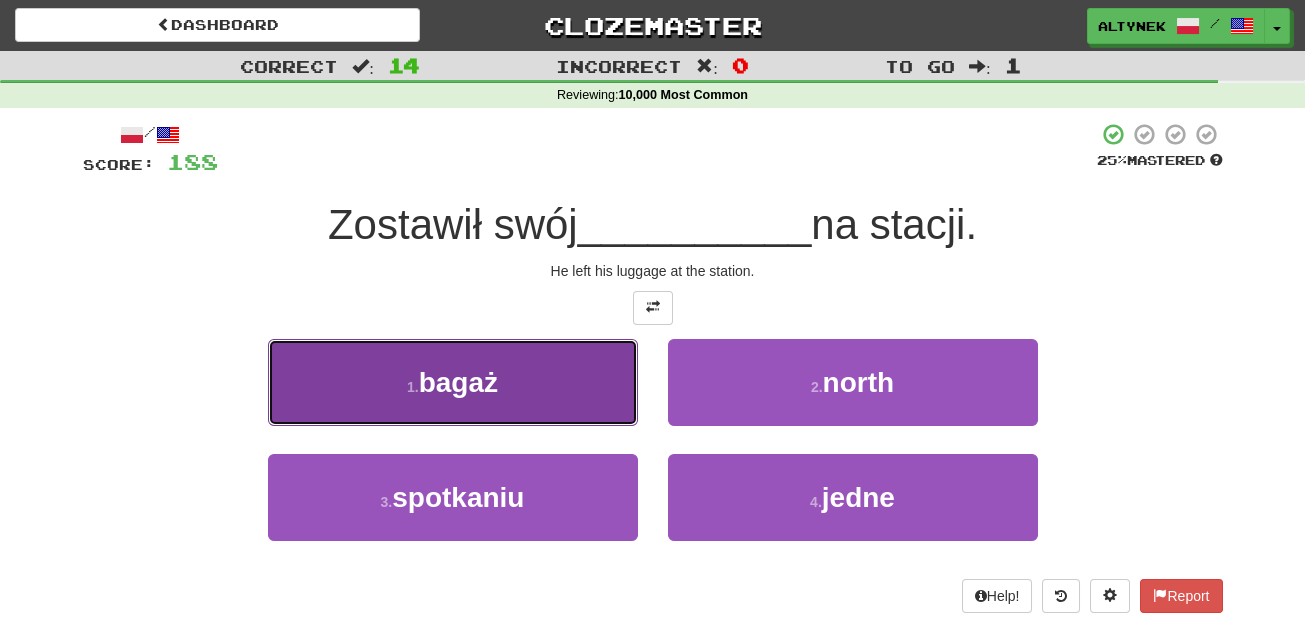 click on "1 .  bagaż" at bounding box center [453, 382] 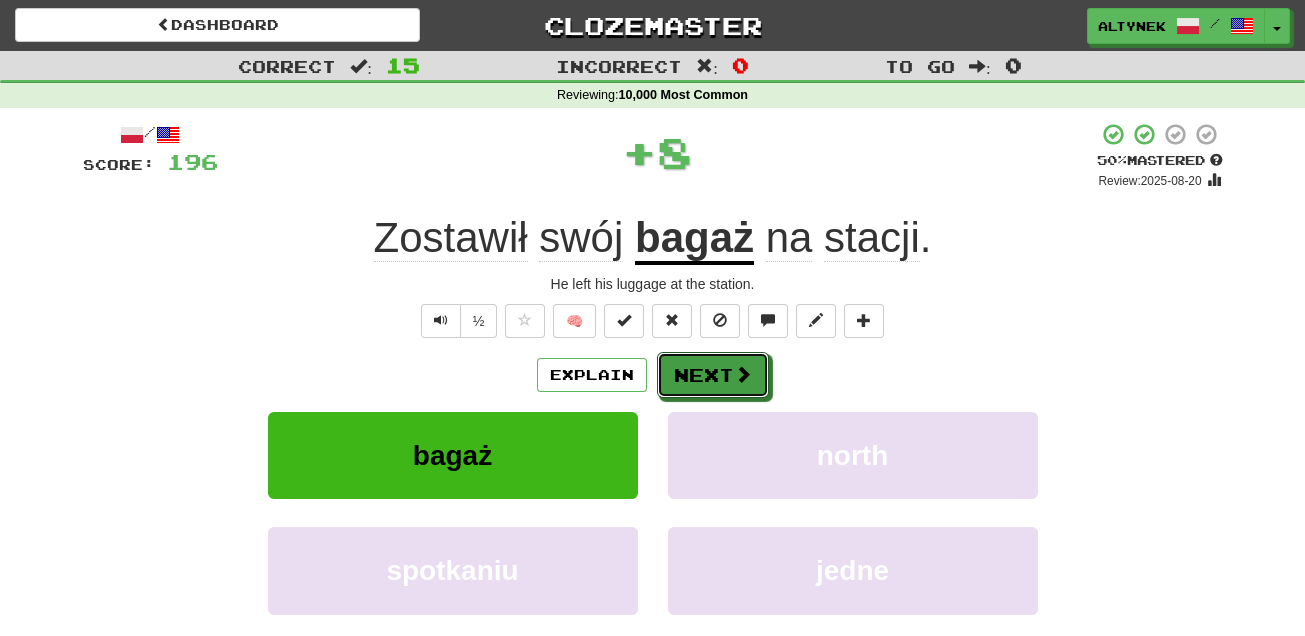 click on "Next" at bounding box center [713, 375] 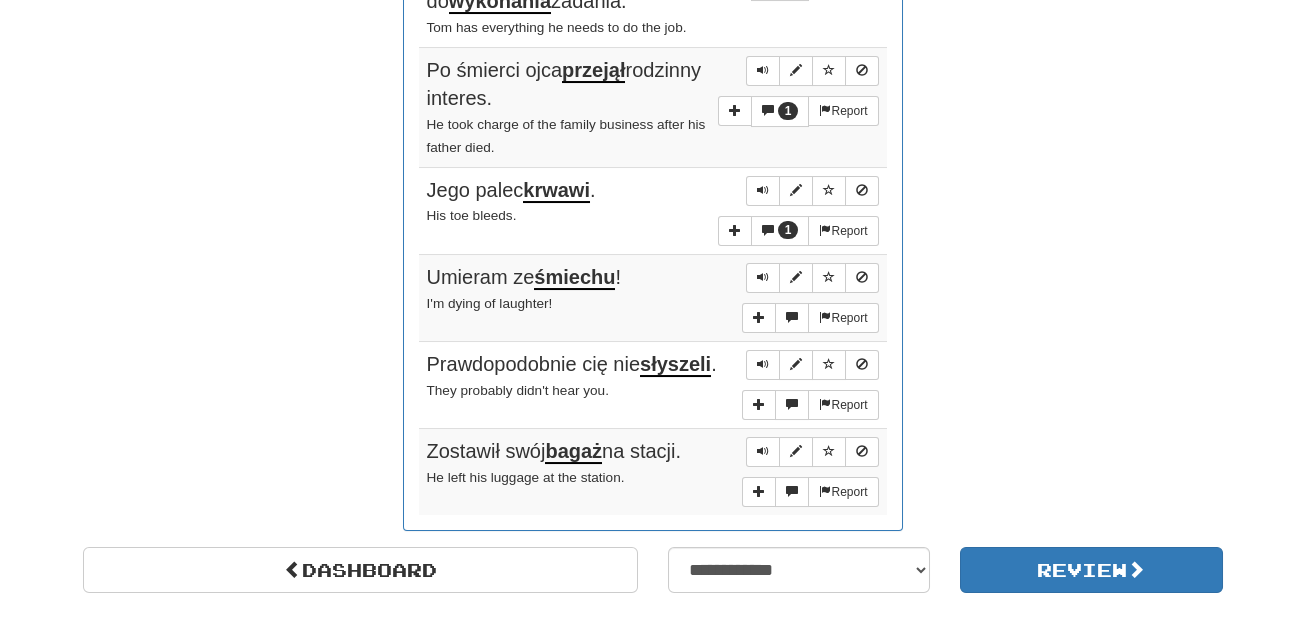 scroll, scrollTop: 2121, scrollLeft: 0, axis: vertical 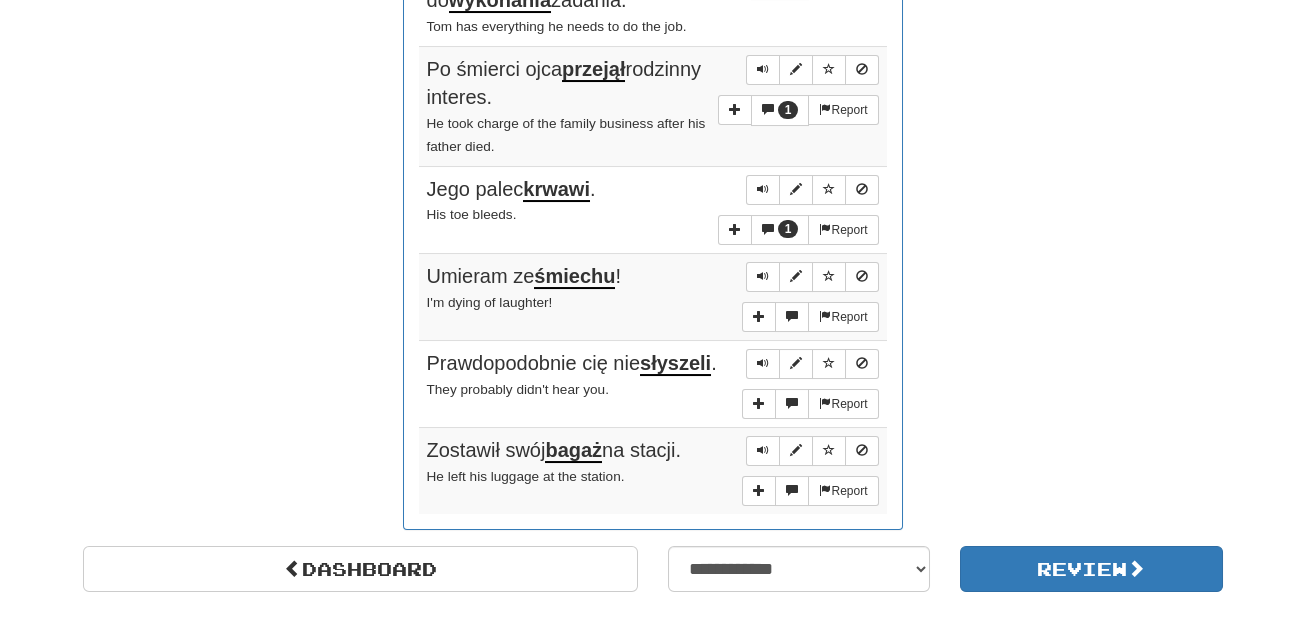 click on "krwawi" at bounding box center [556, 190] 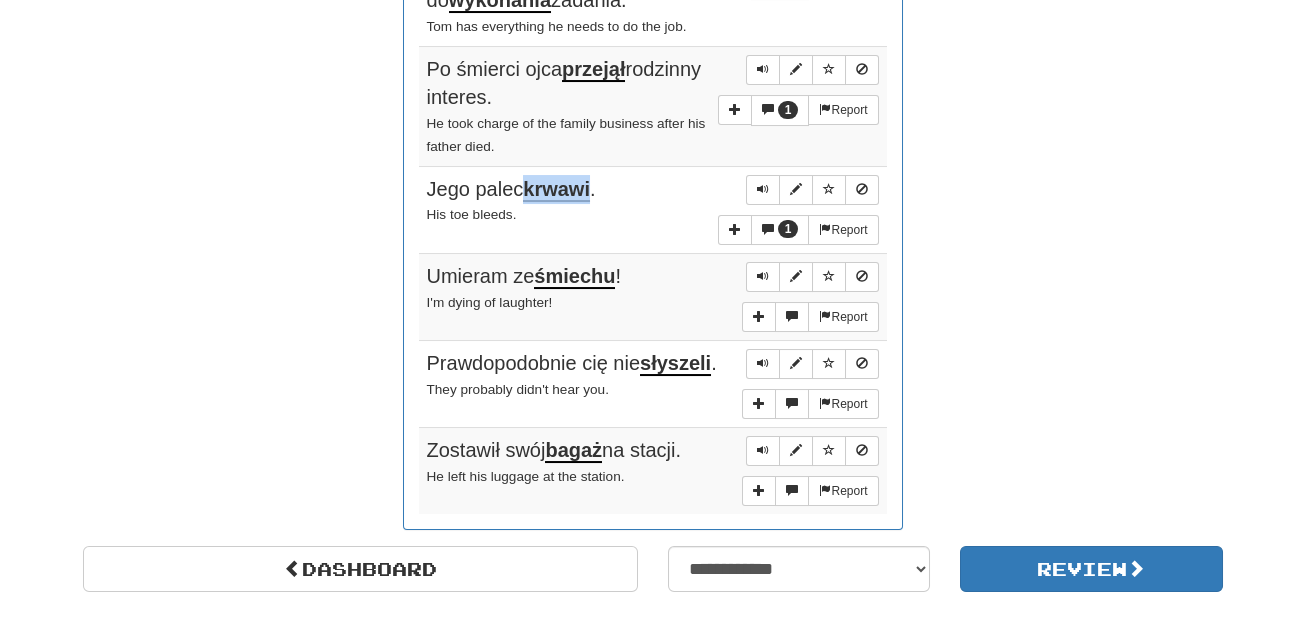 drag, startPoint x: 528, startPoint y: 168, endPoint x: 593, endPoint y: 161, distance: 65.37584 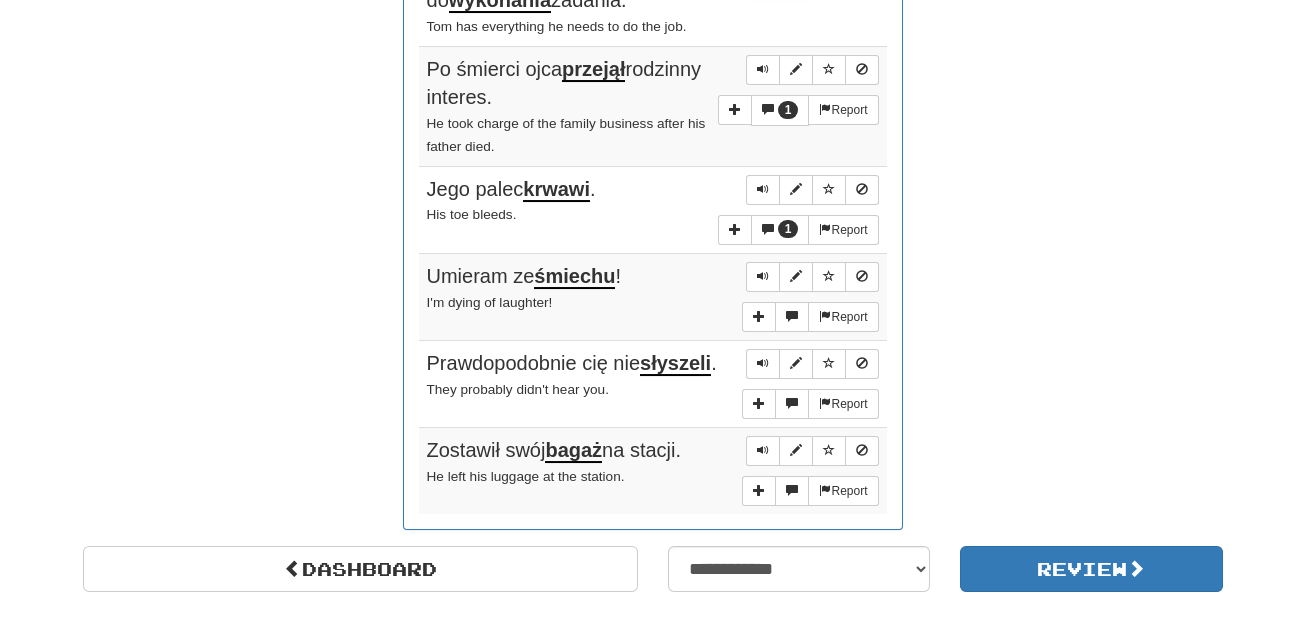 click on "Jego palec  krwawi ." at bounding box center (653, 189) 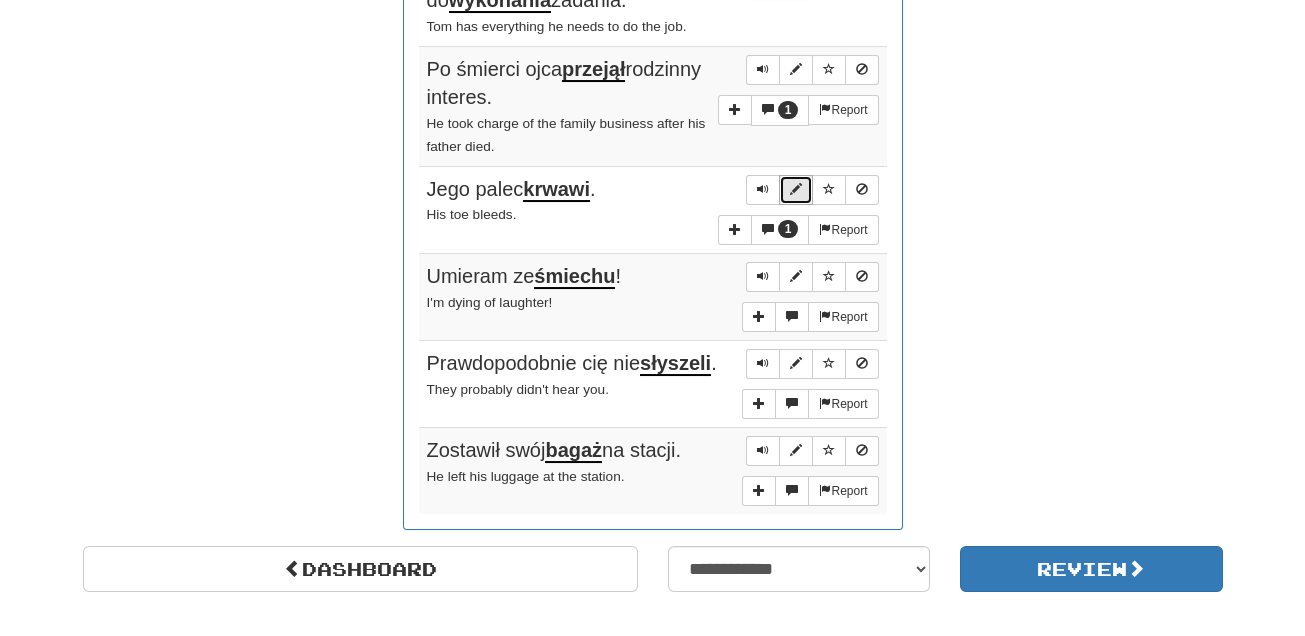 click at bounding box center [796, 189] 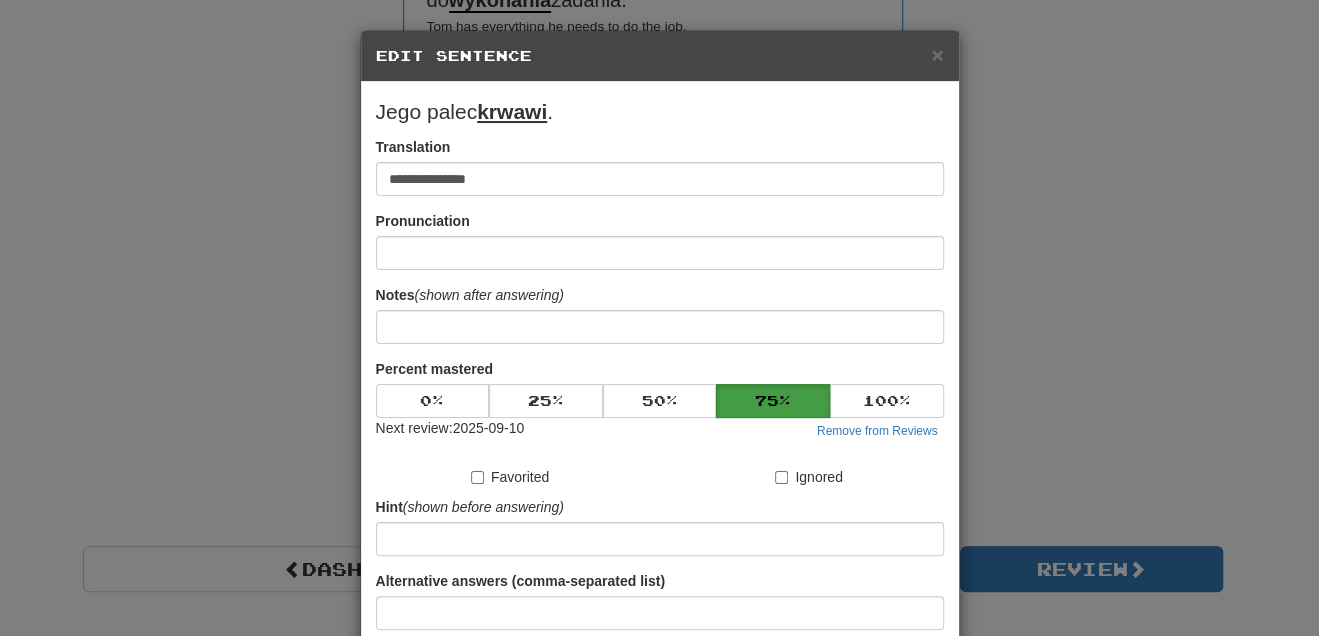 click on "krwawi" at bounding box center [512, 111] 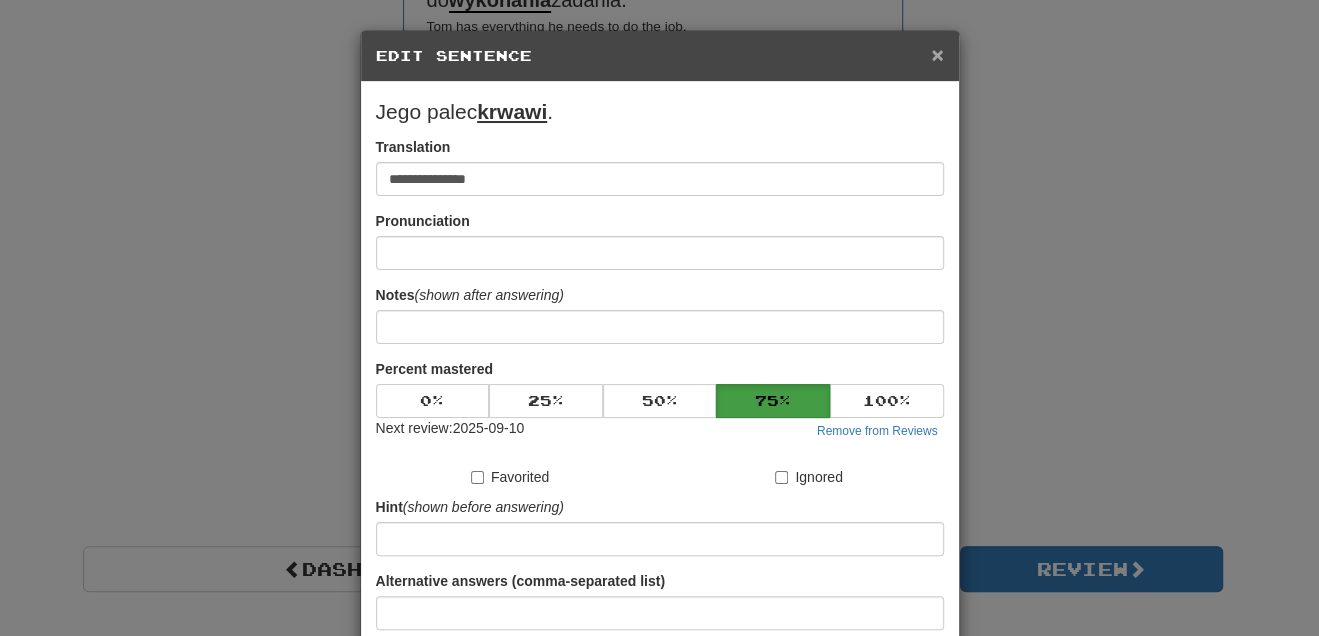 click on "×" at bounding box center (937, 54) 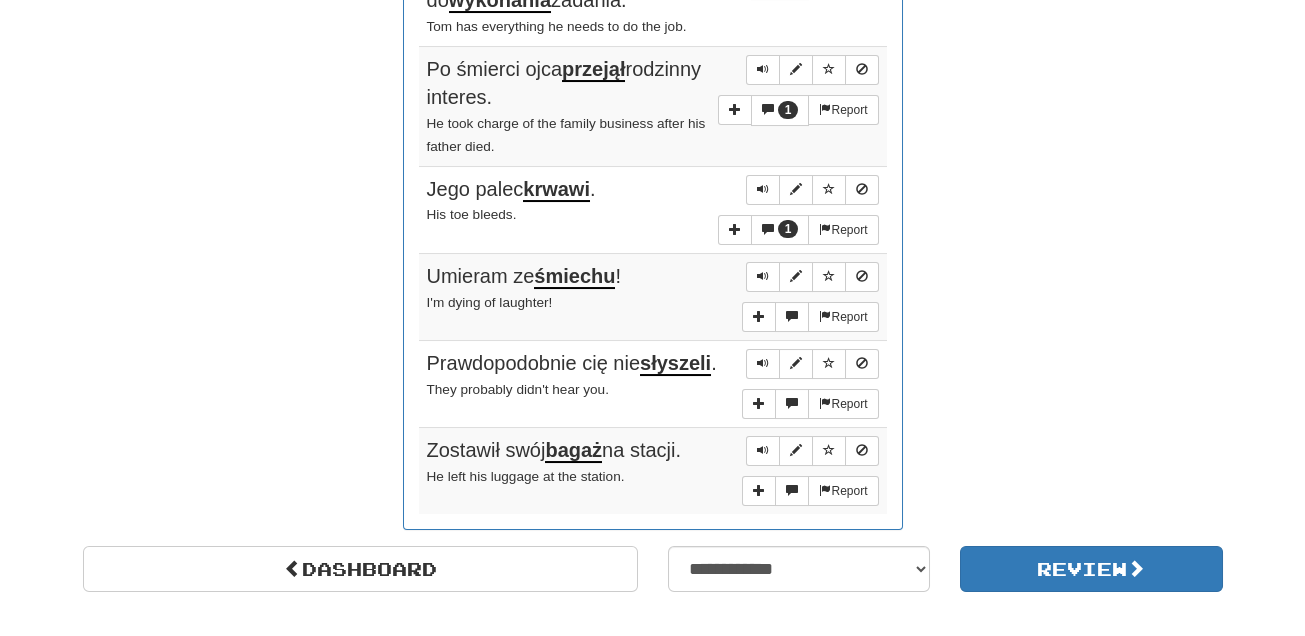 drag, startPoint x: 380, startPoint y: 0, endPoint x: 397, endPoint y: 163, distance: 163.88411 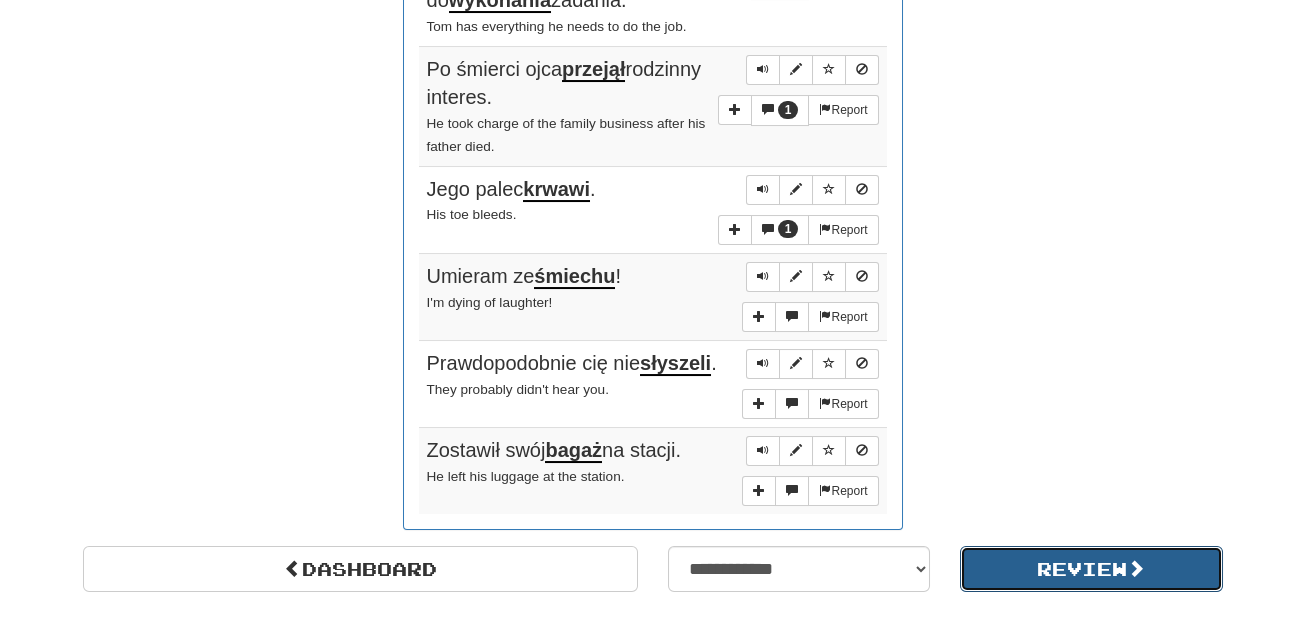 click on "Review" at bounding box center [1091, 569] 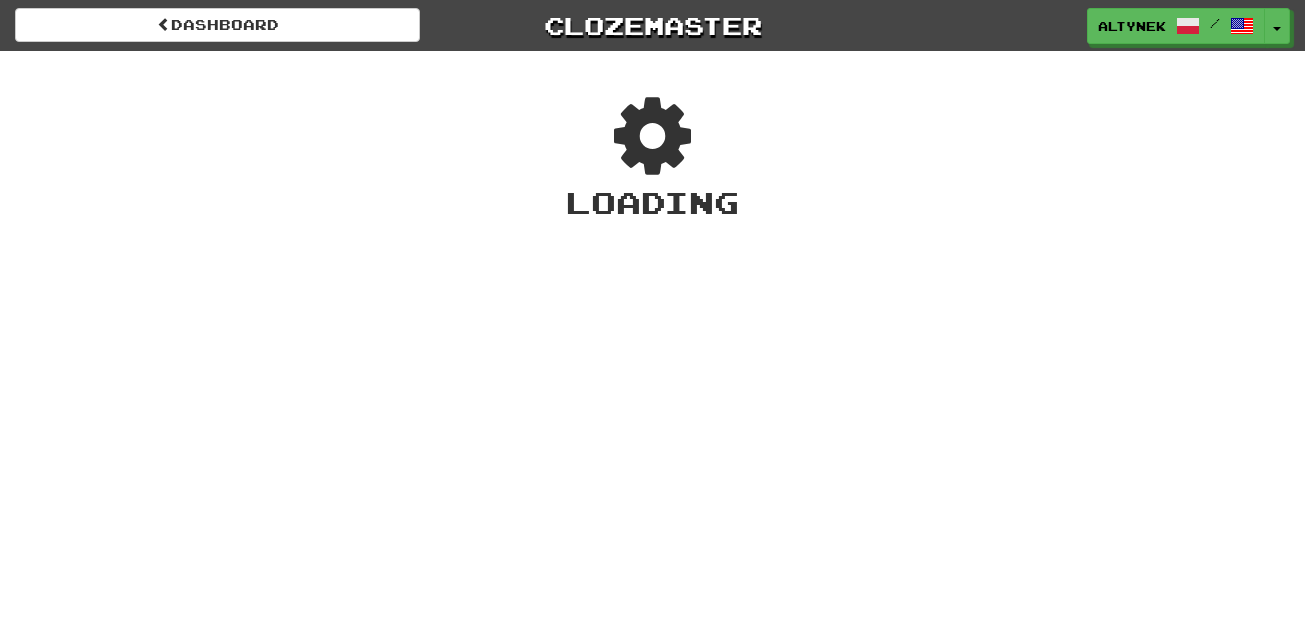 scroll, scrollTop: 0, scrollLeft: 0, axis: both 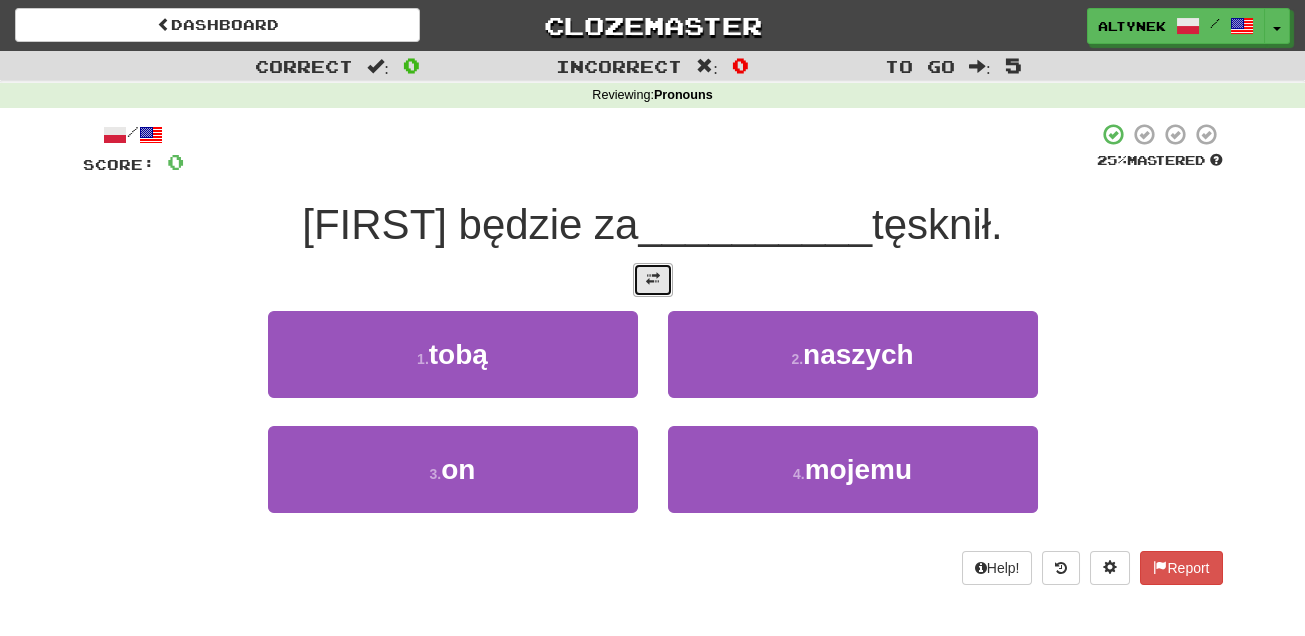 click at bounding box center [653, 280] 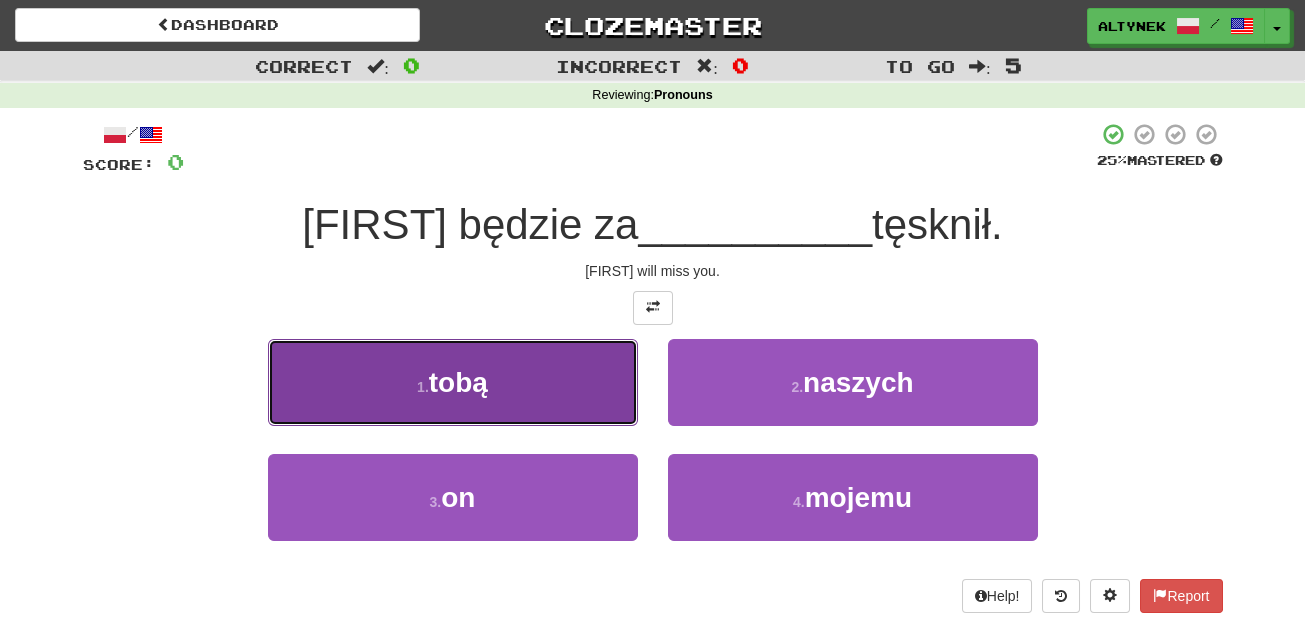 click on "1 .  tobą" at bounding box center (453, 382) 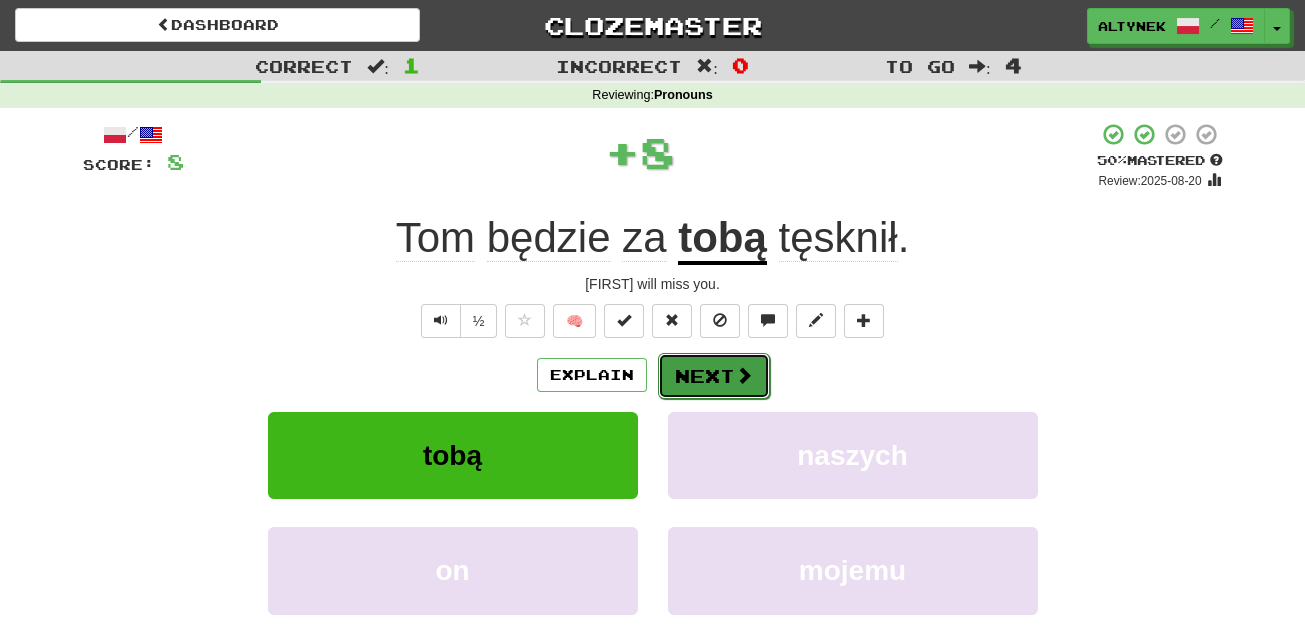 click on "Next" at bounding box center (714, 376) 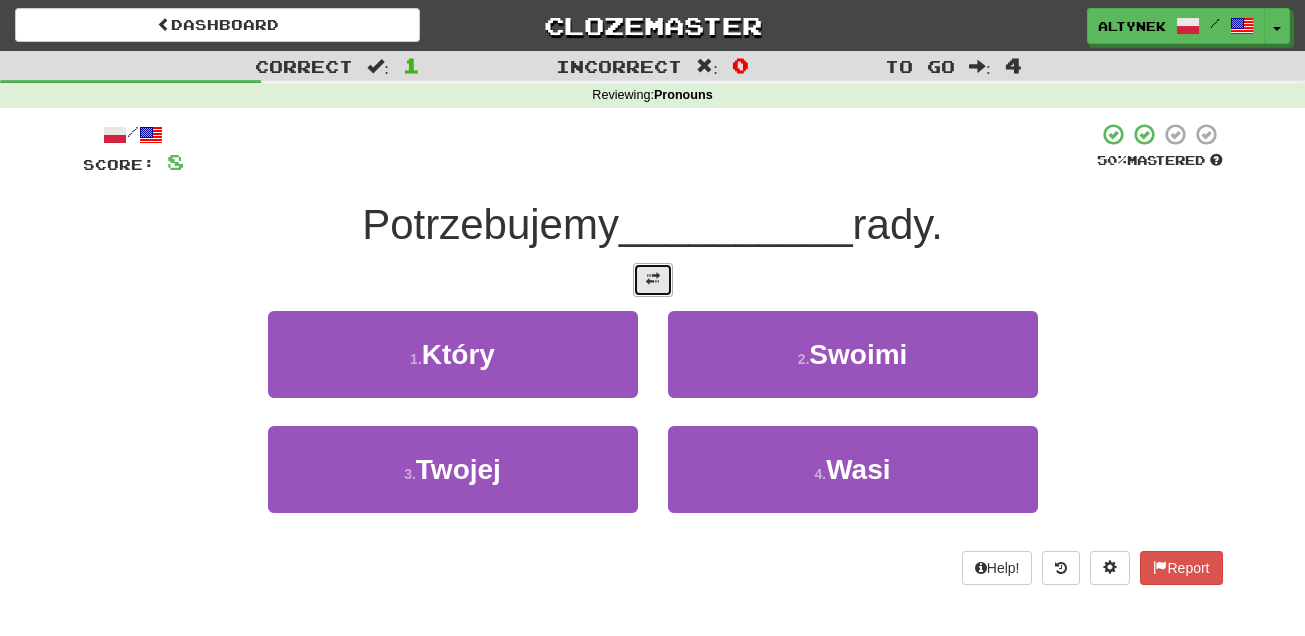 click at bounding box center [653, 280] 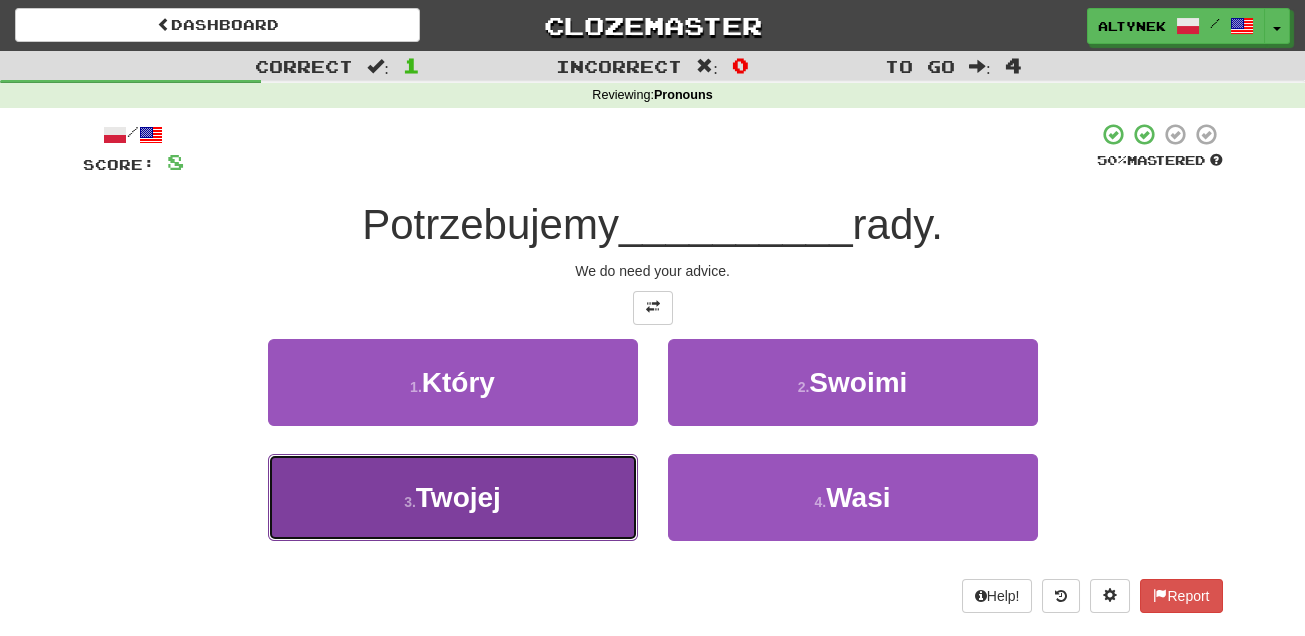click on "3 .  Twojej" at bounding box center (453, 497) 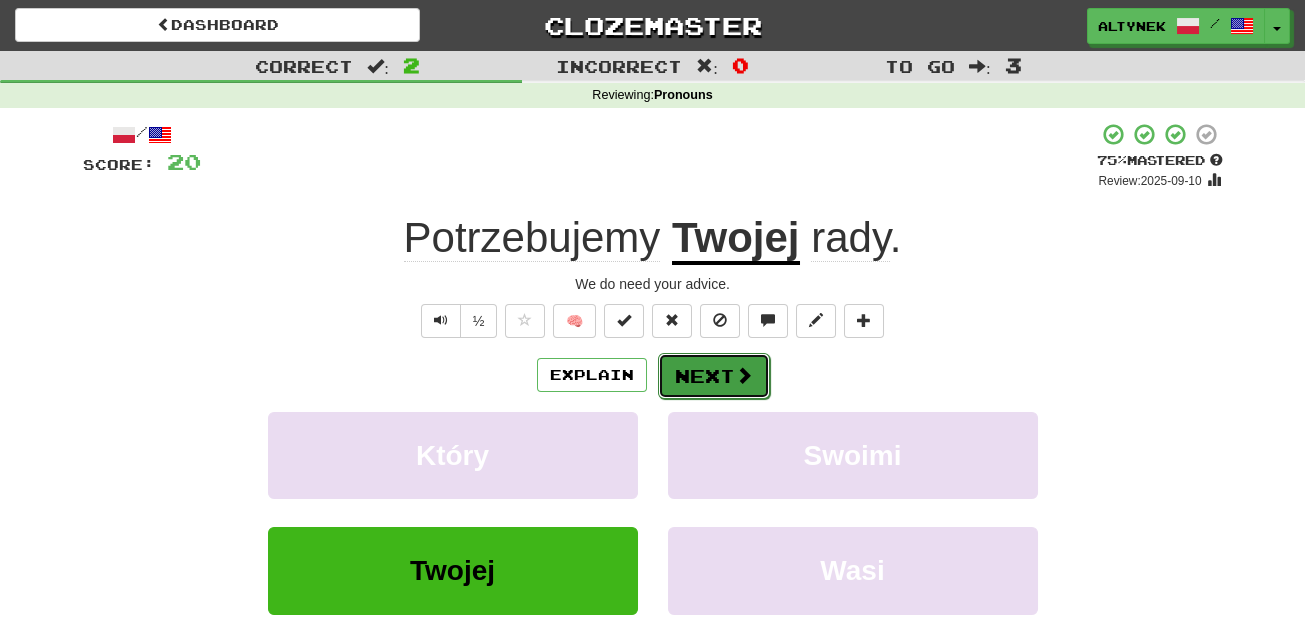 click on "Next" at bounding box center [714, 376] 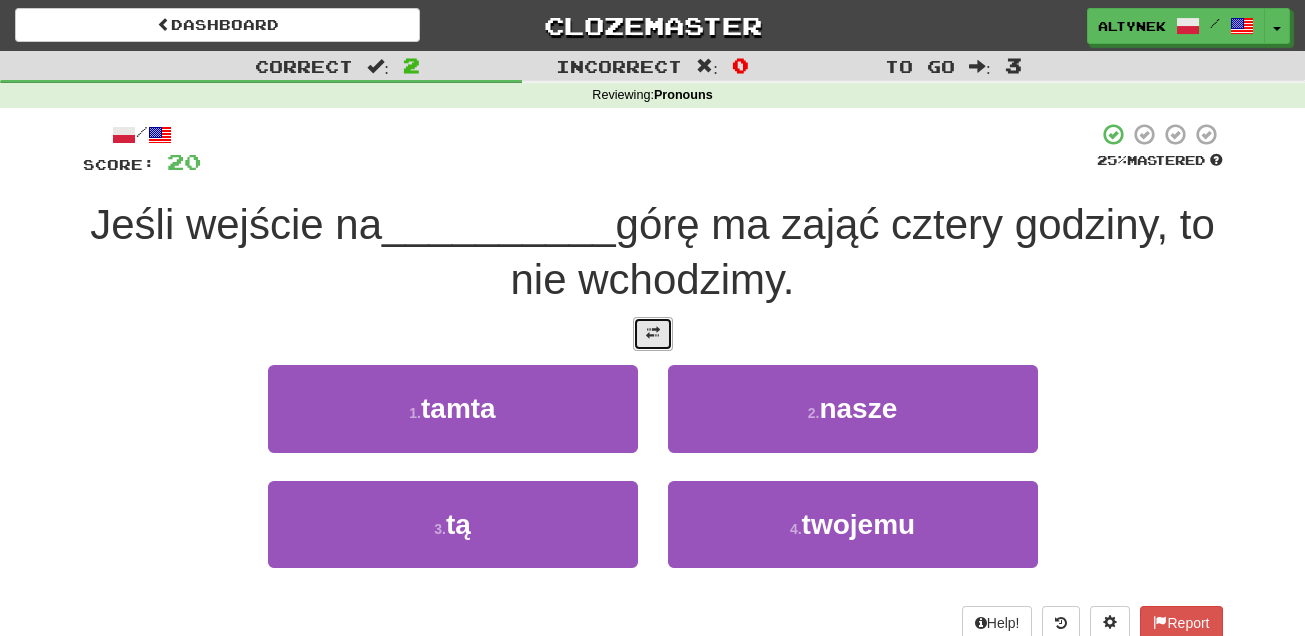 click at bounding box center [653, 334] 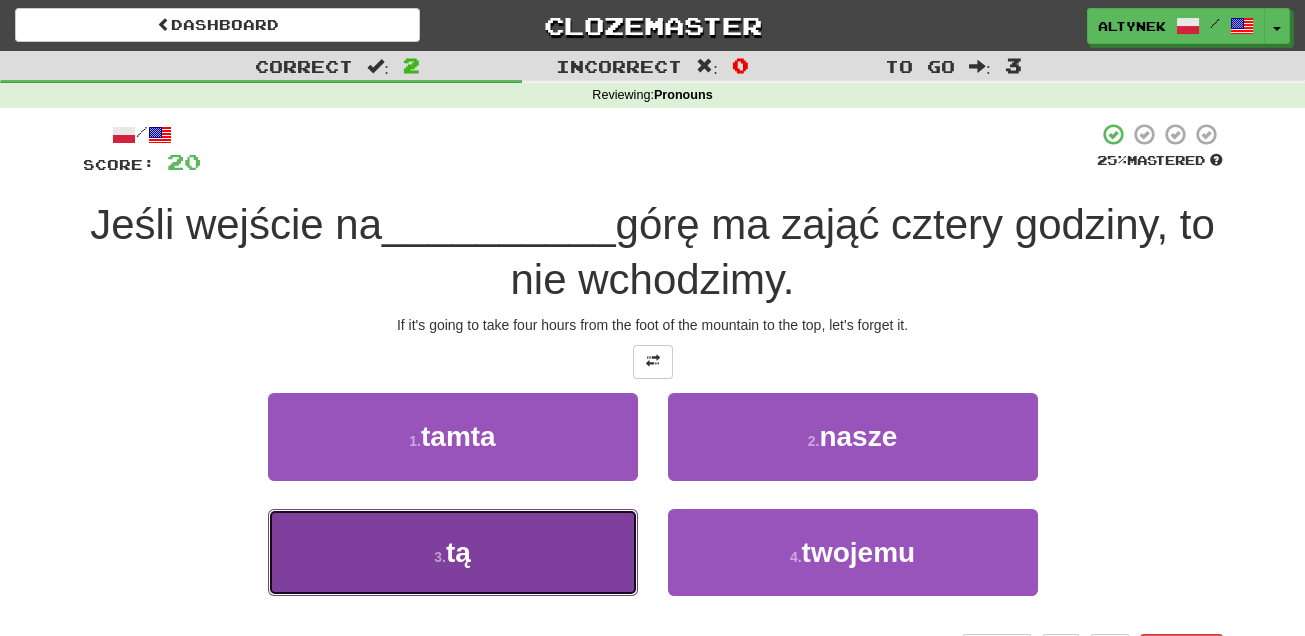 click on "3 .  tą" at bounding box center [453, 552] 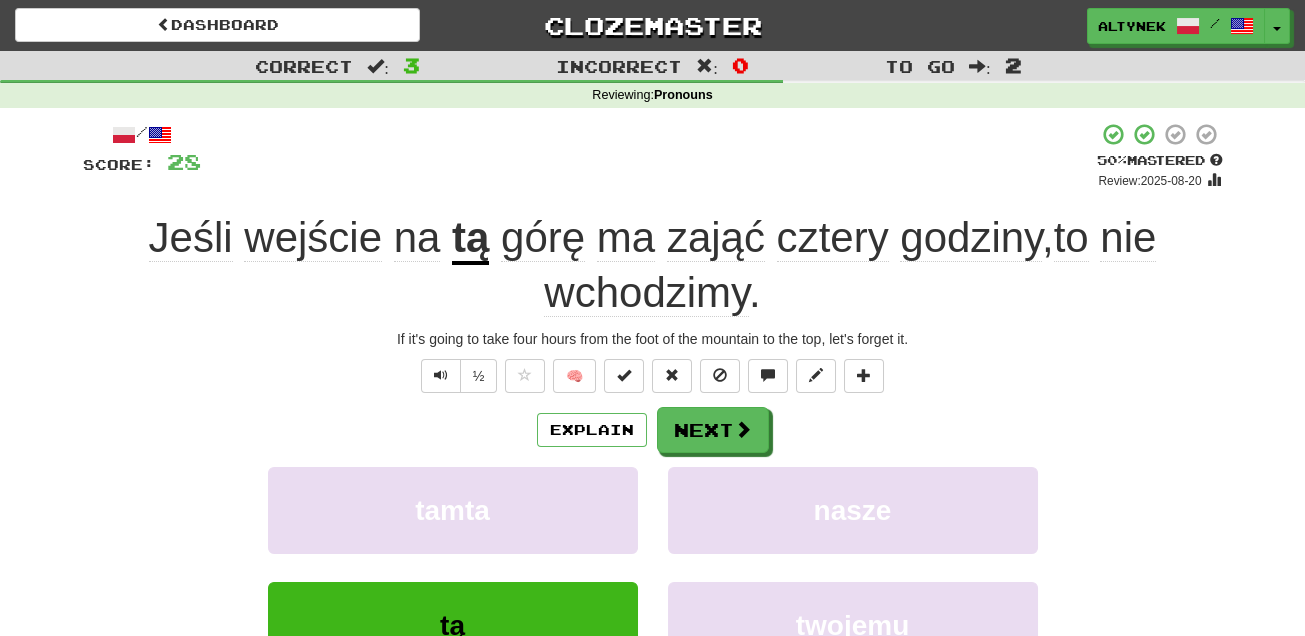 click on "zająć" at bounding box center [716, 238] 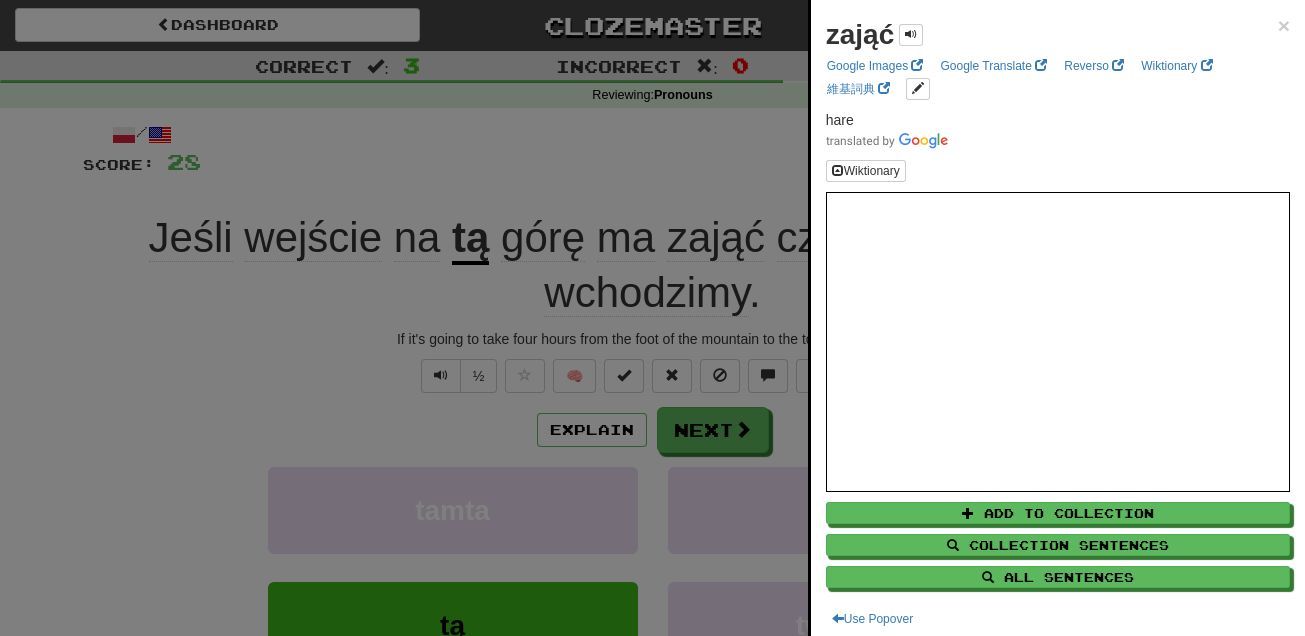 scroll, scrollTop: 3, scrollLeft: 0, axis: vertical 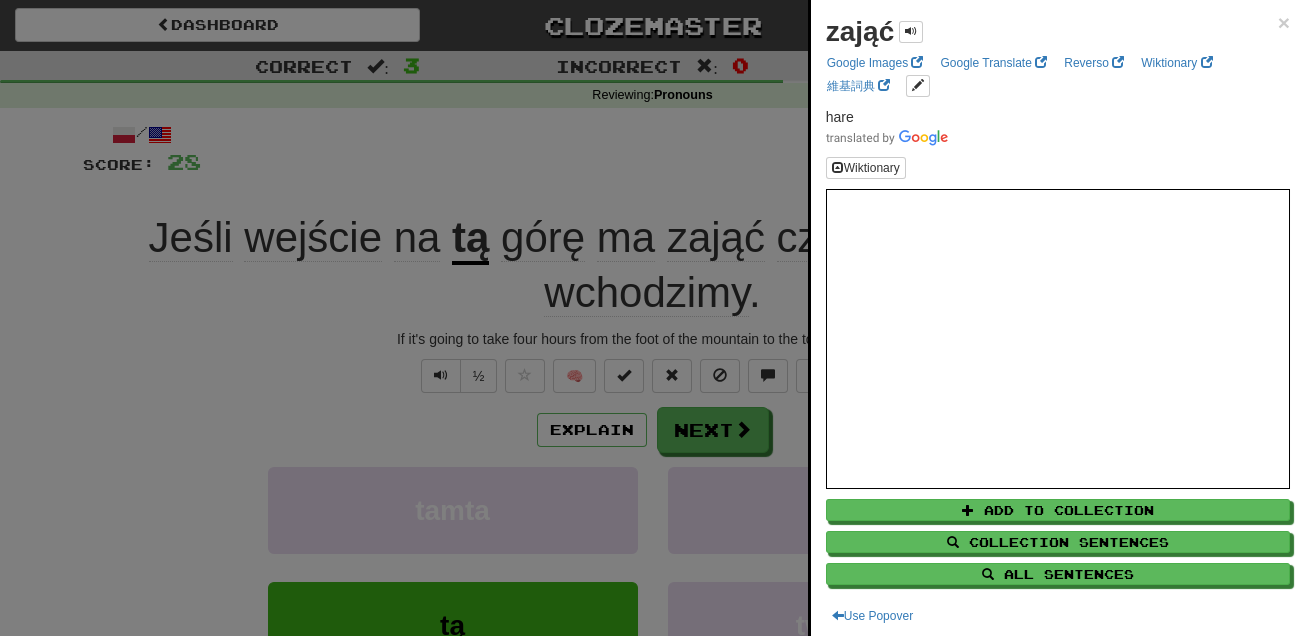 click at bounding box center (652, 318) 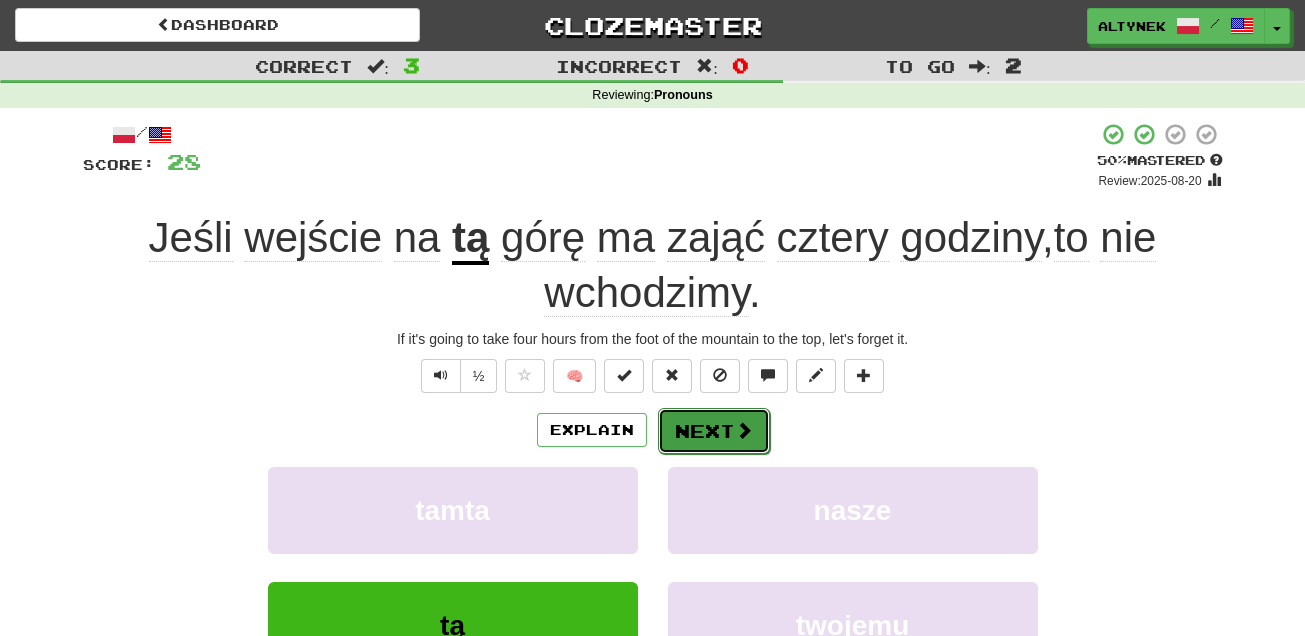 click at bounding box center (744, 430) 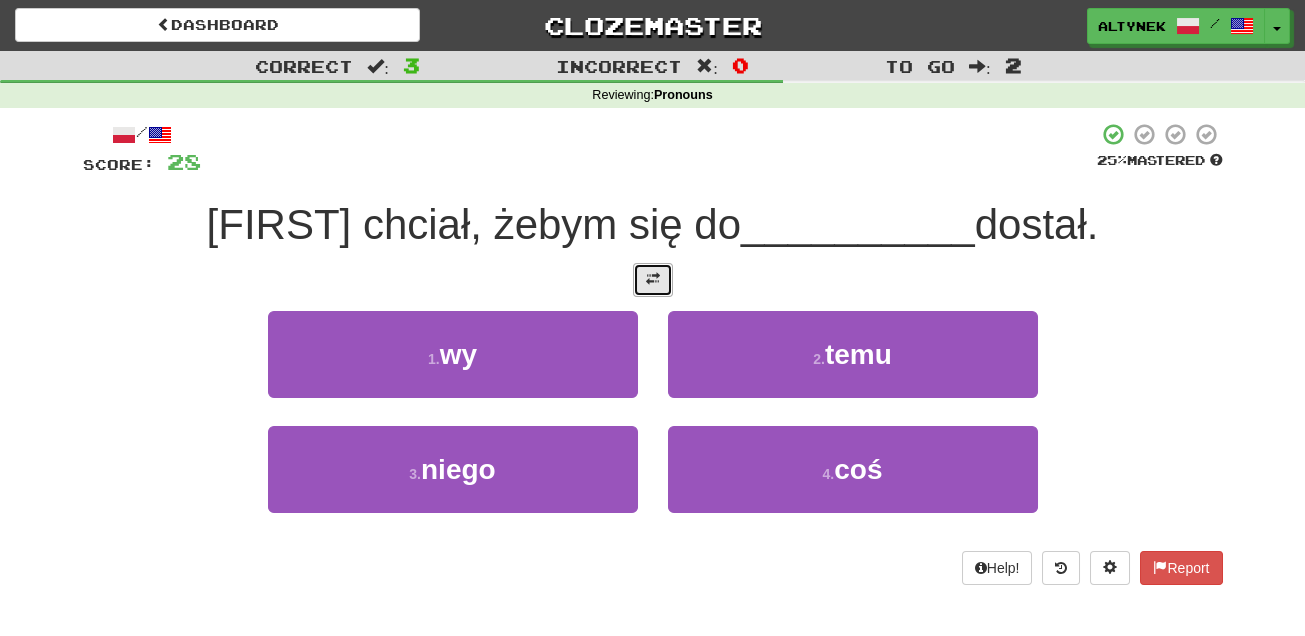 click at bounding box center (653, 280) 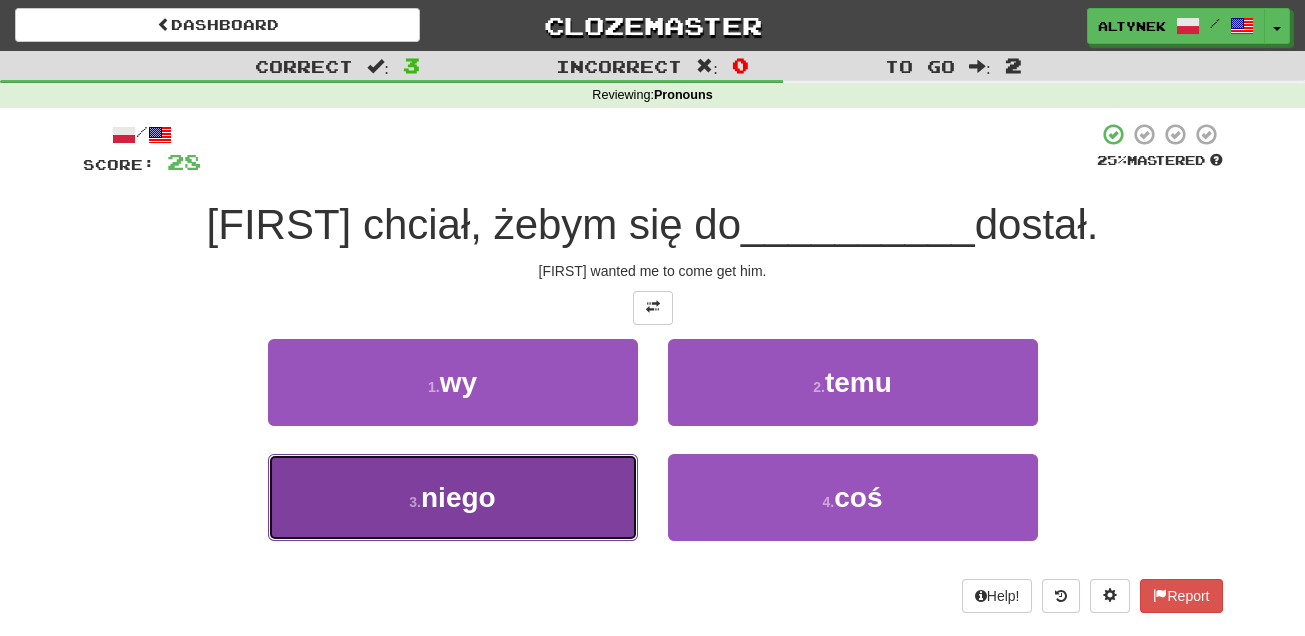 click on "3 .  niego" at bounding box center [453, 497] 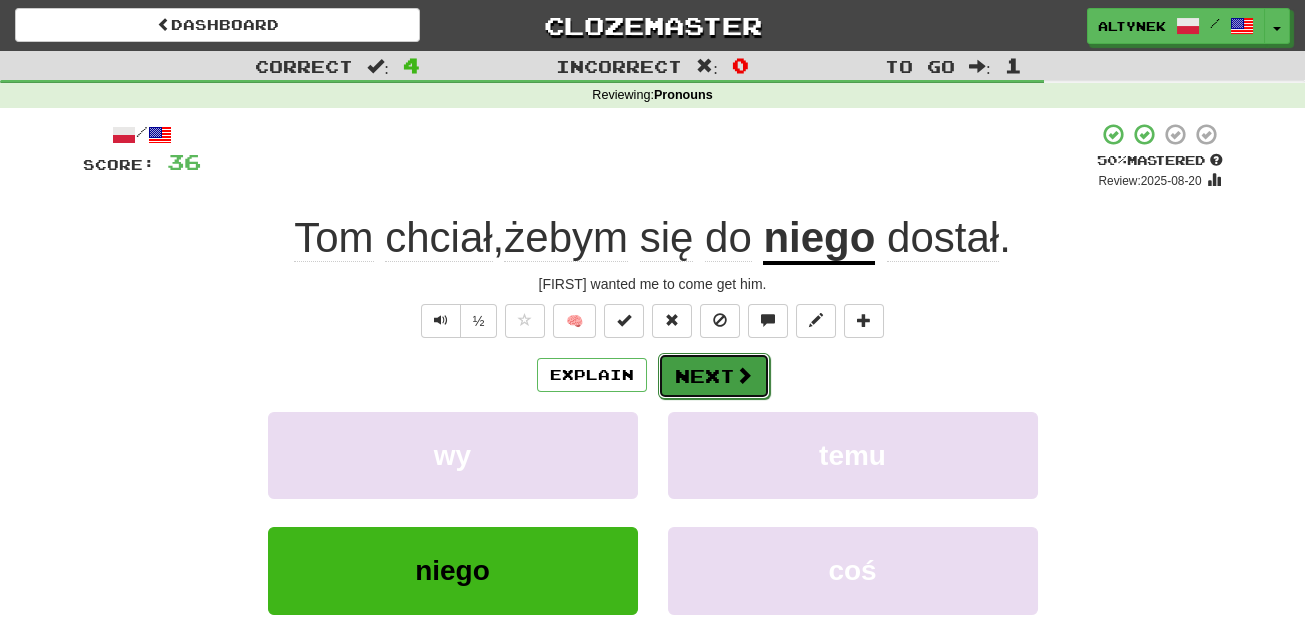 click on "Next" at bounding box center (714, 376) 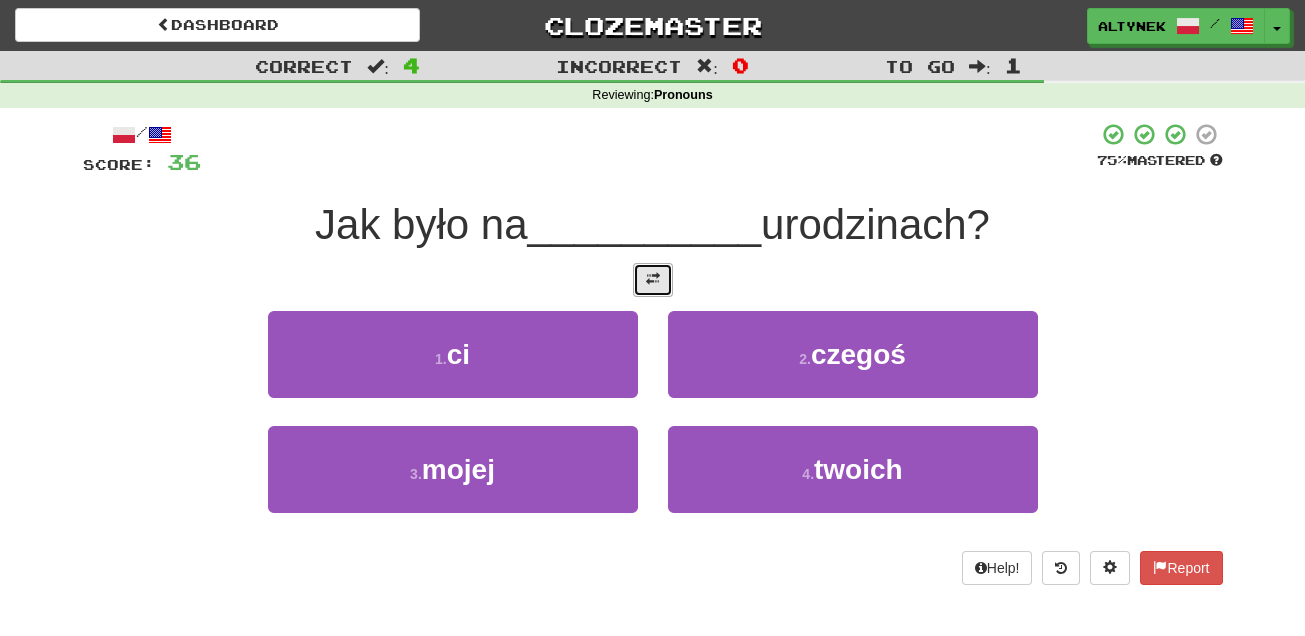 click at bounding box center [653, 280] 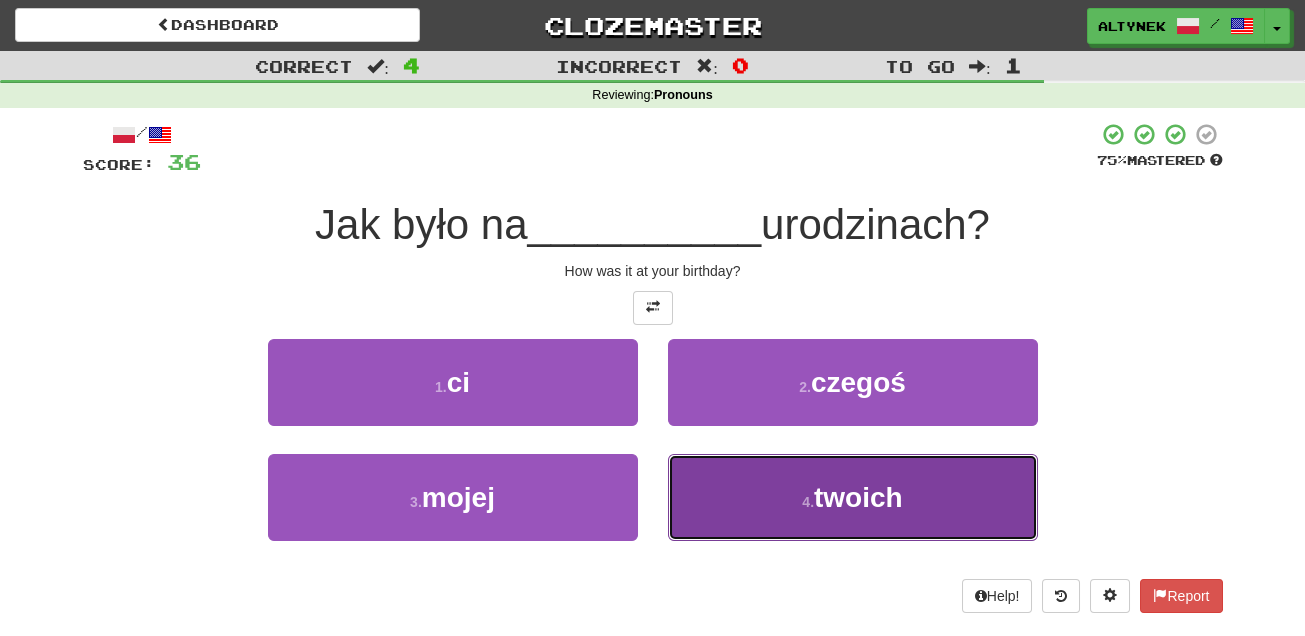click on "4 .  twoich" at bounding box center (853, 497) 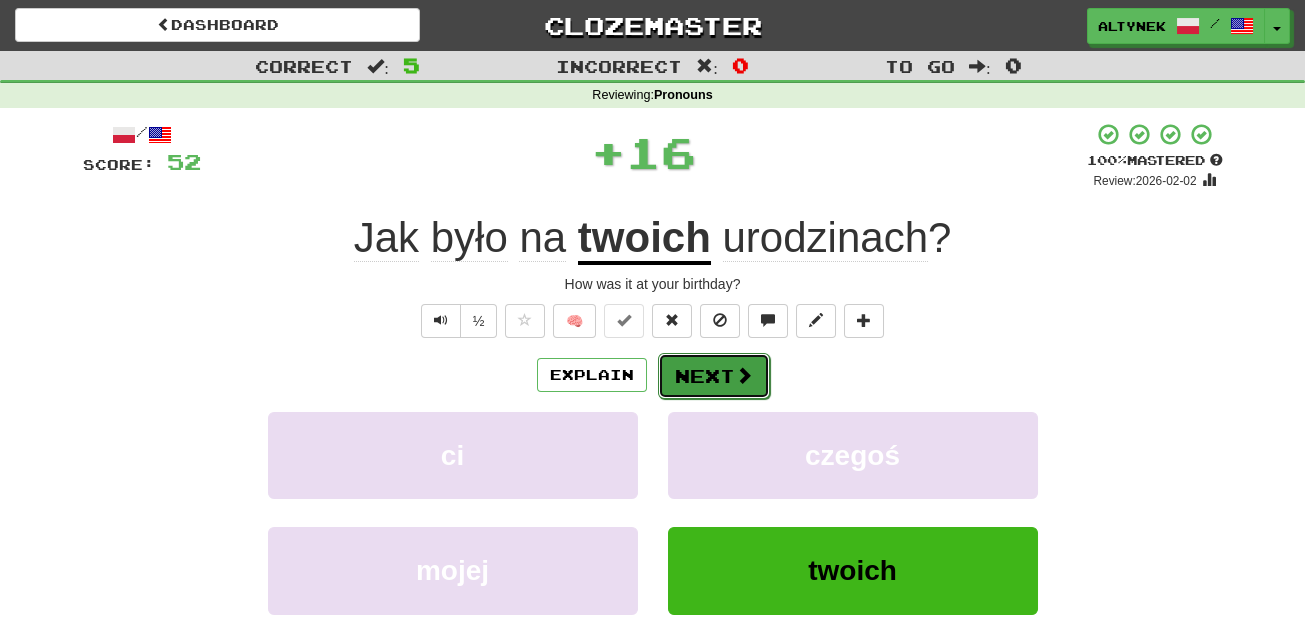 click on "Next" at bounding box center [714, 376] 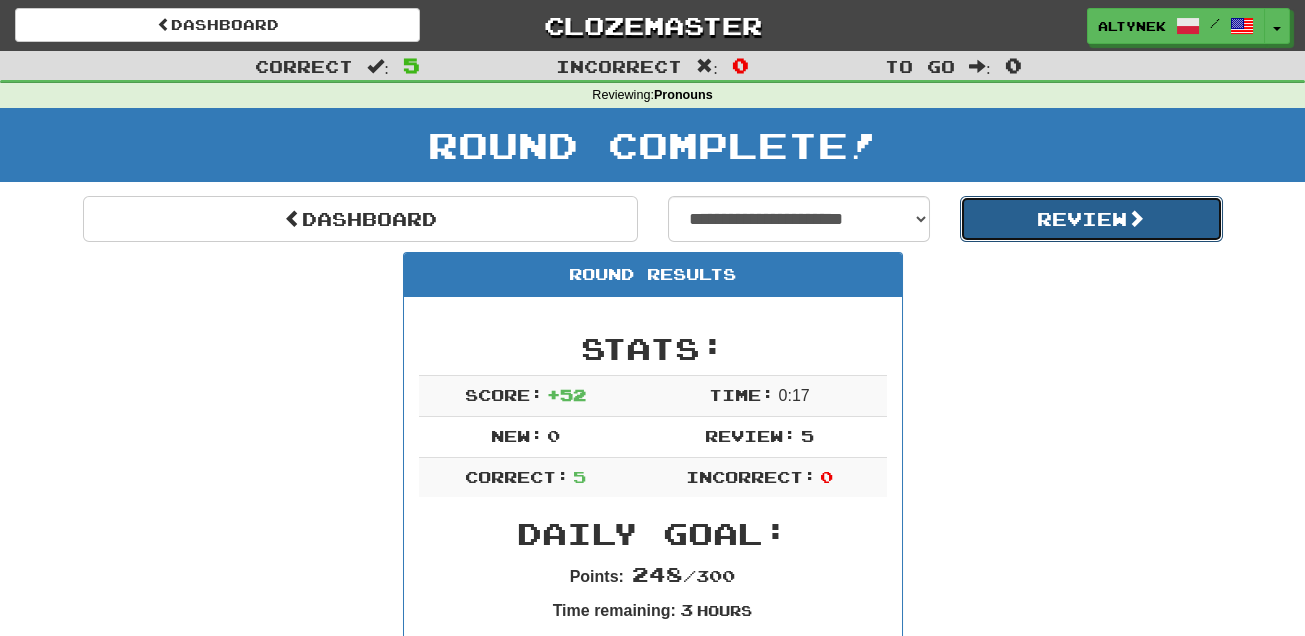 click on "Review" at bounding box center [1091, 219] 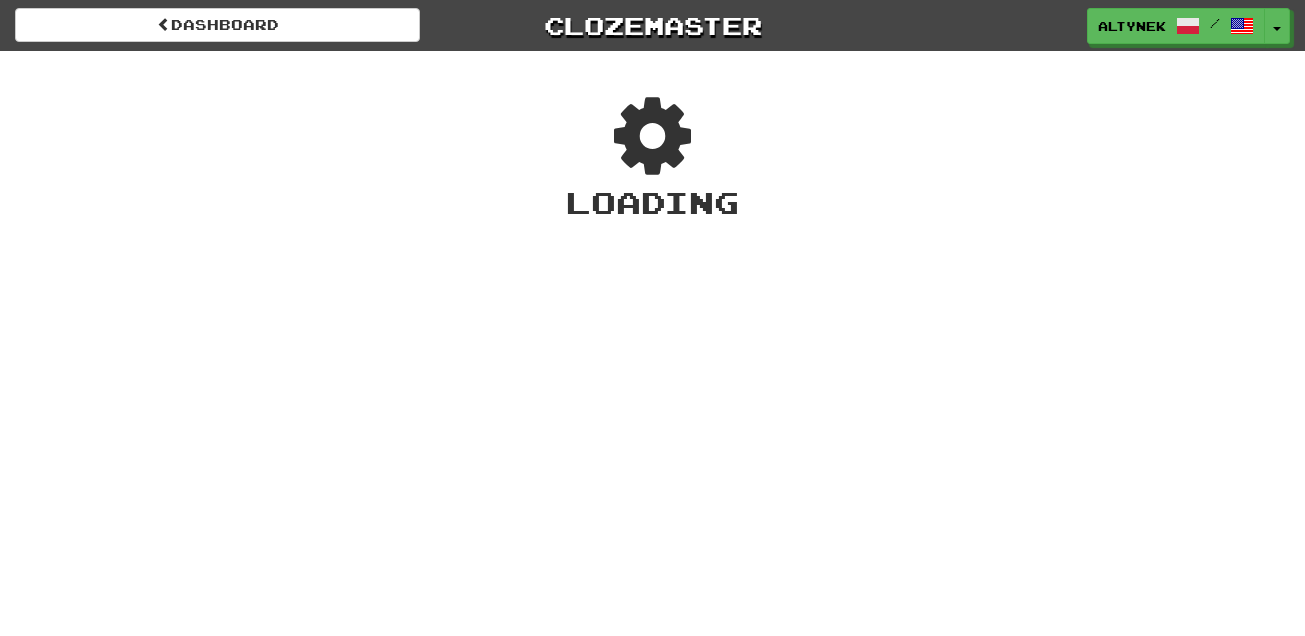 scroll, scrollTop: 0, scrollLeft: 0, axis: both 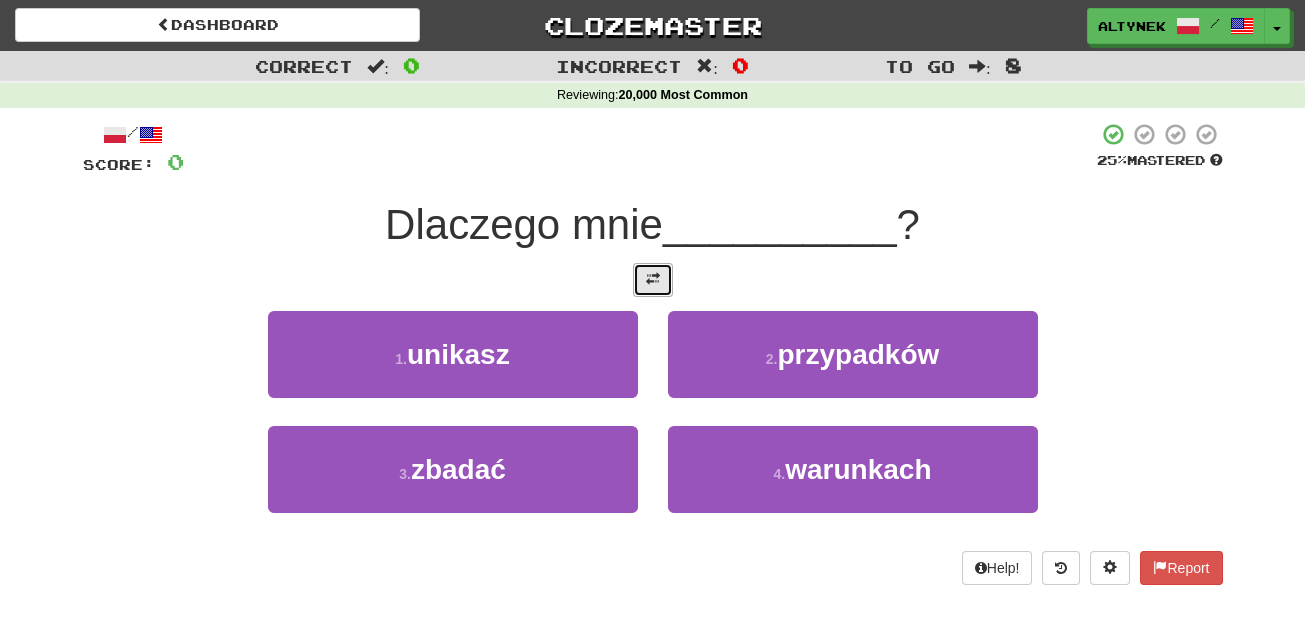click at bounding box center [653, 279] 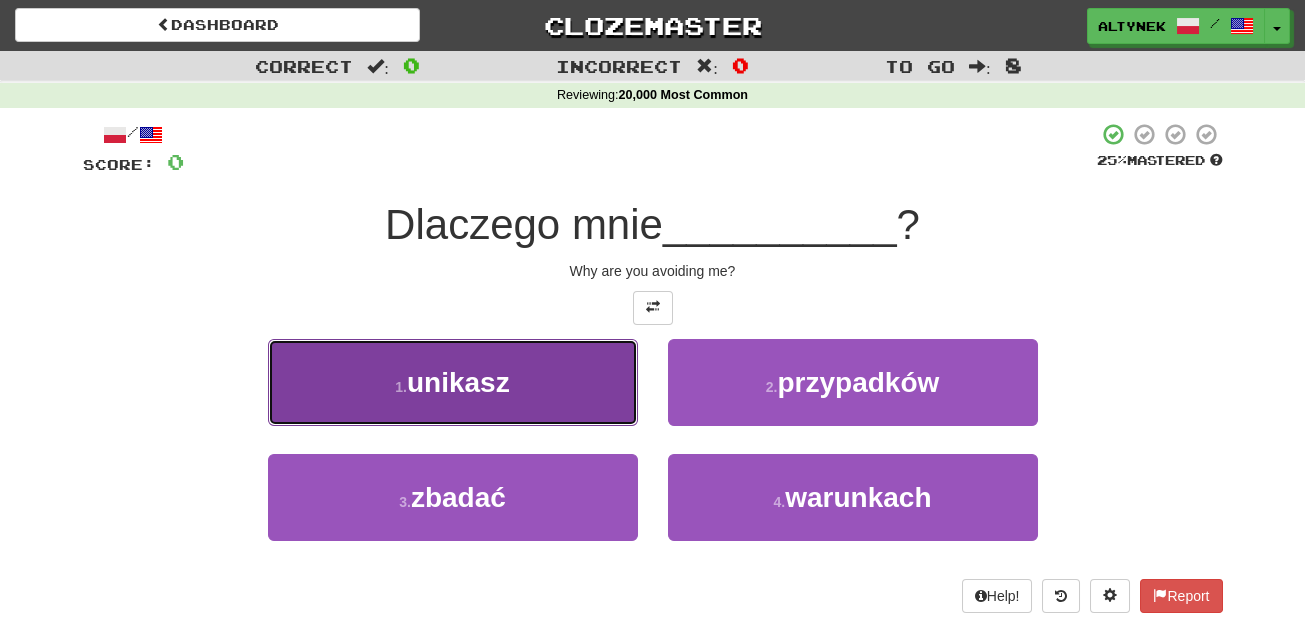 click on "1 .  unikasz" at bounding box center (453, 382) 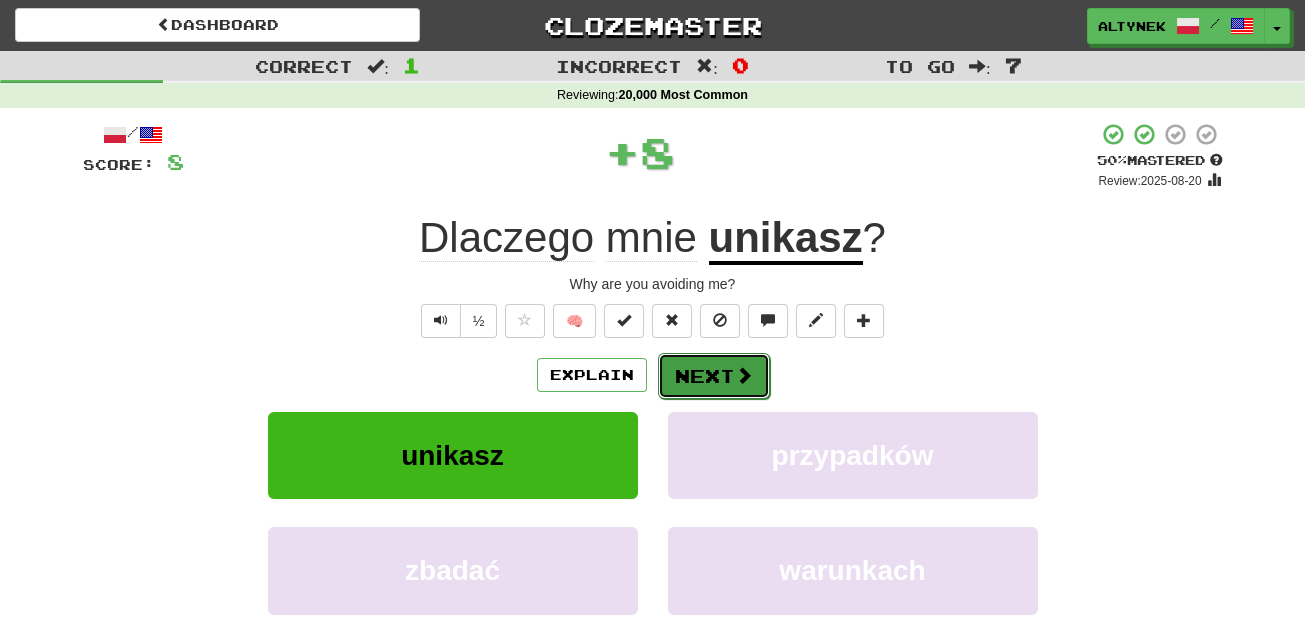 click on "Next" at bounding box center [714, 376] 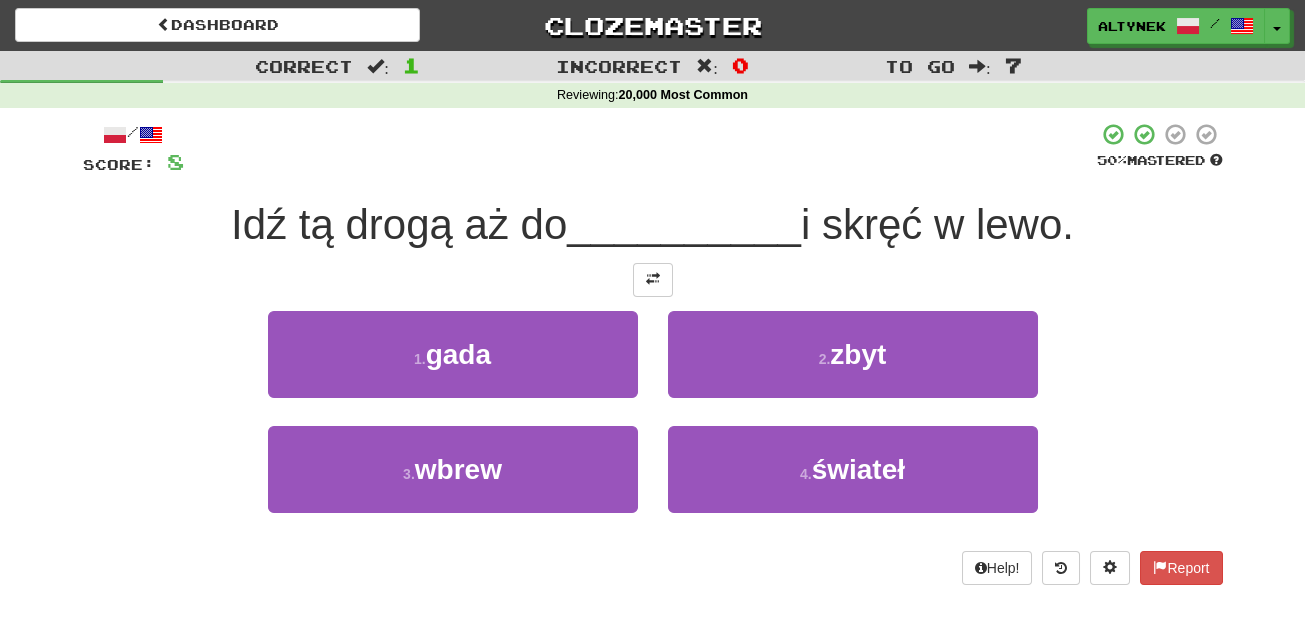 click on "/  Score:   8 50 %  Mastered Idź tą drogą aż do  __________  i skręć w lewo. 1 .  gada 2 .  zbyt 3 .  wbrew 4 .  świateł  Help!  Report" at bounding box center (653, 353) 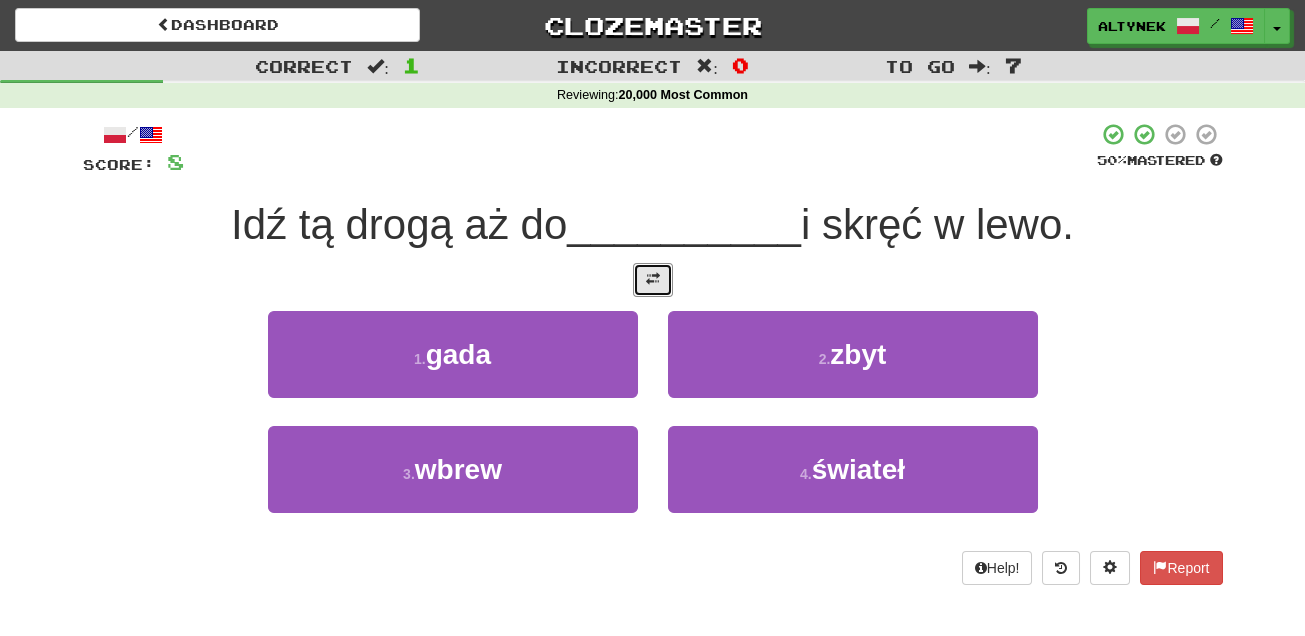 click at bounding box center [653, 279] 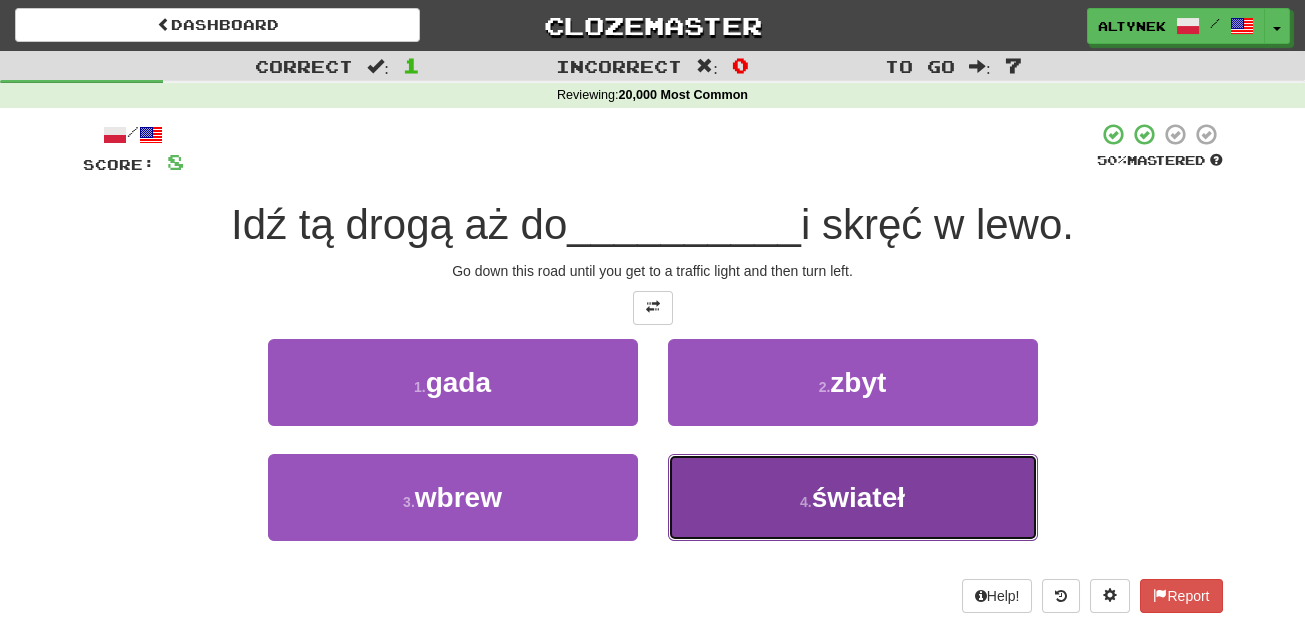 click on "4 .  świateł" at bounding box center (853, 497) 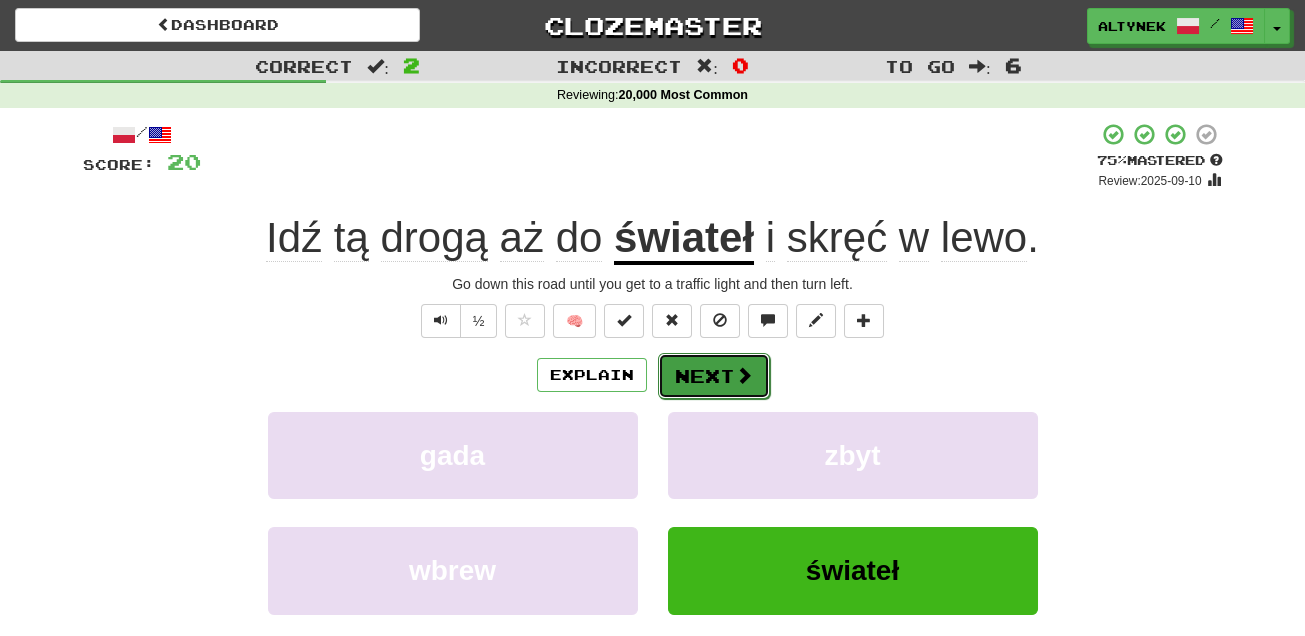 click on "Next" at bounding box center [714, 376] 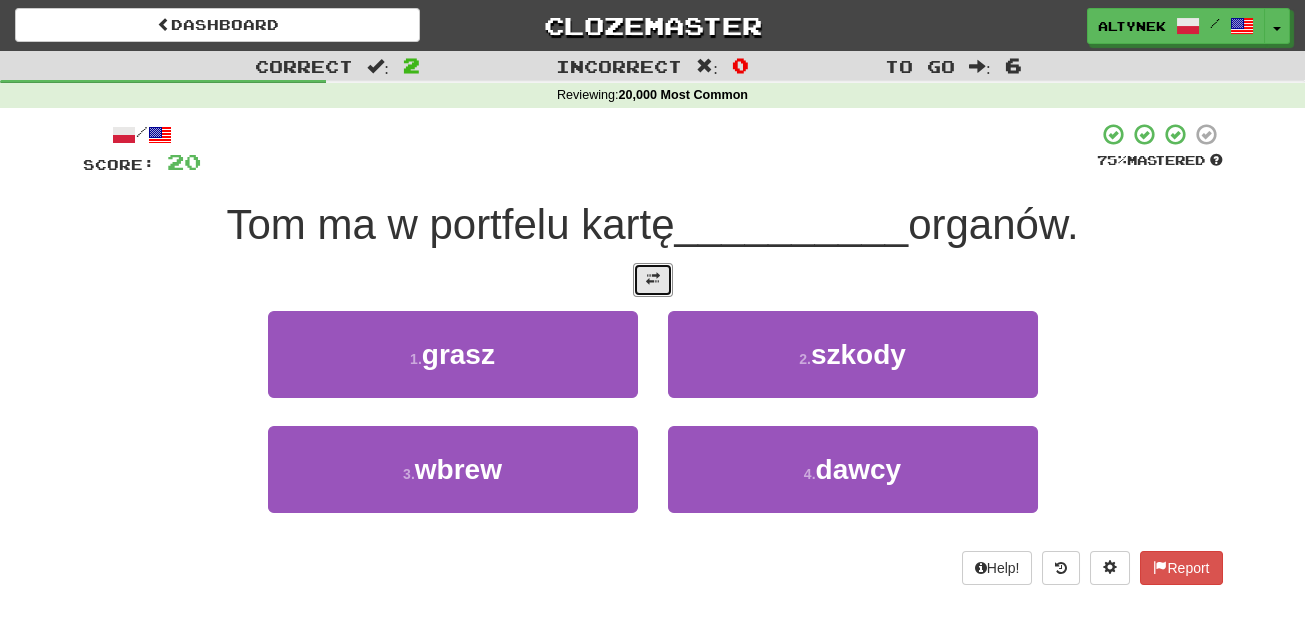 click at bounding box center (653, 280) 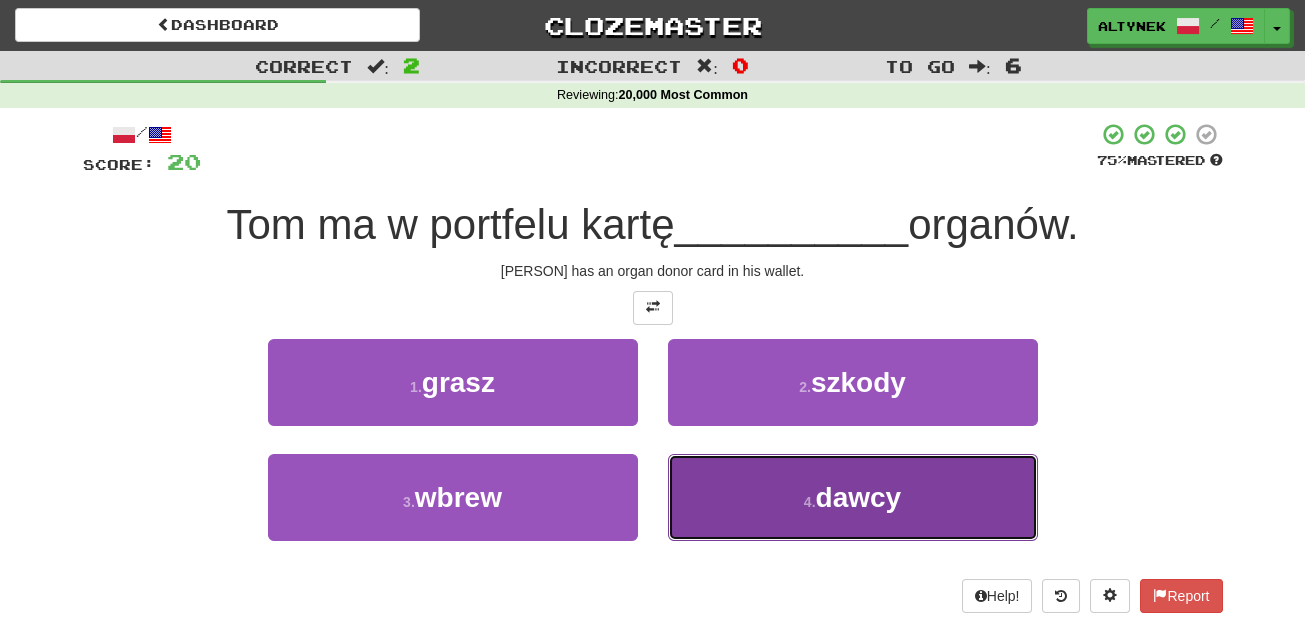 click on "4 .  dawcy" at bounding box center [853, 497] 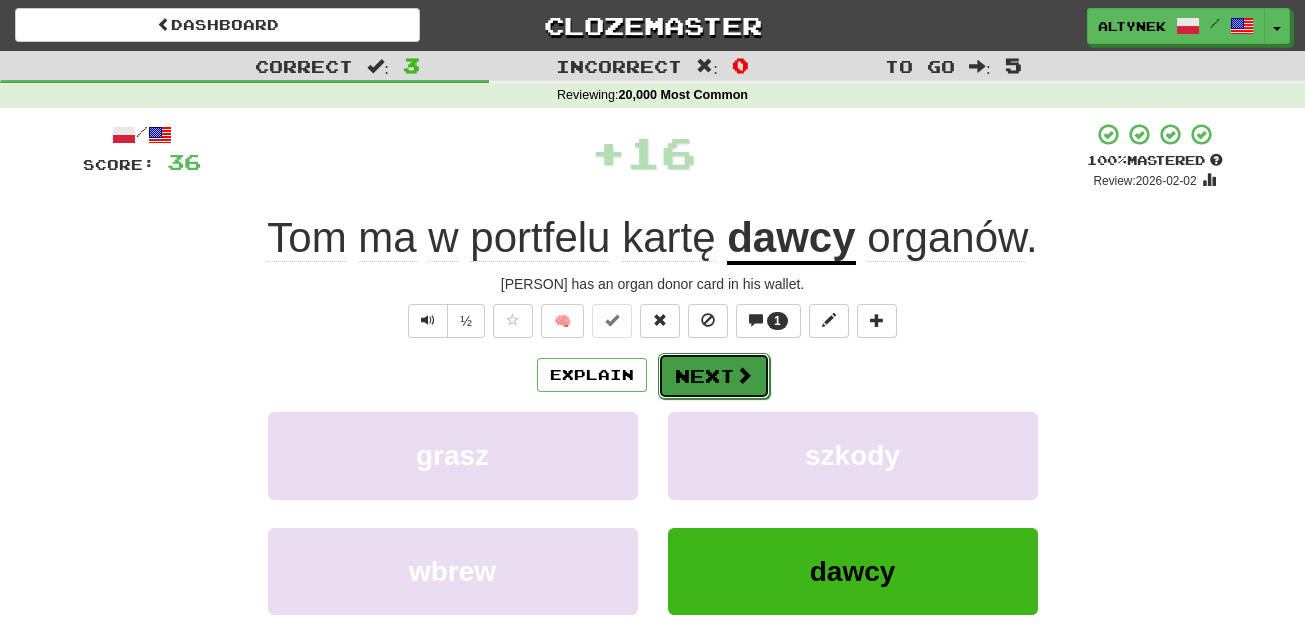 click on "Next" at bounding box center (714, 376) 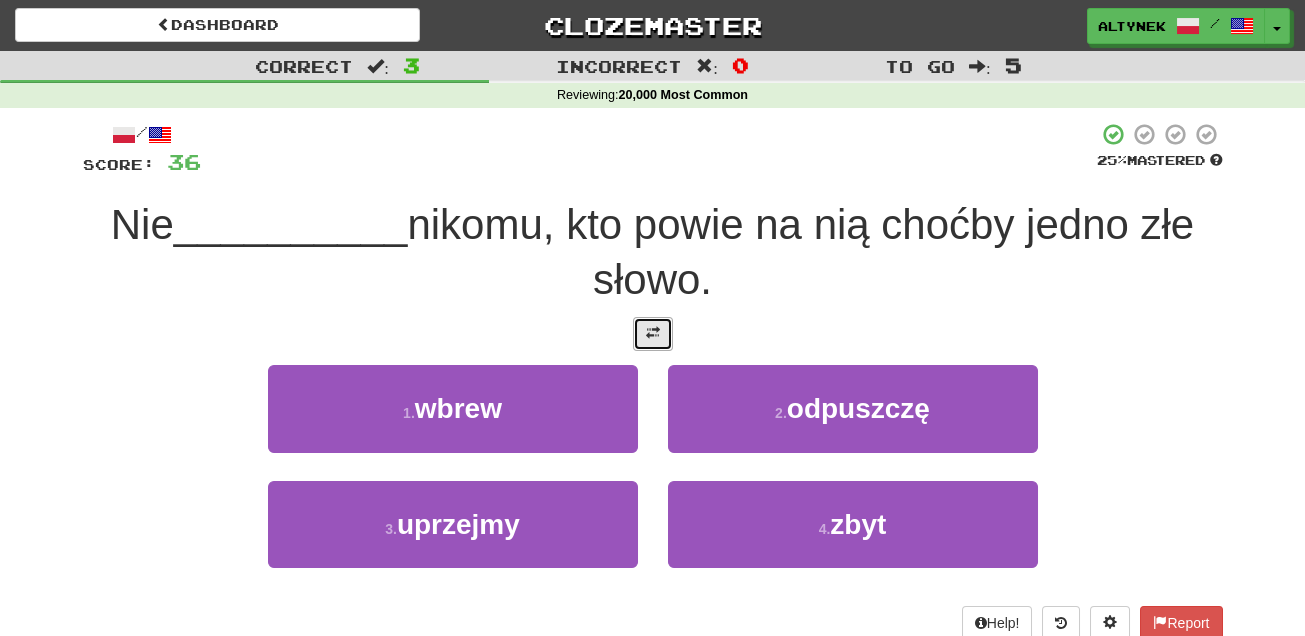 click at bounding box center [653, 334] 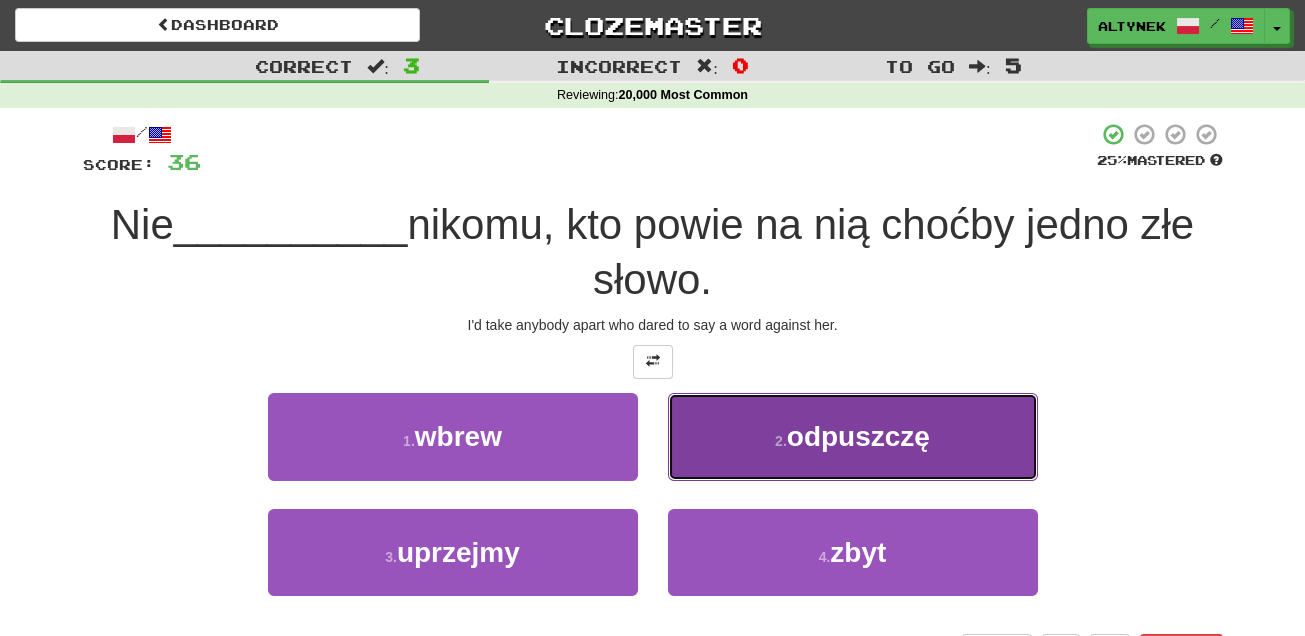 click on "2 .  odpuszczę" at bounding box center (853, 436) 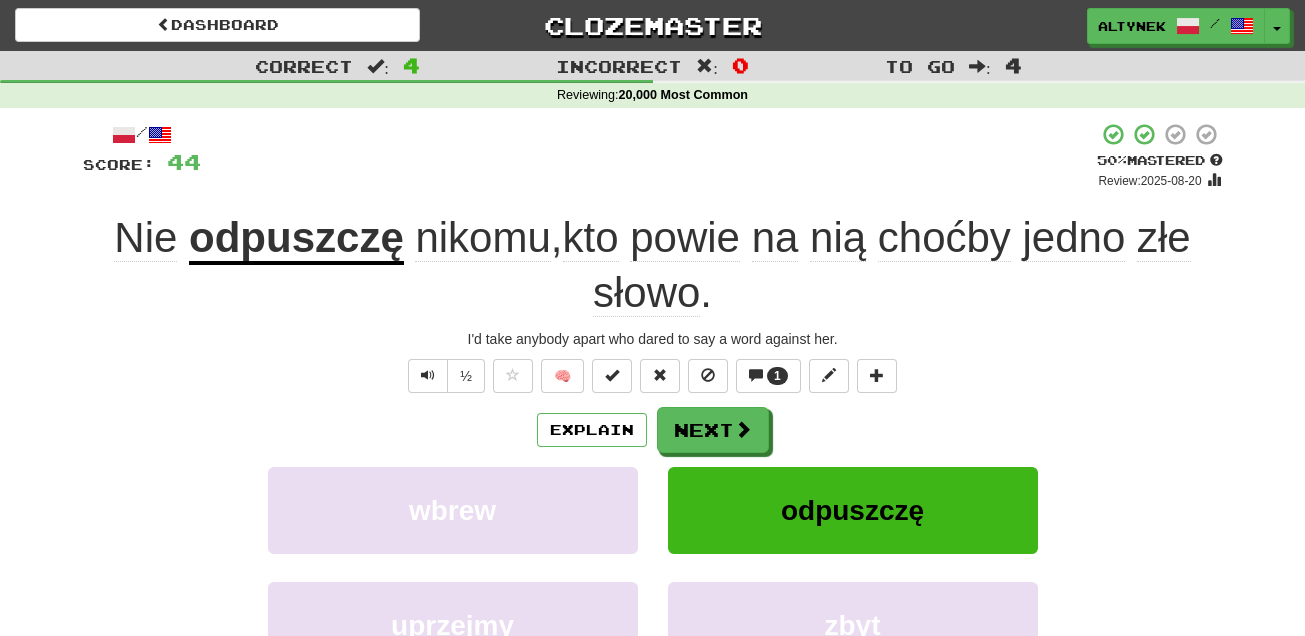 click on "odpuszczę" at bounding box center (296, 239) 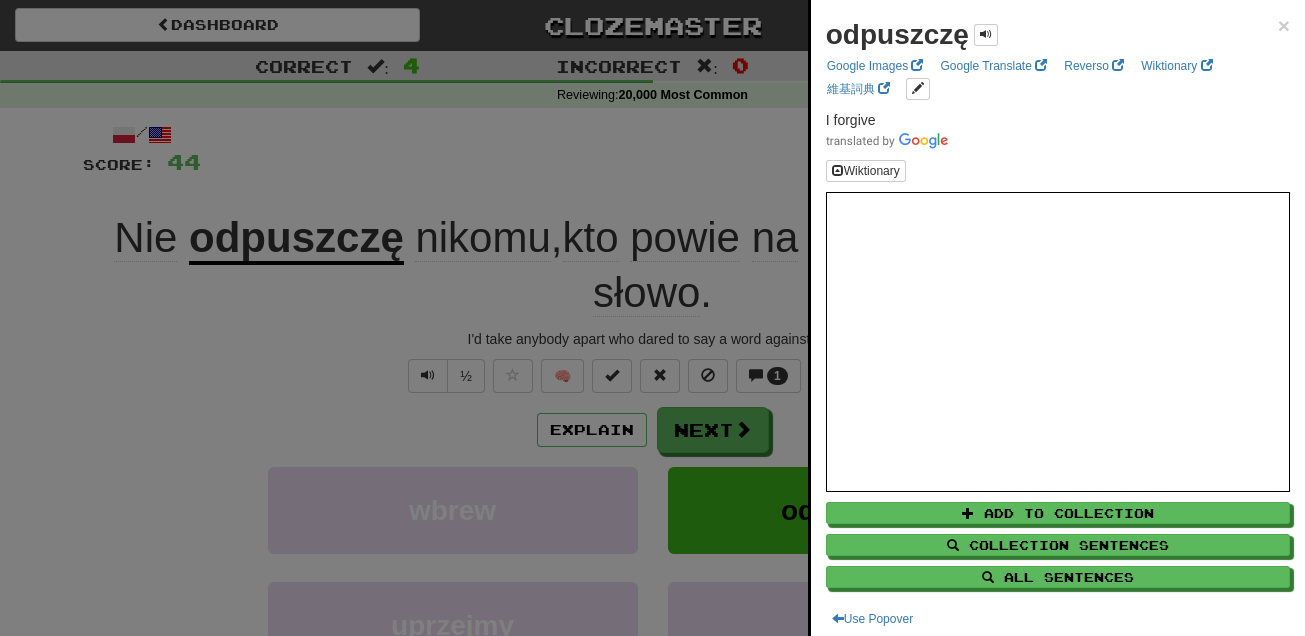click at bounding box center [652, 318] 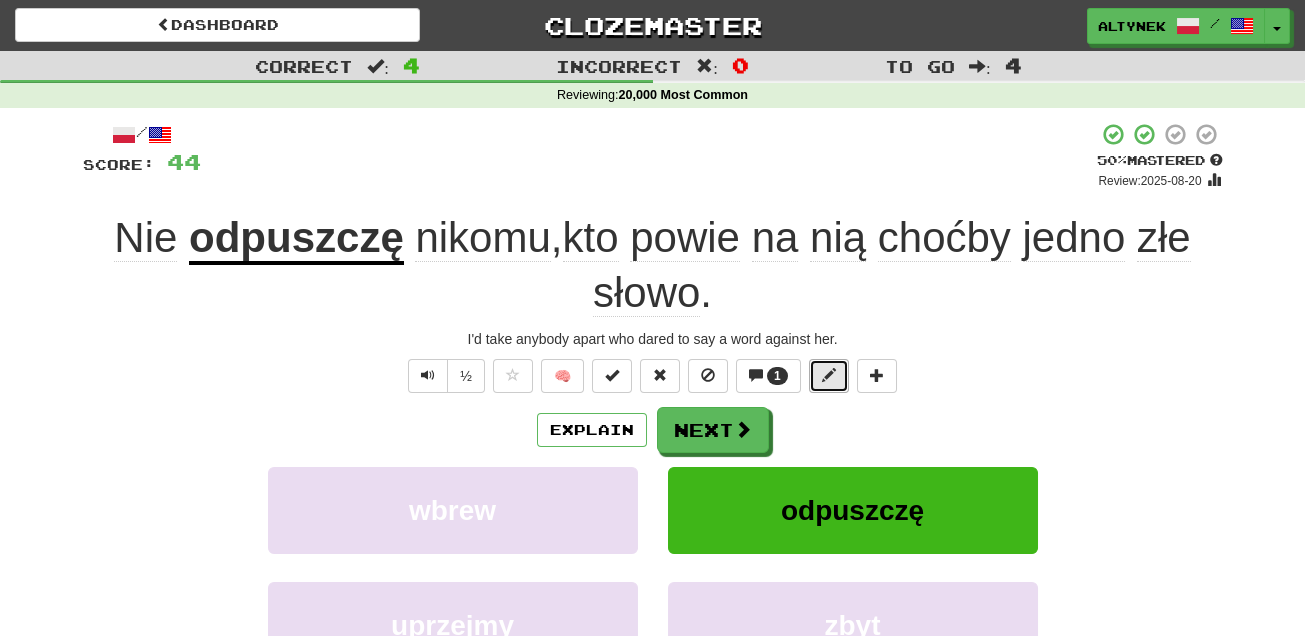 click at bounding box center [829, 376] 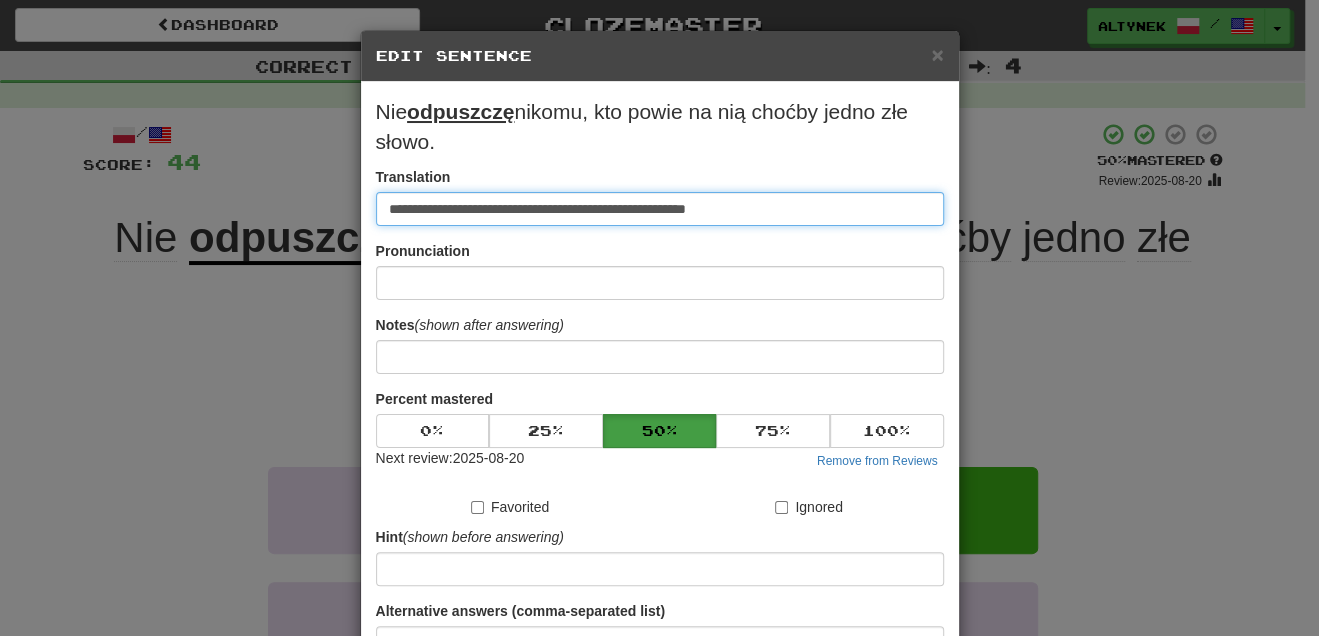 drag, startPoint x: 424, startPoint y: 204, endPoint x: 385, endPoint y: 211, distance: 39.623226 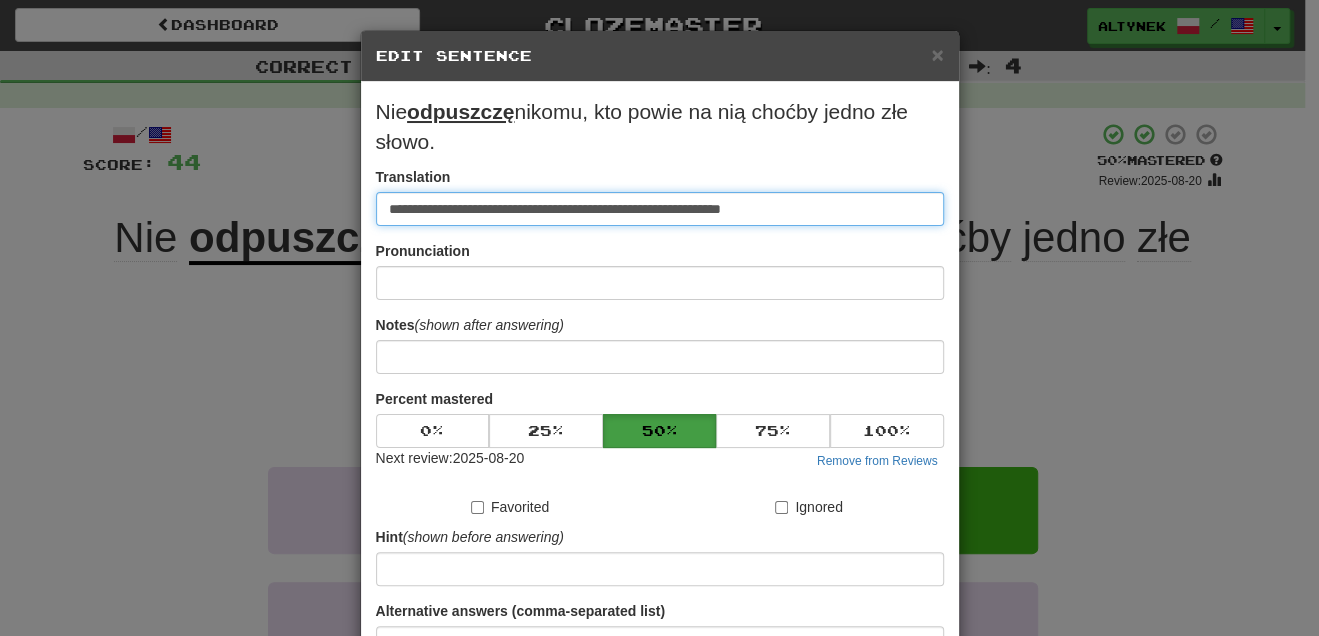 type on "**********" 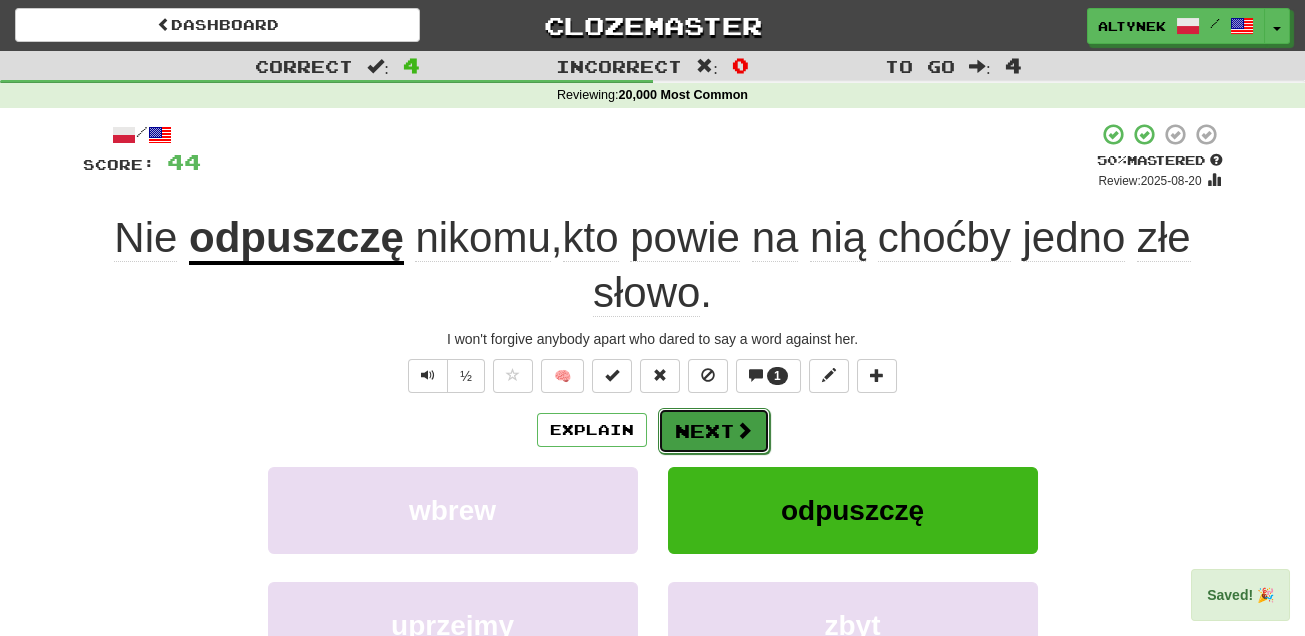 click on "Next" at bounding box center (714, 431) 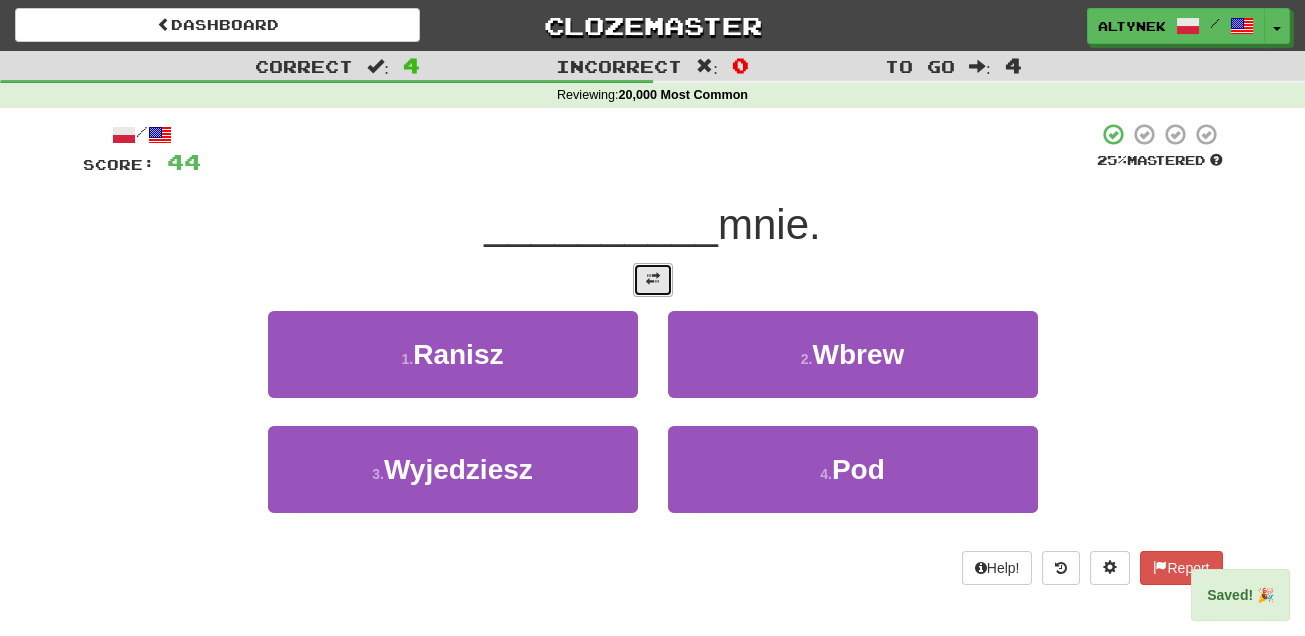 click at bounding box center (653, 279) 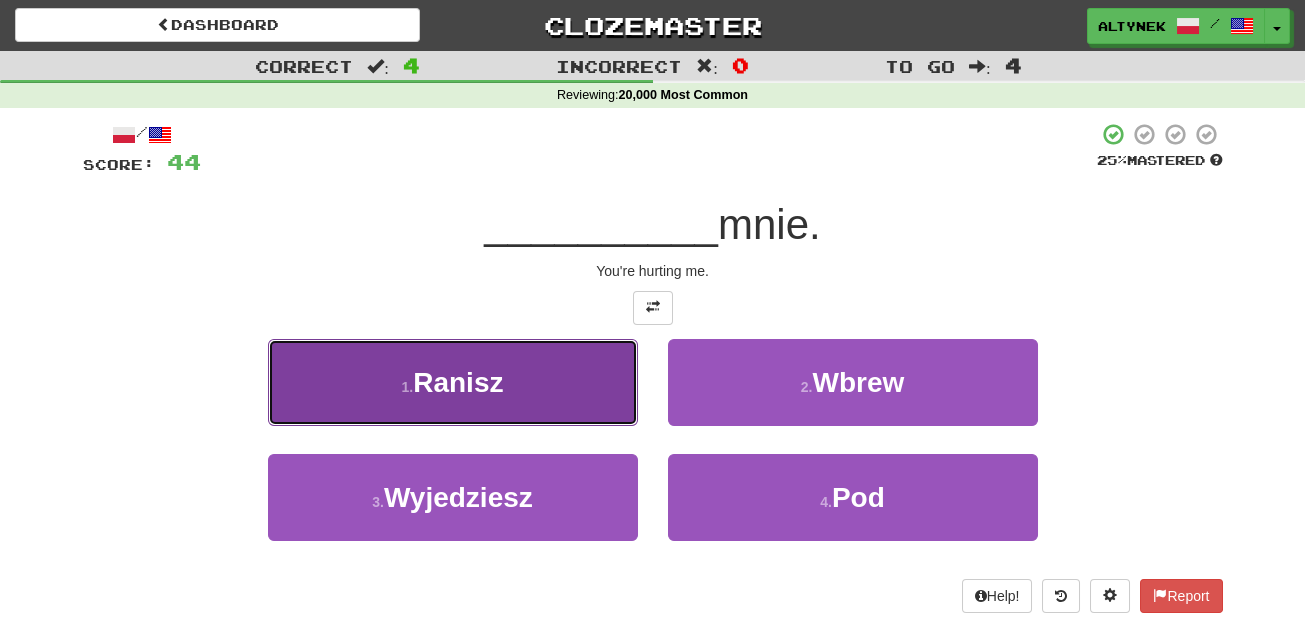 click on "1 .  Ranisz" at bounding box center [453, 382] 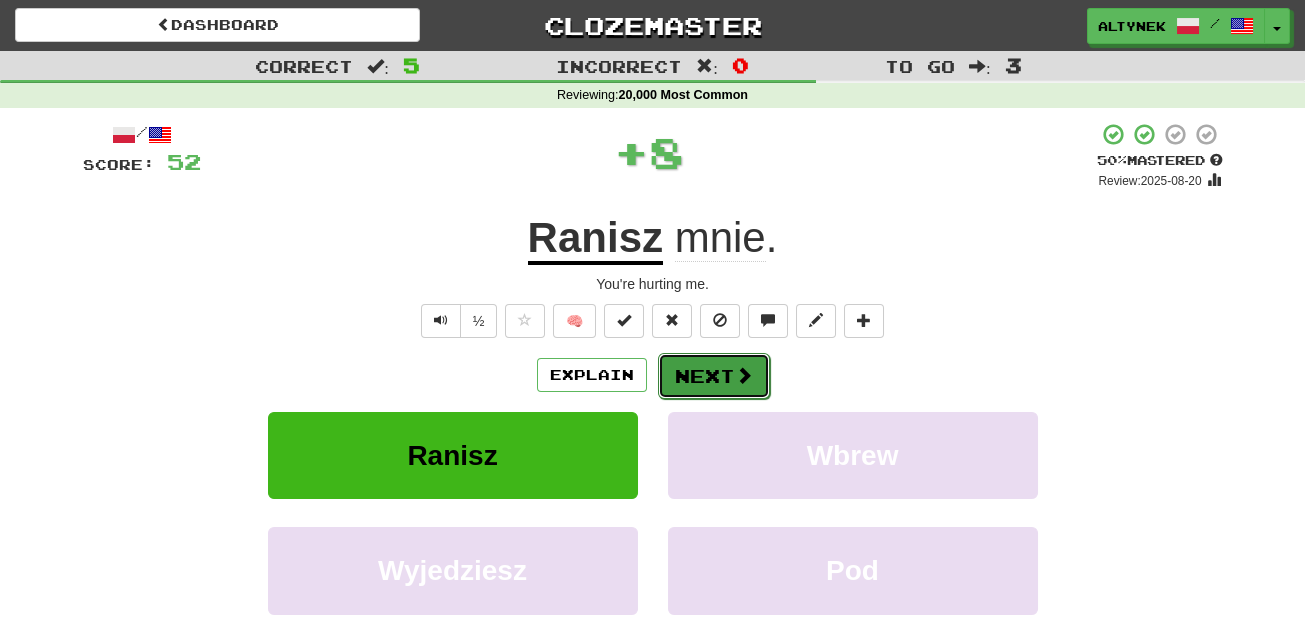 click on "Next" at bounding box center [714, 376] 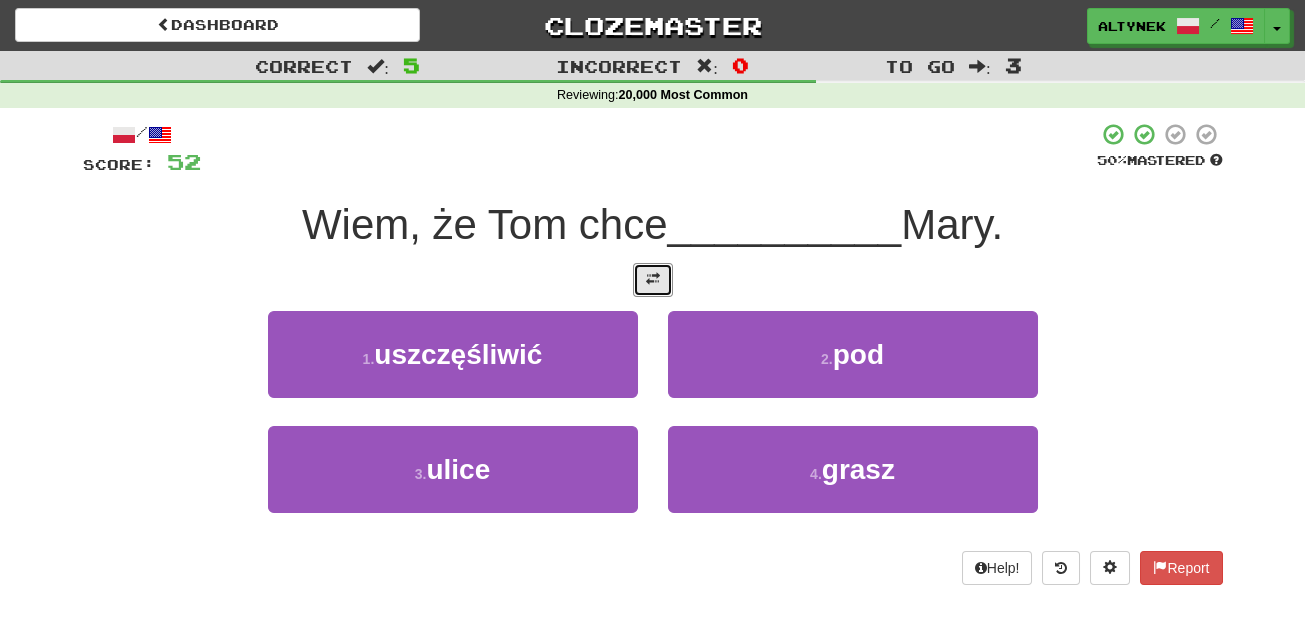 click at bounding box center [653, 279] 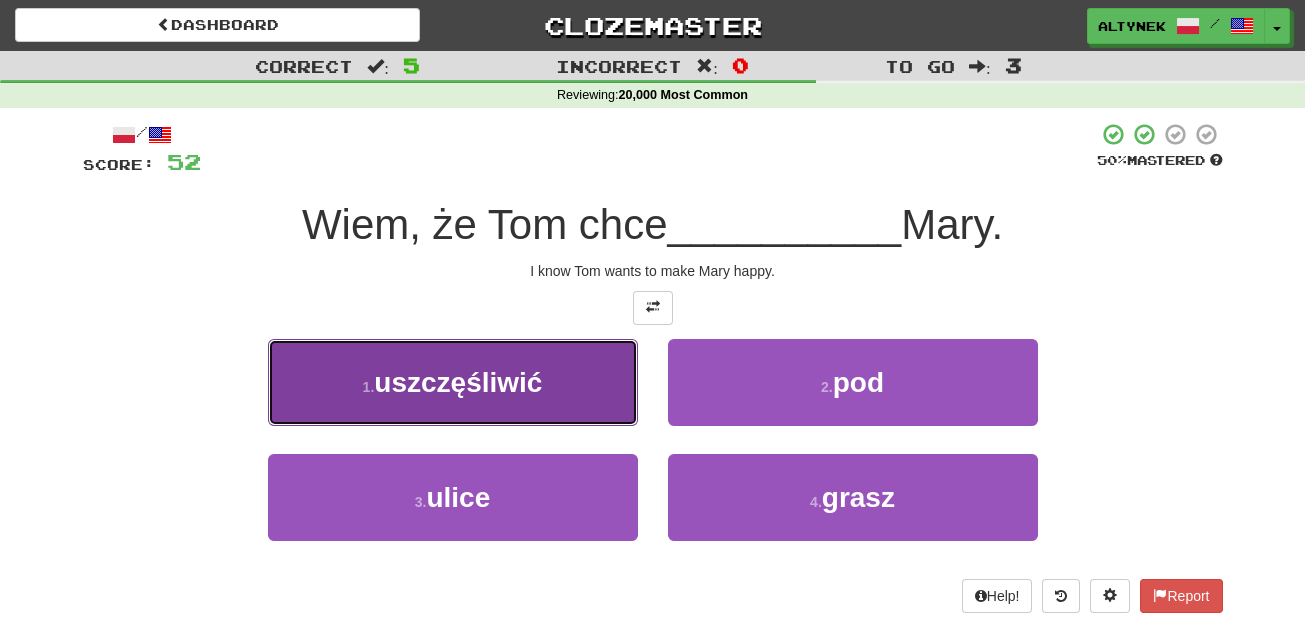 click on "1 .  uszczęśliwić" at bounding box center [453, 382] 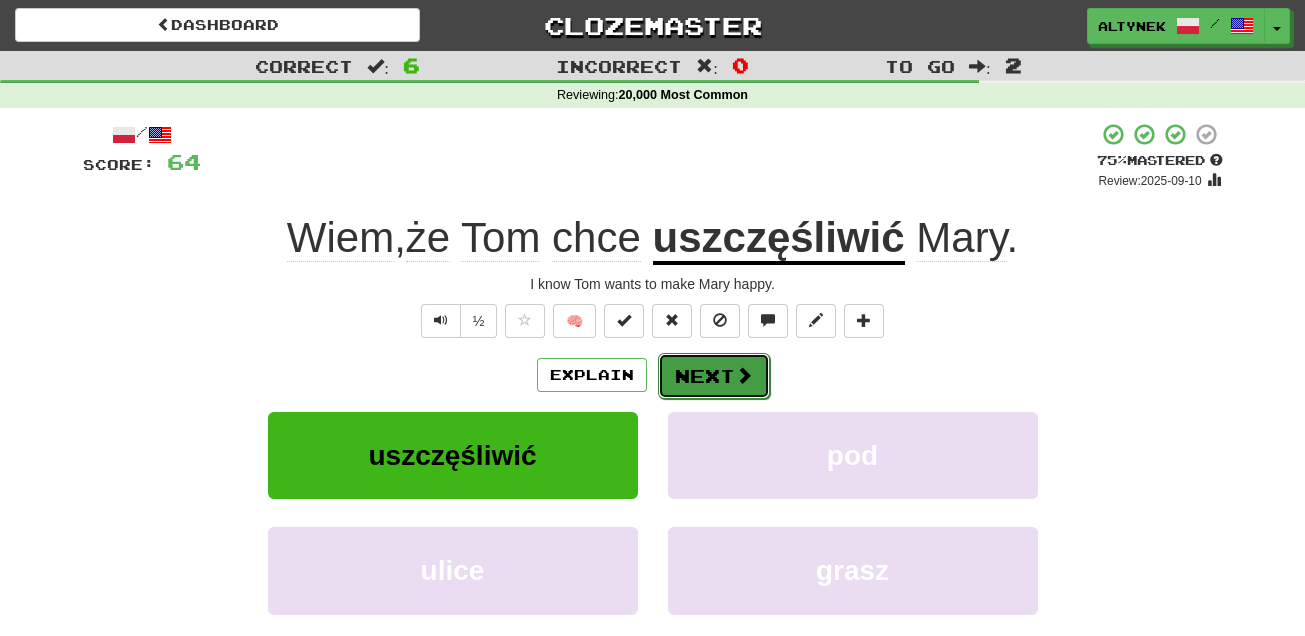 click on "Next" at bounding box center (714, 376) 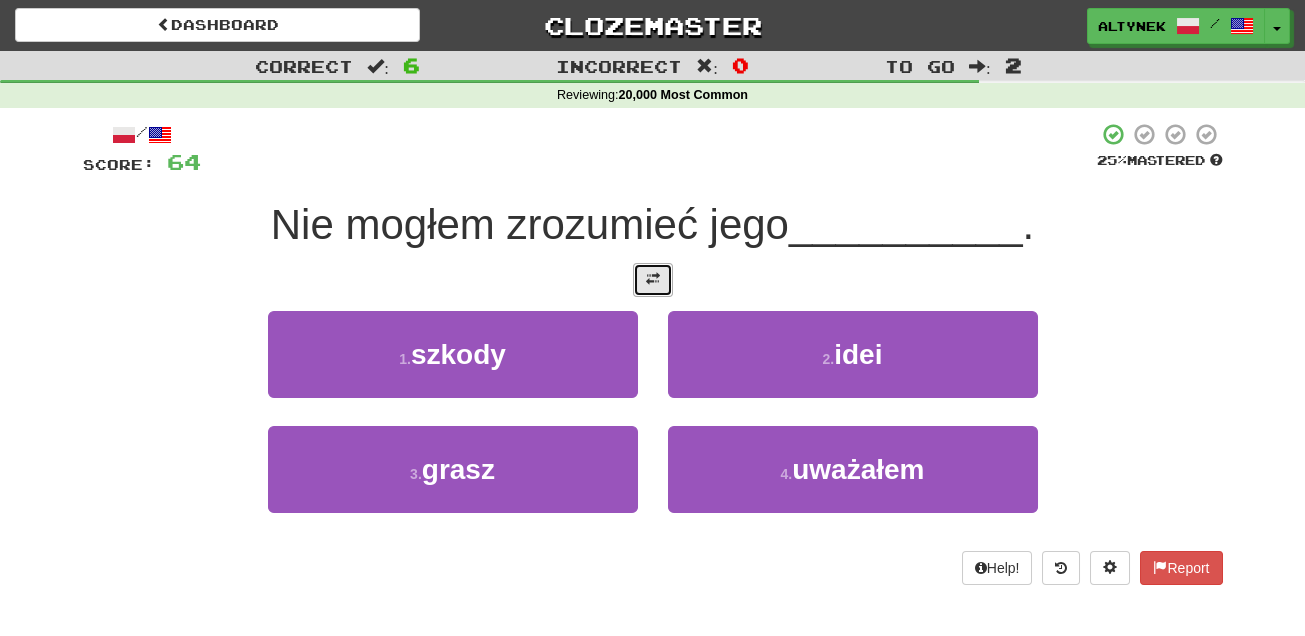 click at bounding box center [653, 279] 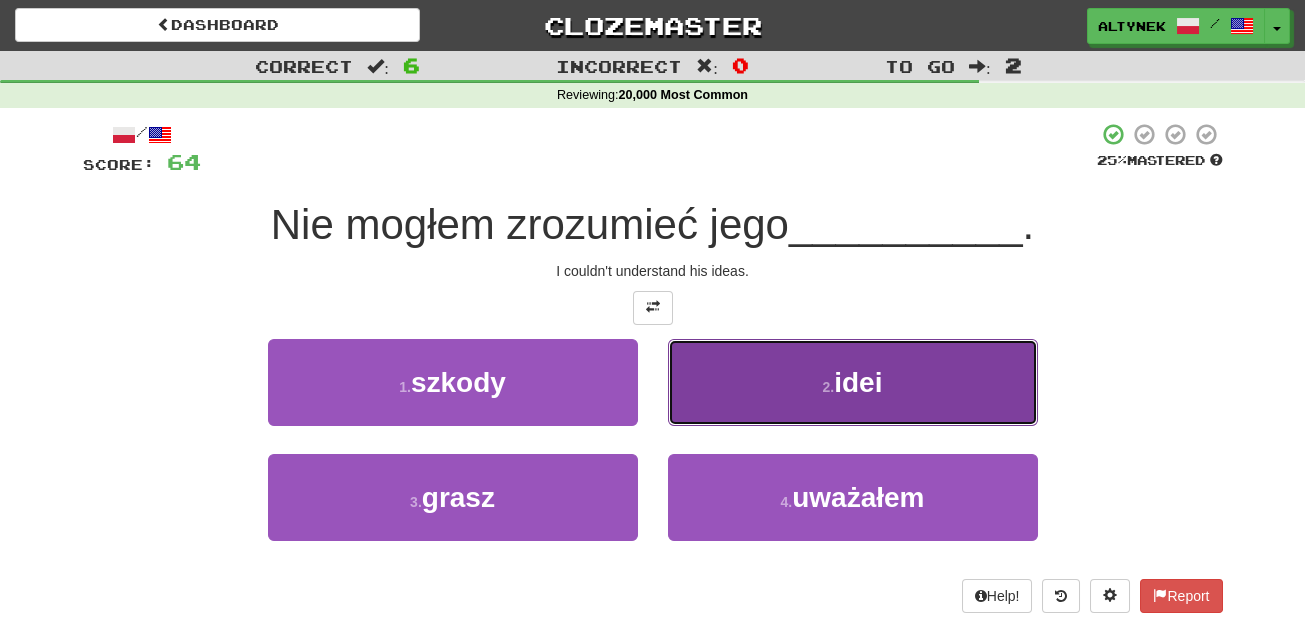 click on "2 .  idei" at bounding box center [853, 382] 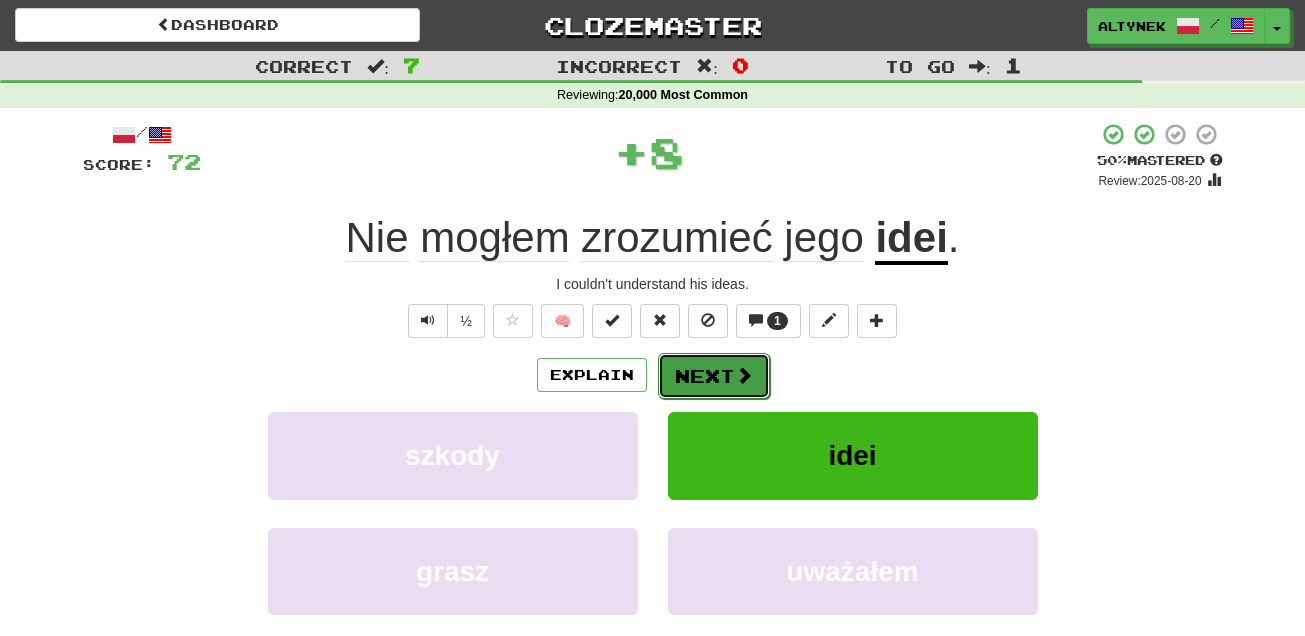 click on "Next" at bounding box center [714, 376] 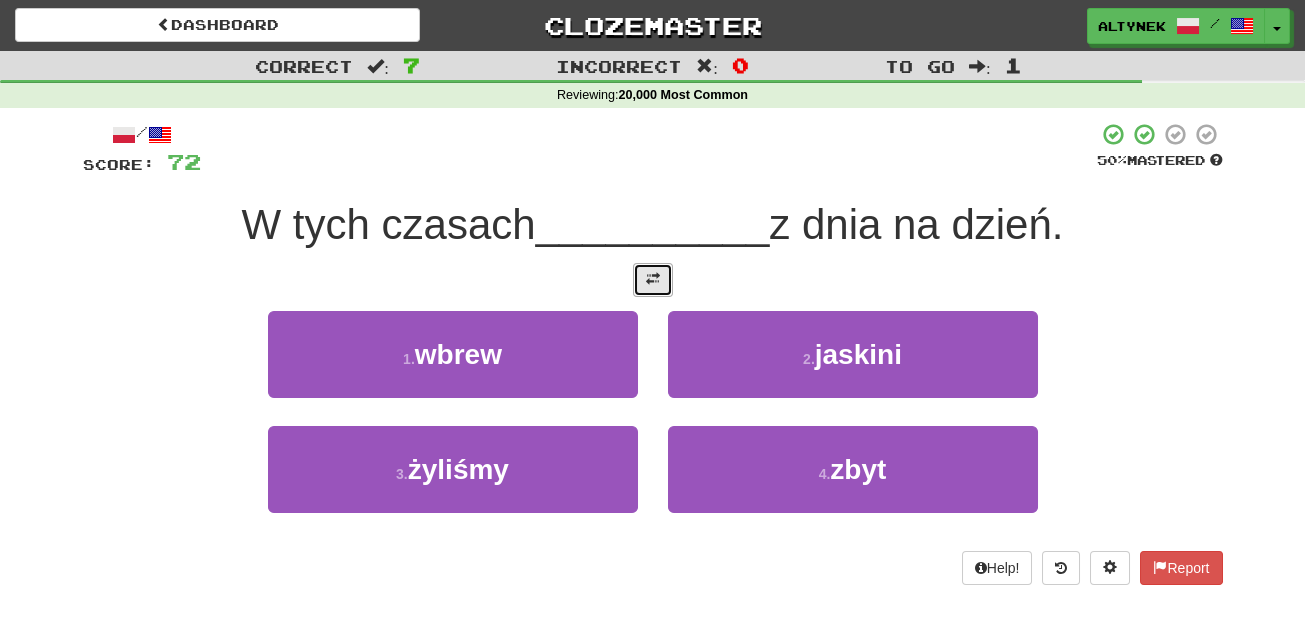 click at bounding box center (653, 280) 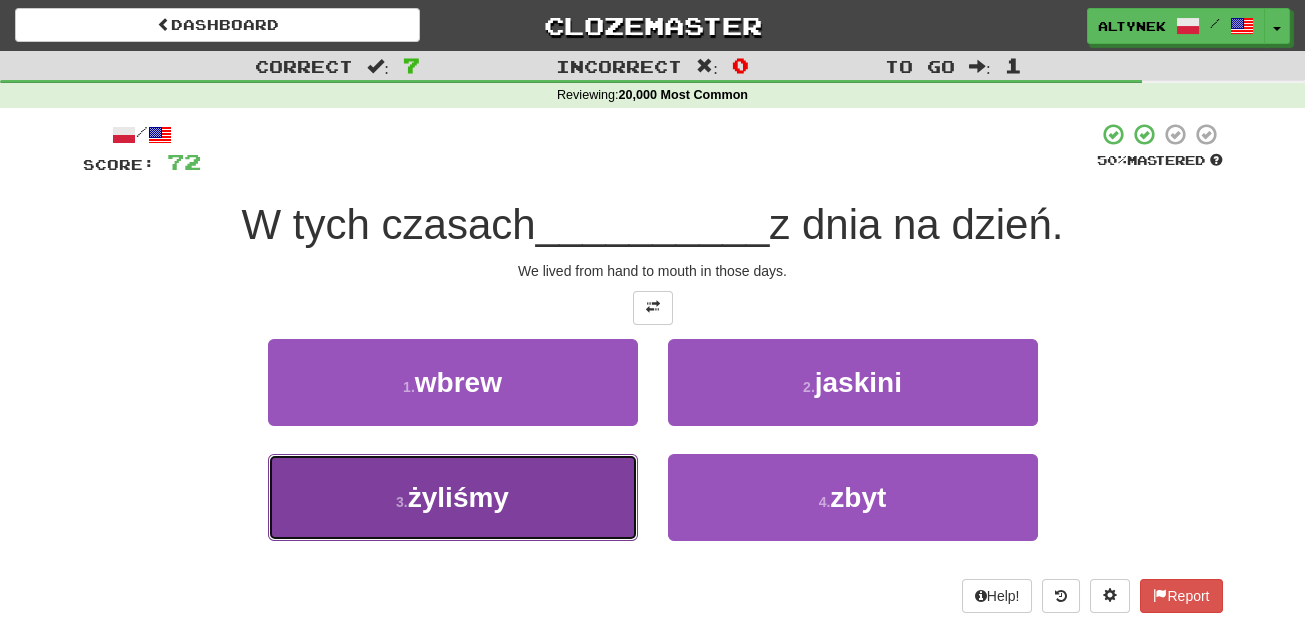 click on "3 .  żyliśmy" at bounding box center [453, 497] 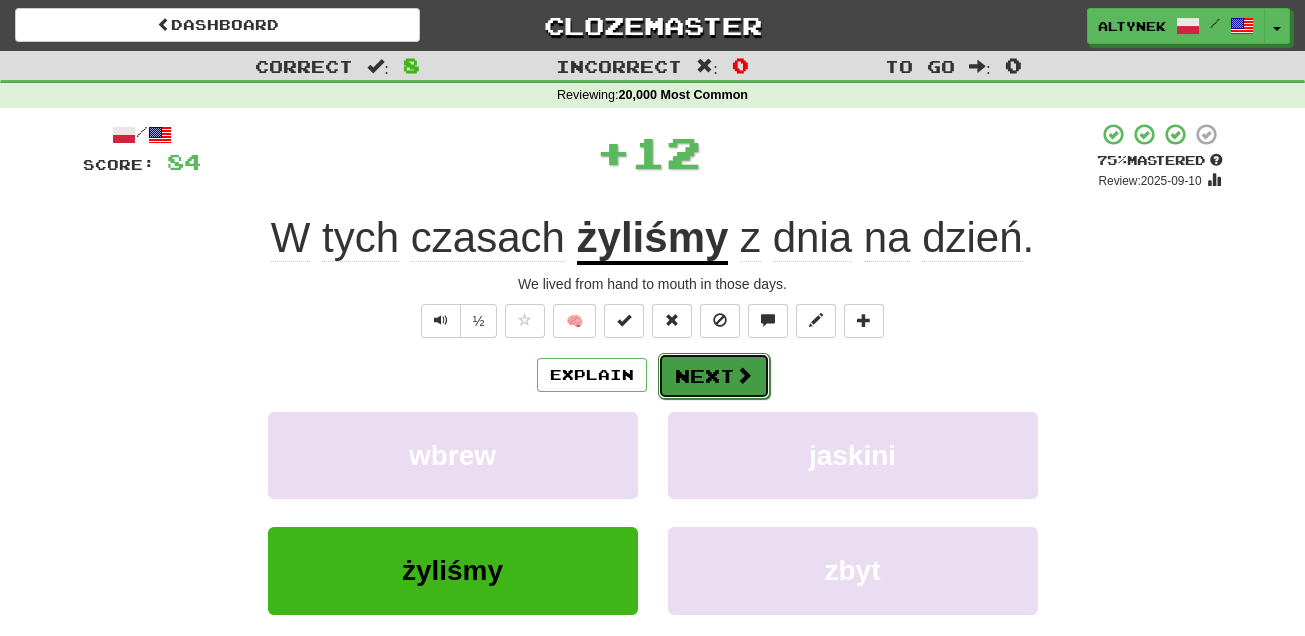 click on "Next" at bounding box center (714, 376) 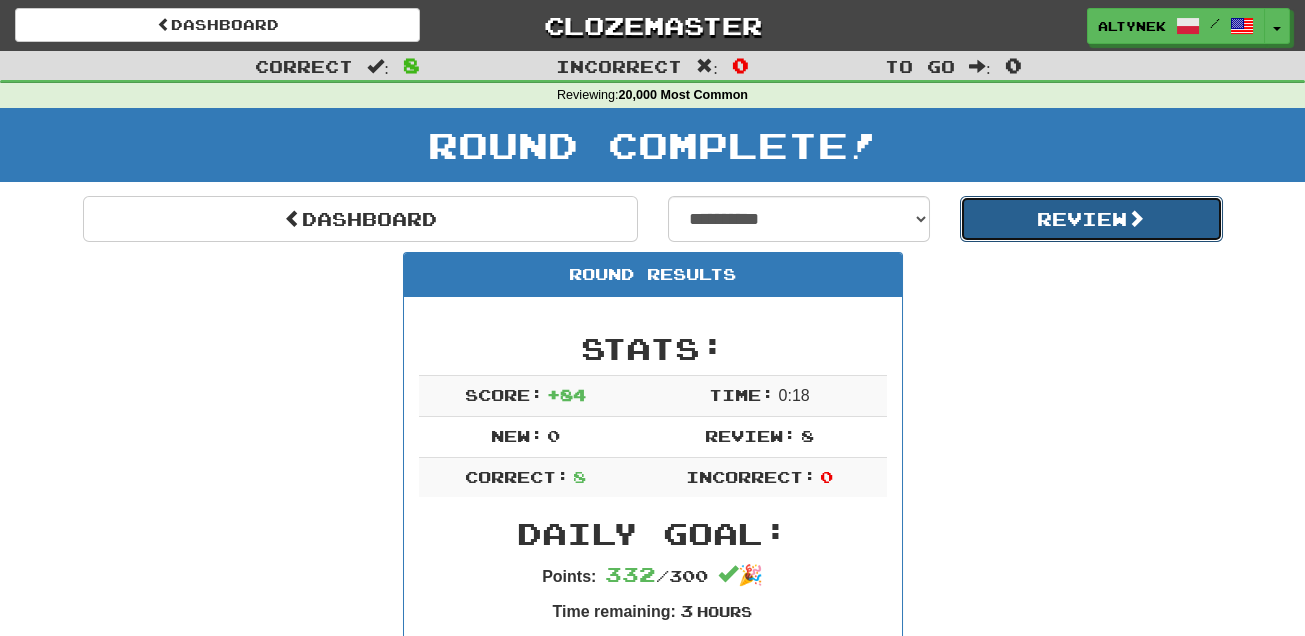 click on "Review" at bounding box center [1091, 219] 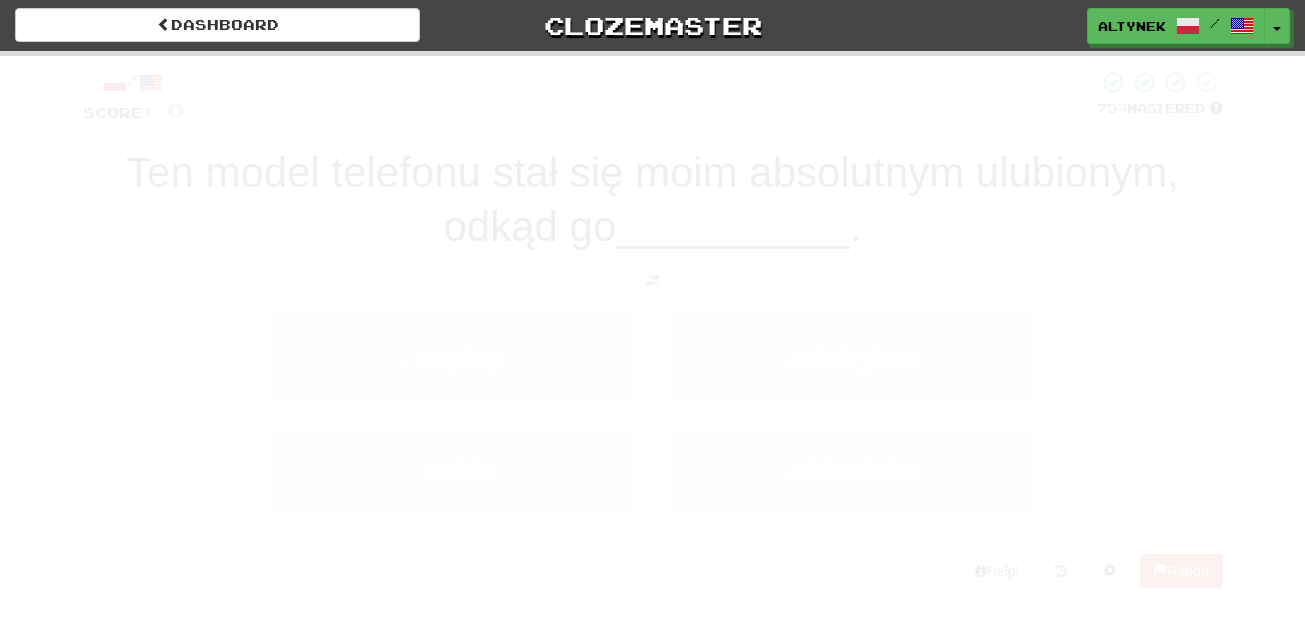 scroll, scrollTop: 0, scrollLeft: 0, axis: both 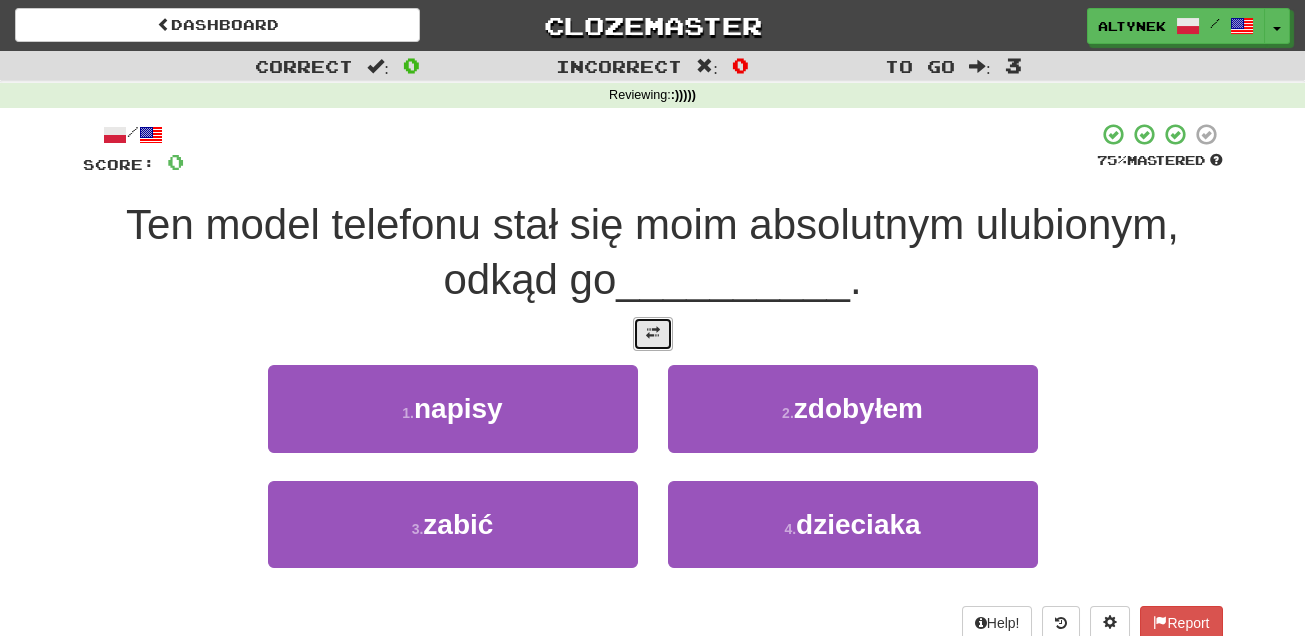 click at bounding box center [653, 333] 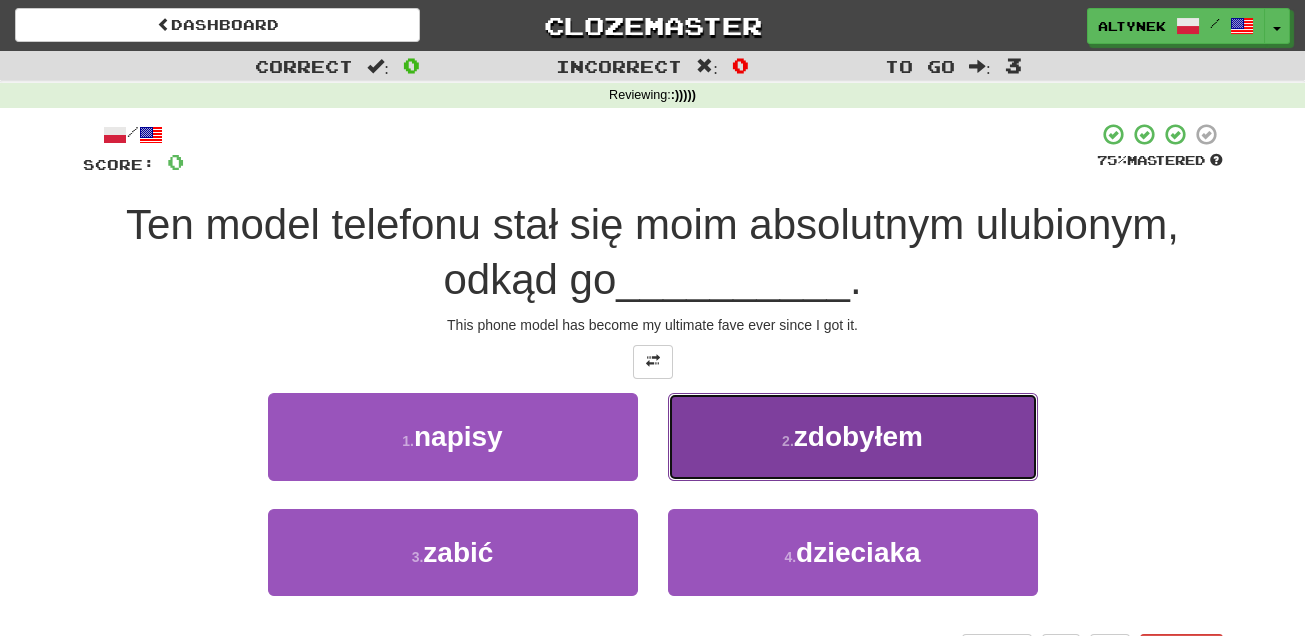 click on "2 .  zdobyłem" at bounding box center (853, 436) 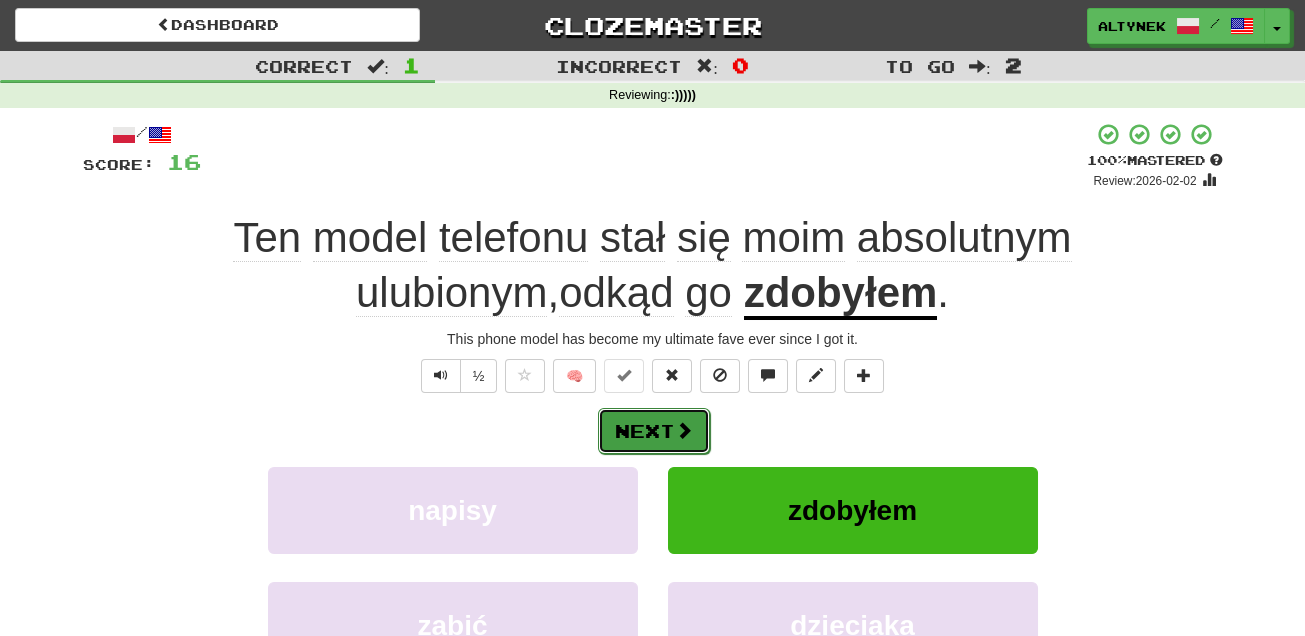 click on "Next" at bounding box center (654, 431) 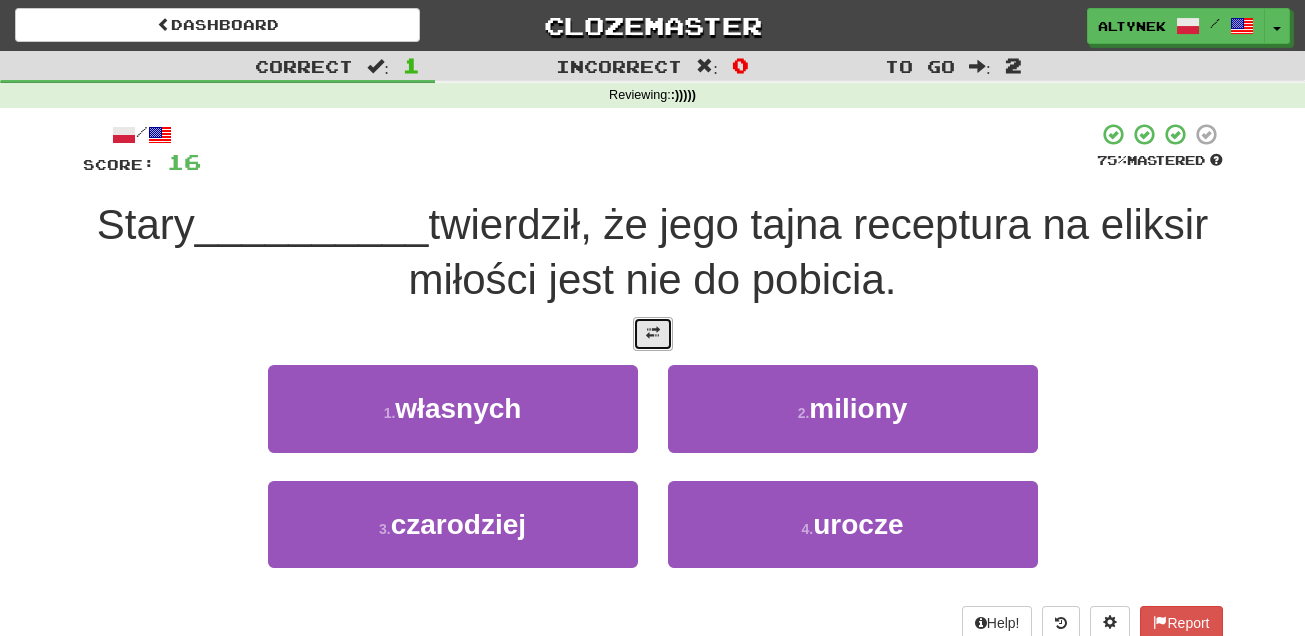 click at bounding box center (653, 334) 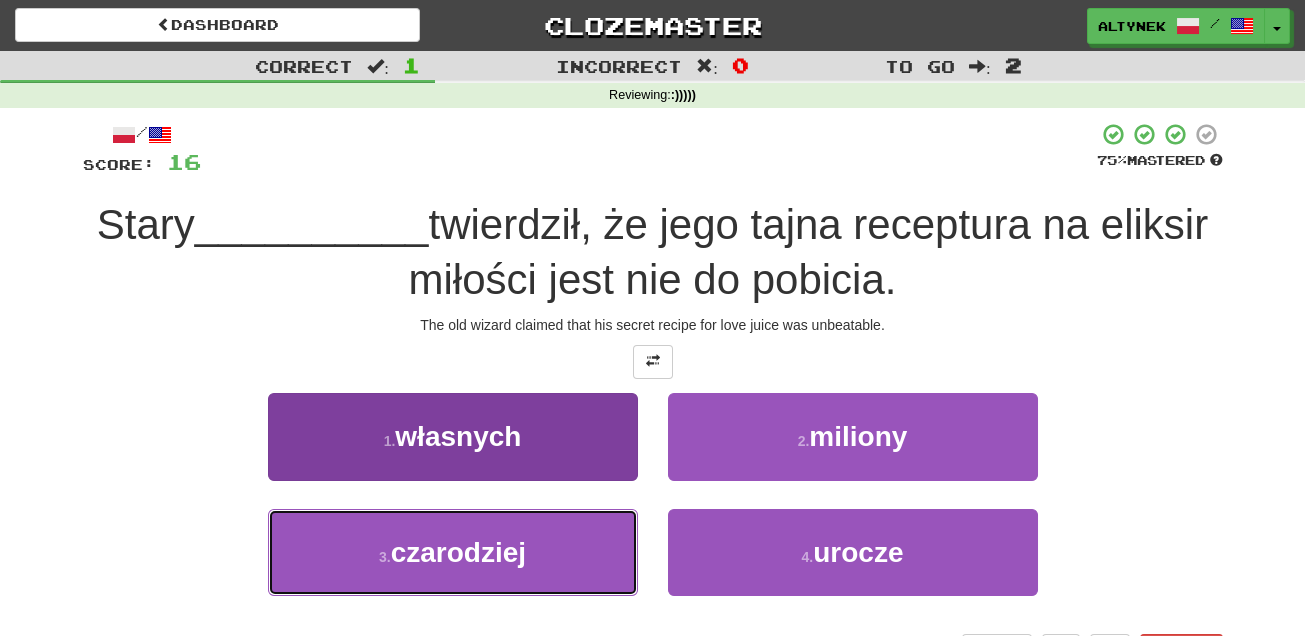 click on "3 .  czarodziej" at bounding box center (453, 552) 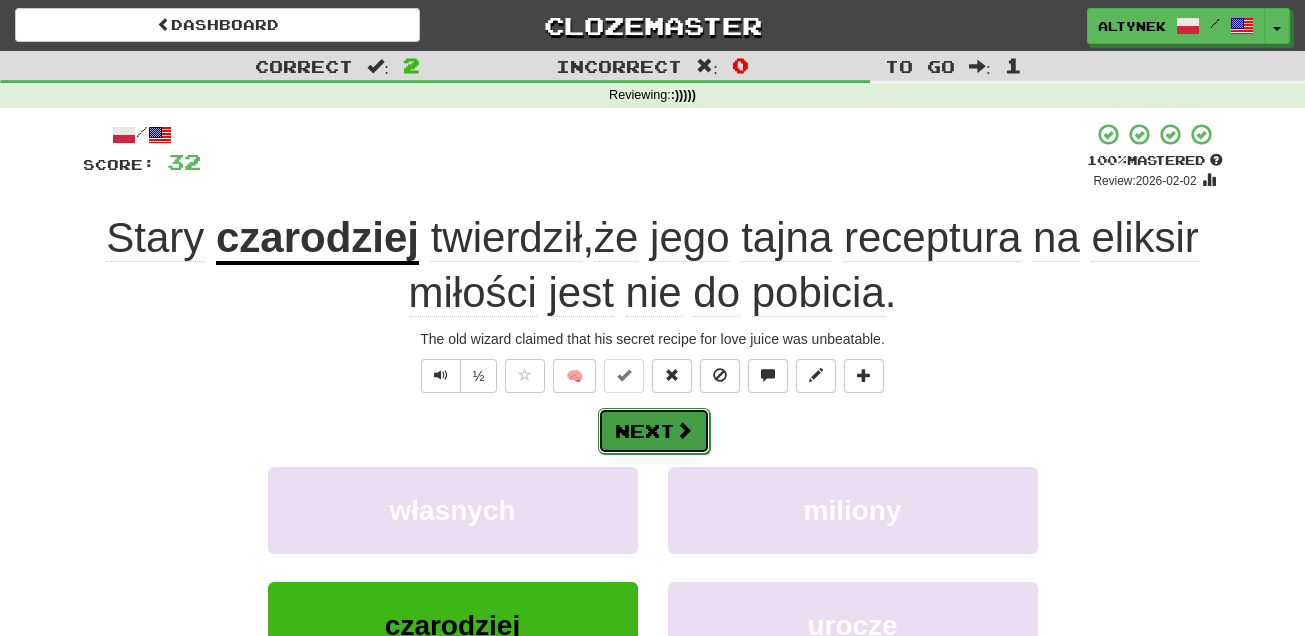 click on "Next" at bounding box center (654, 431) 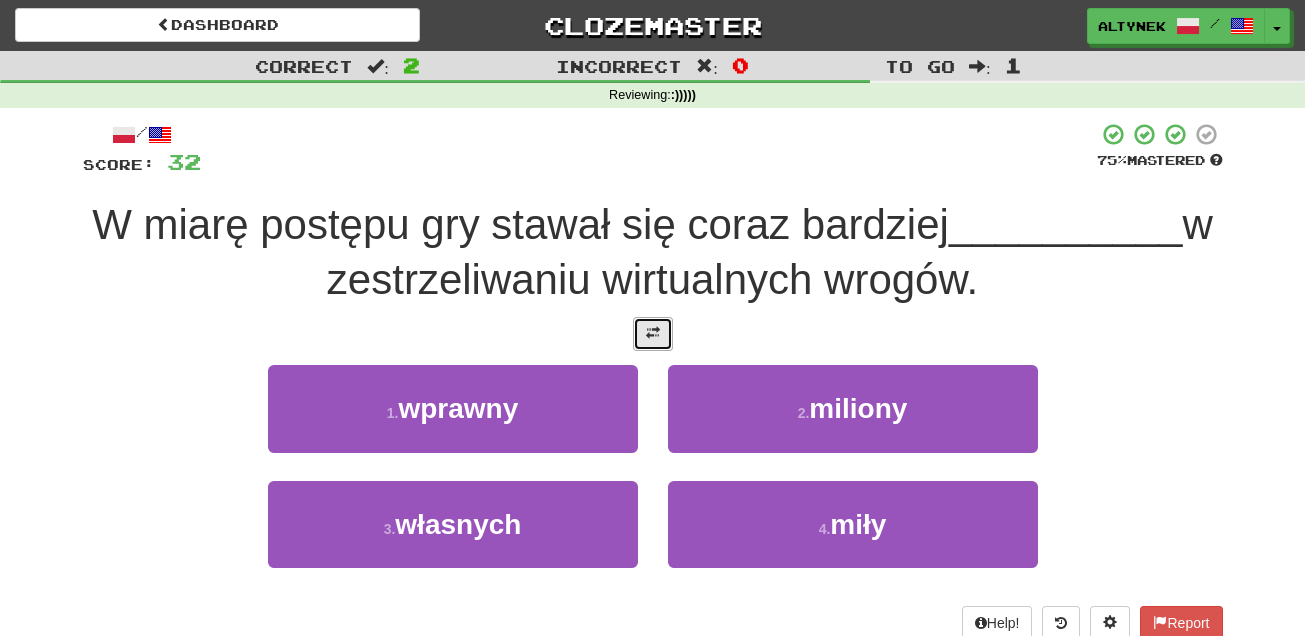 click at bounding box center [653, 334] 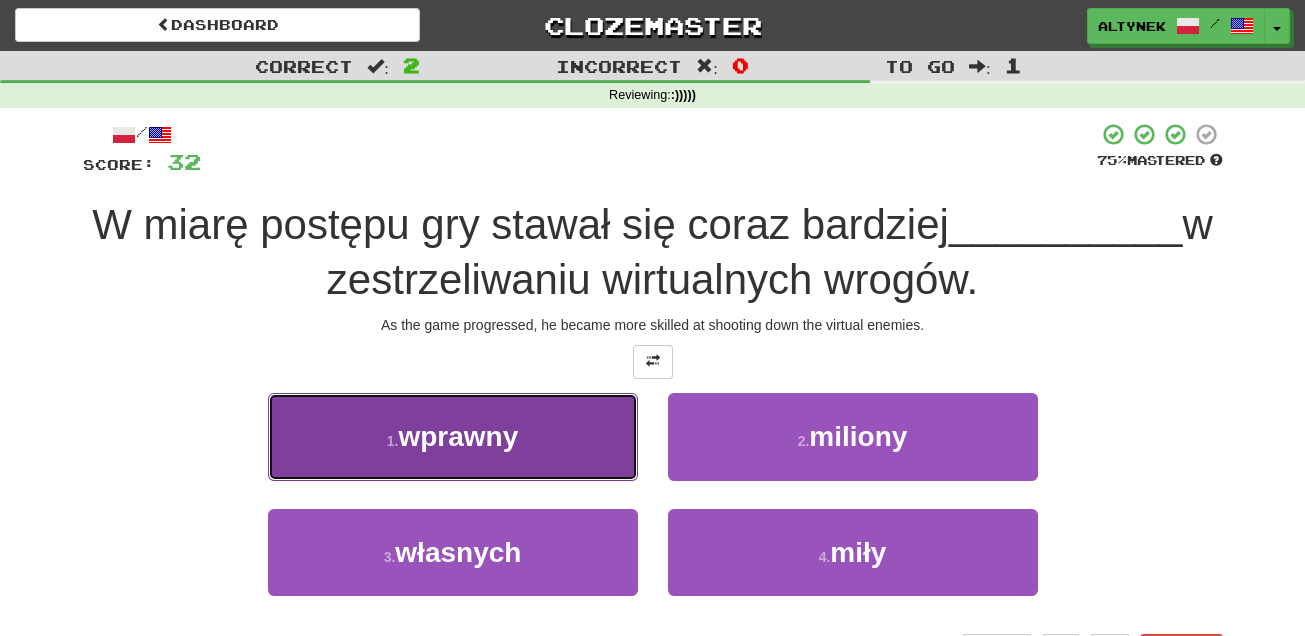 click on "wprawny" at bounding box center (458, 436) 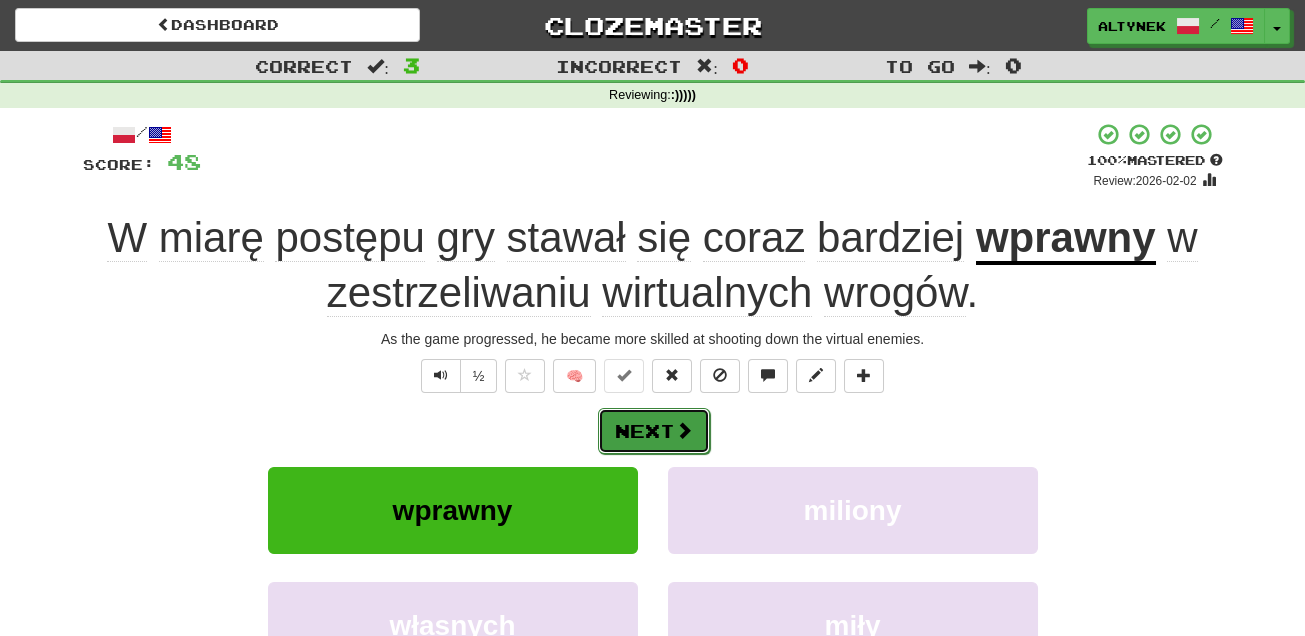 click on "Next" at bounding box center (654, 431) 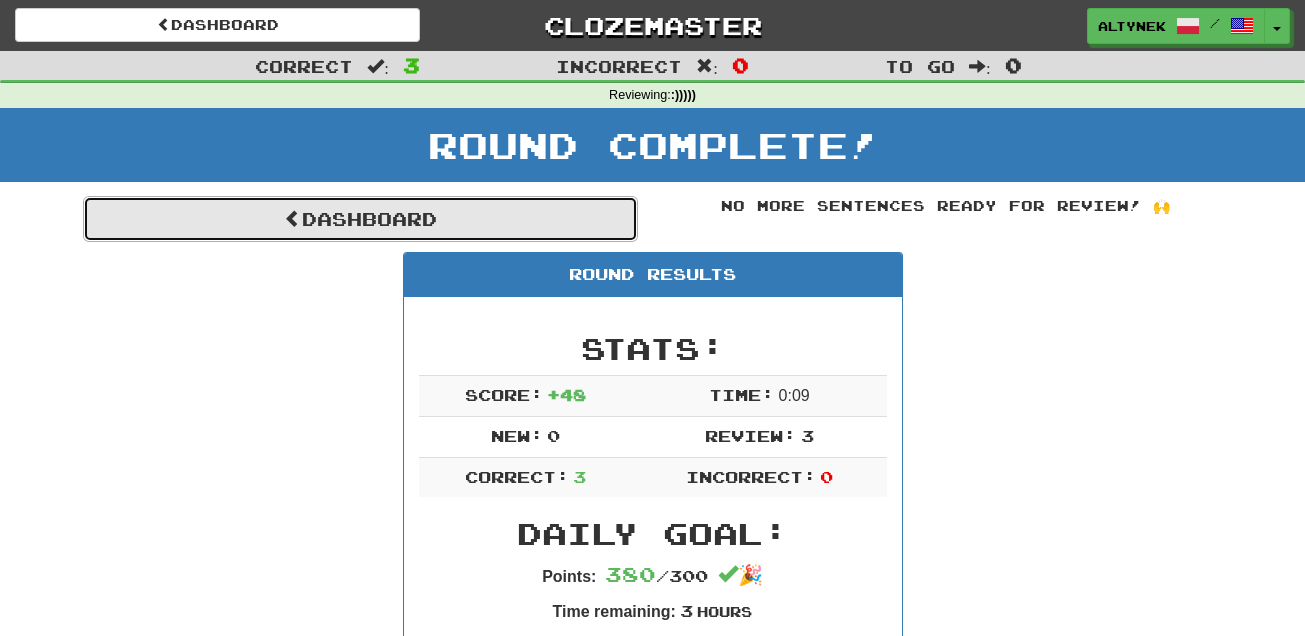 click on "Dashboard" at bounding box center (360, 219) 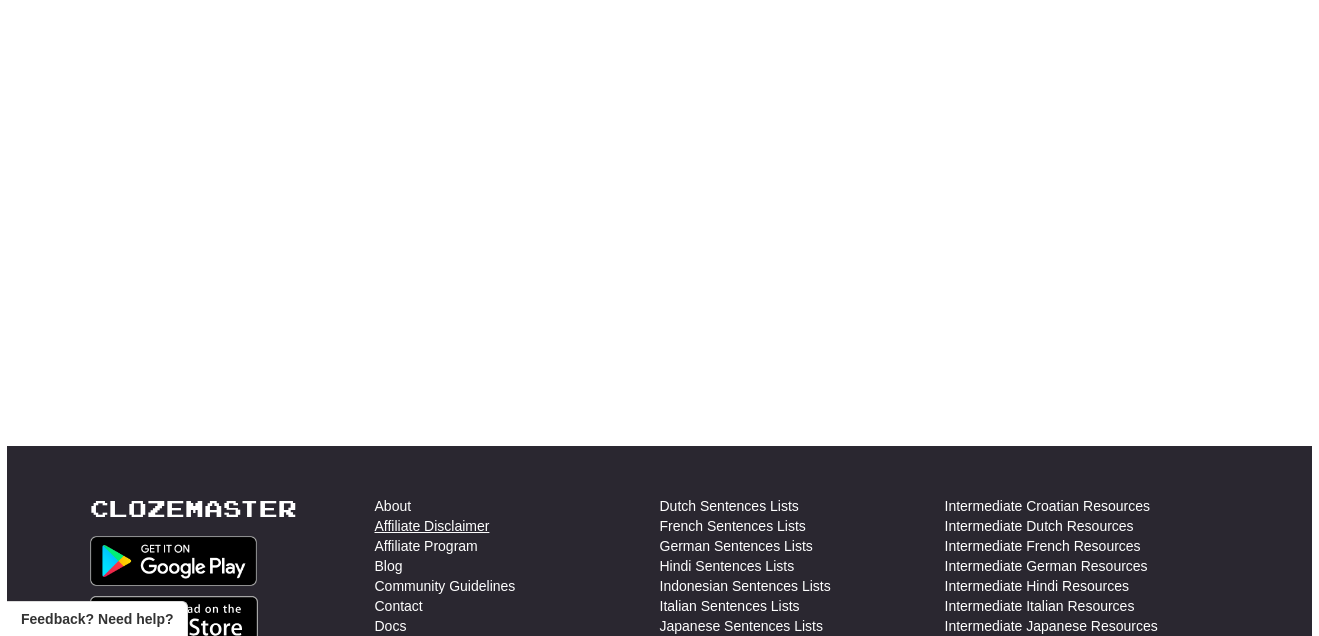 scroll, scrollTop: 303, scrollLeft: 0, axis: vertical 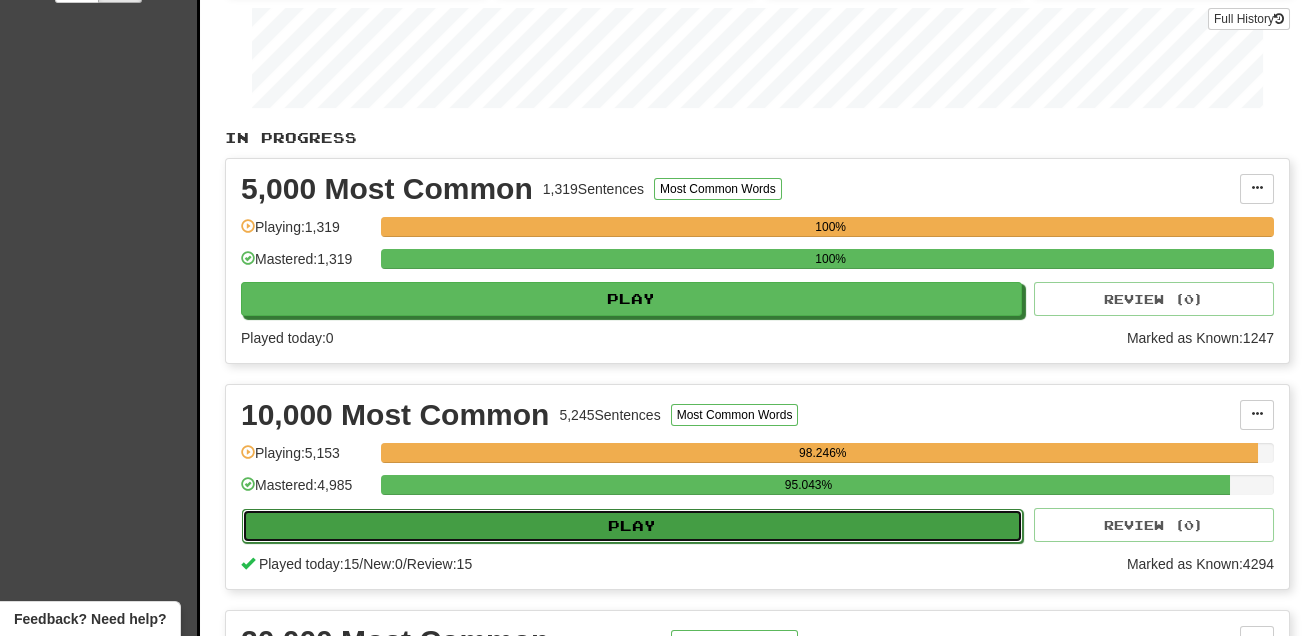 click on "Play" at bounding box center (632, 526) 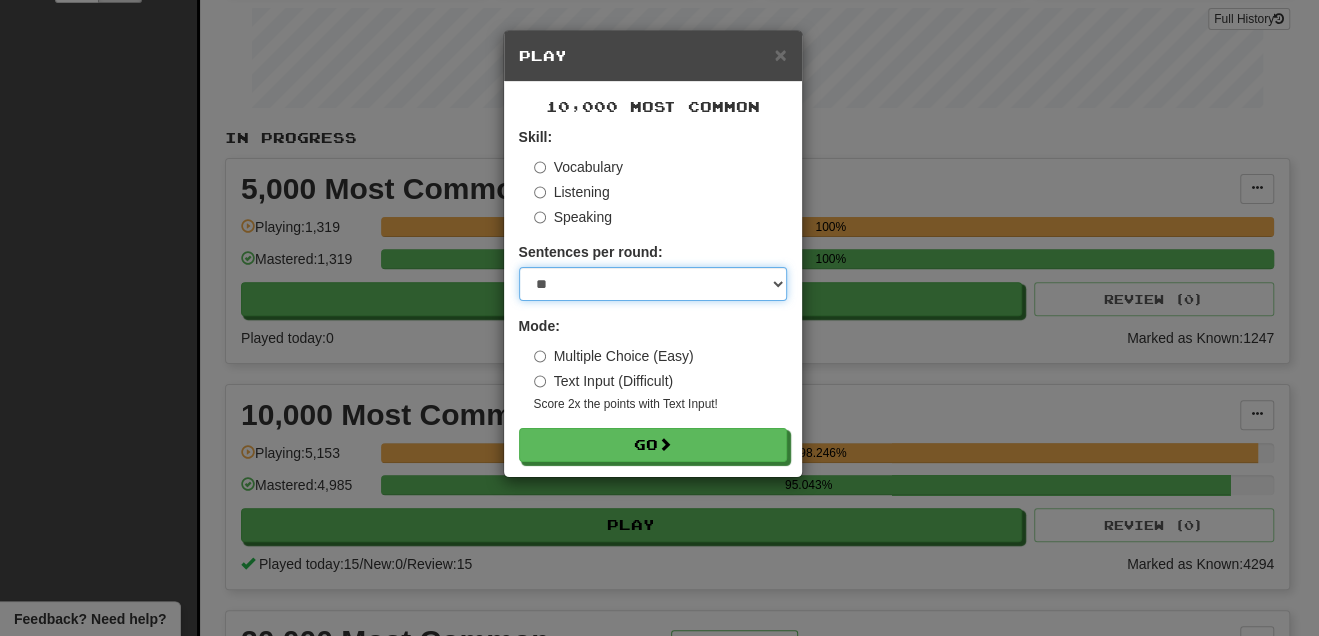 click on "* ** ** ** ** ** *** ********" at bounding box center [653, 284] 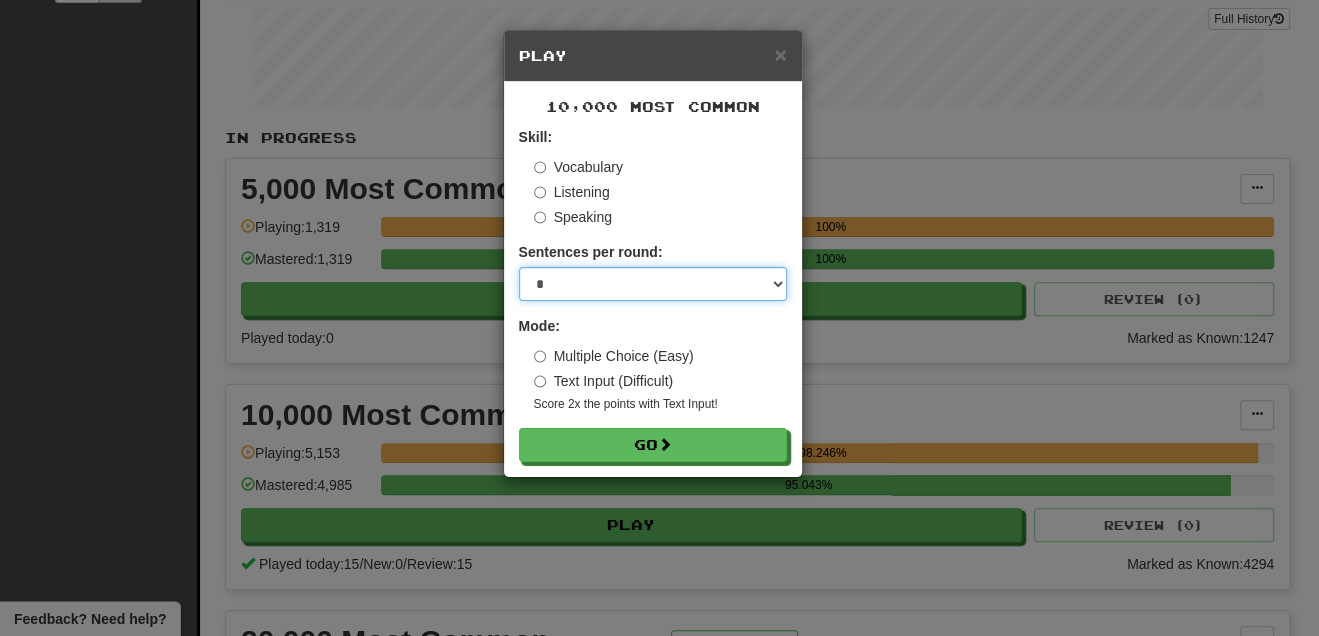 click on "* ** ** ** ** ** *** ********" at bounding box center (653, 284) 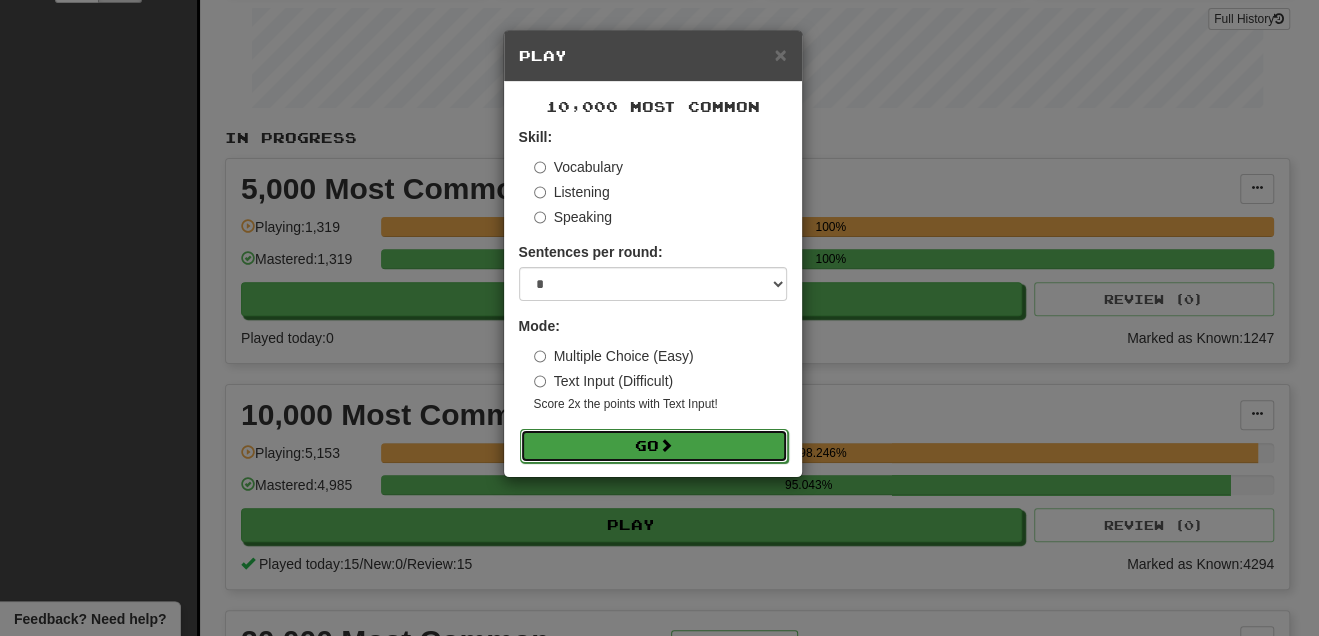 click on "Go" at bounding box center (654, 446) 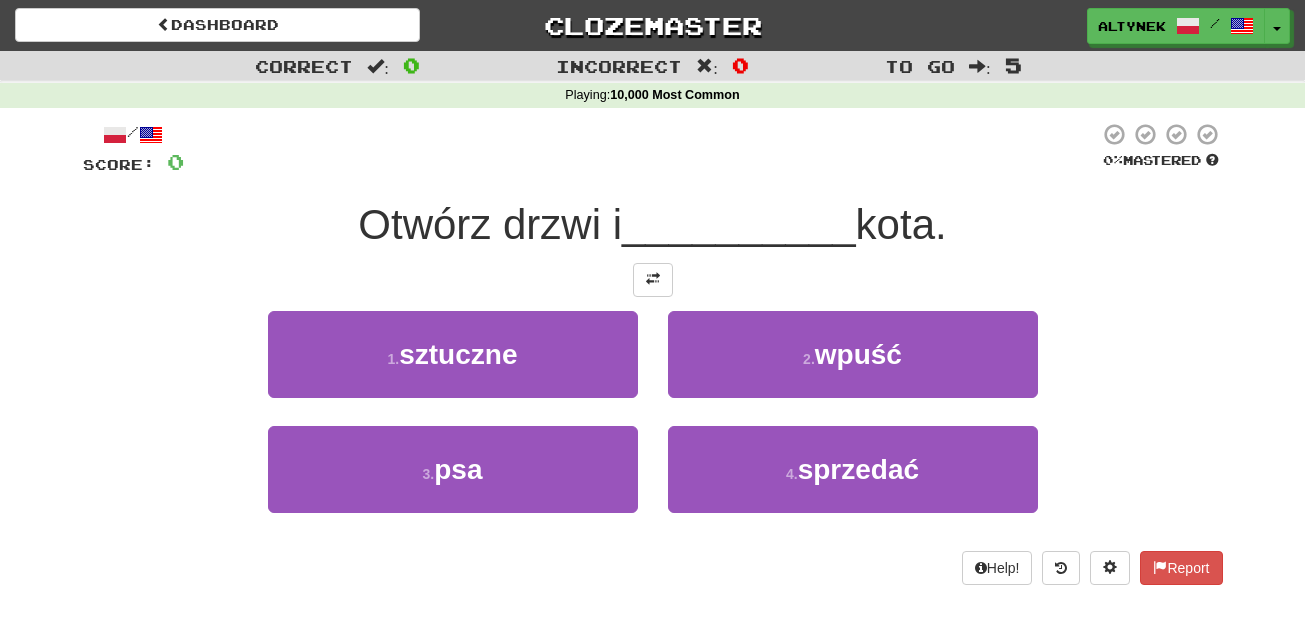 scroll, scrollTop: 0, scrollLeft: 0, axis: both 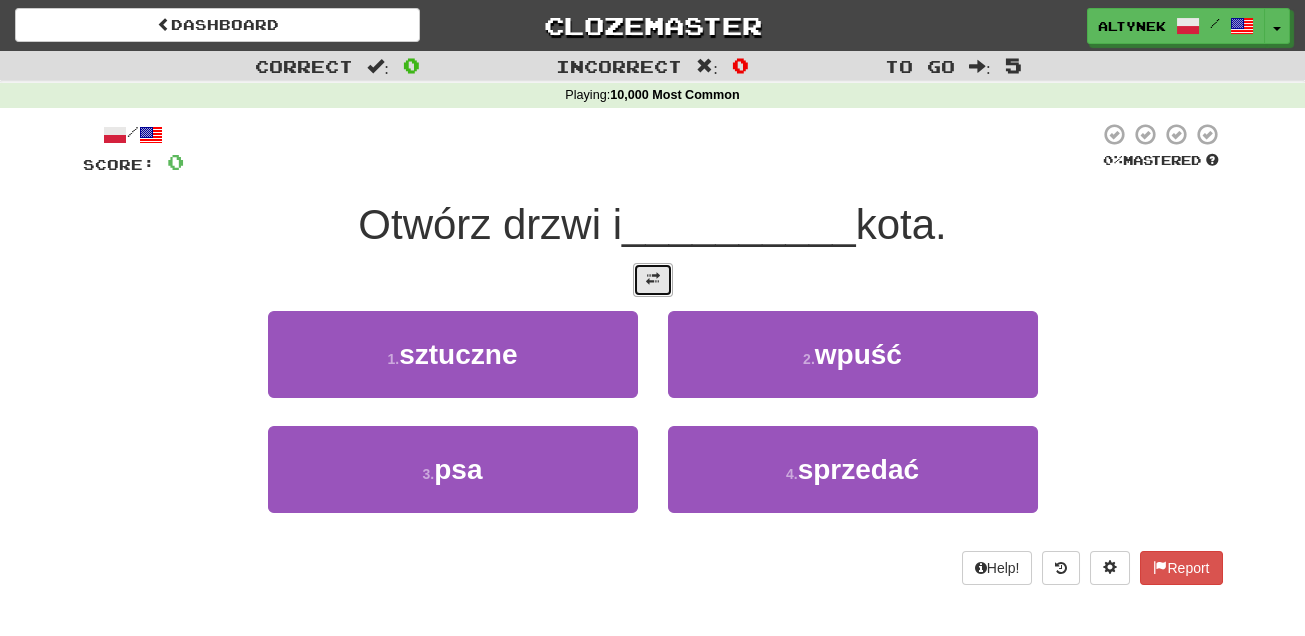 click at bounding box center [653, 279] 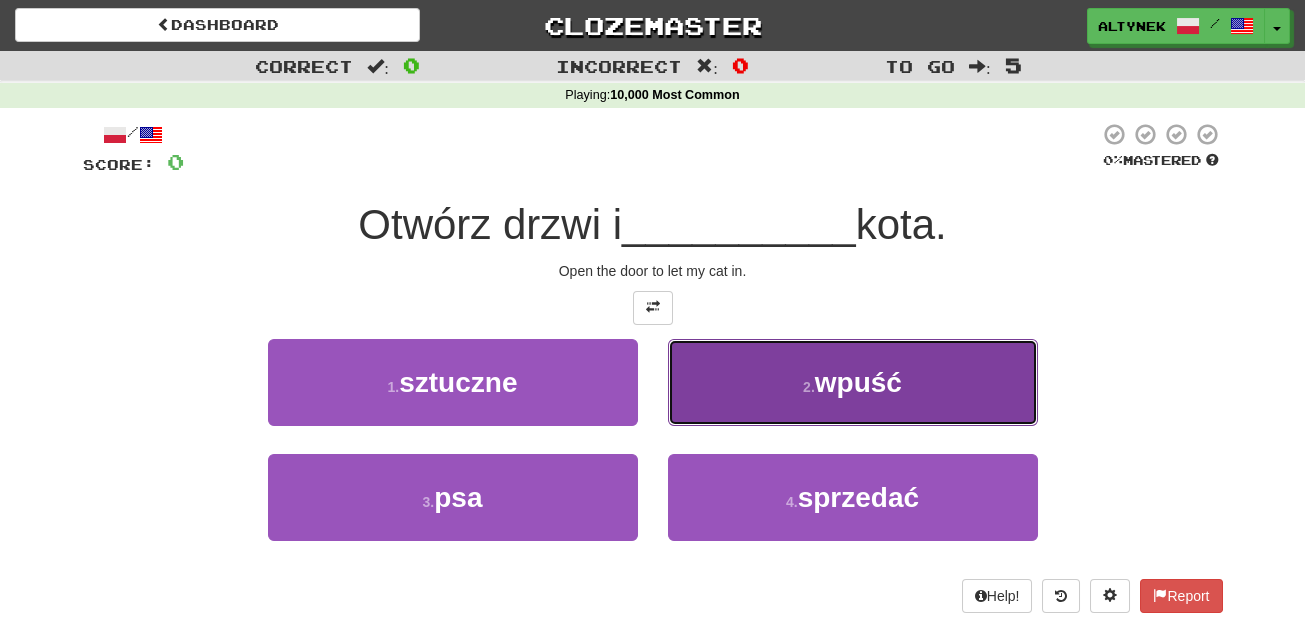 click on "2 .  wpuść" at bounding box center (853, 382) 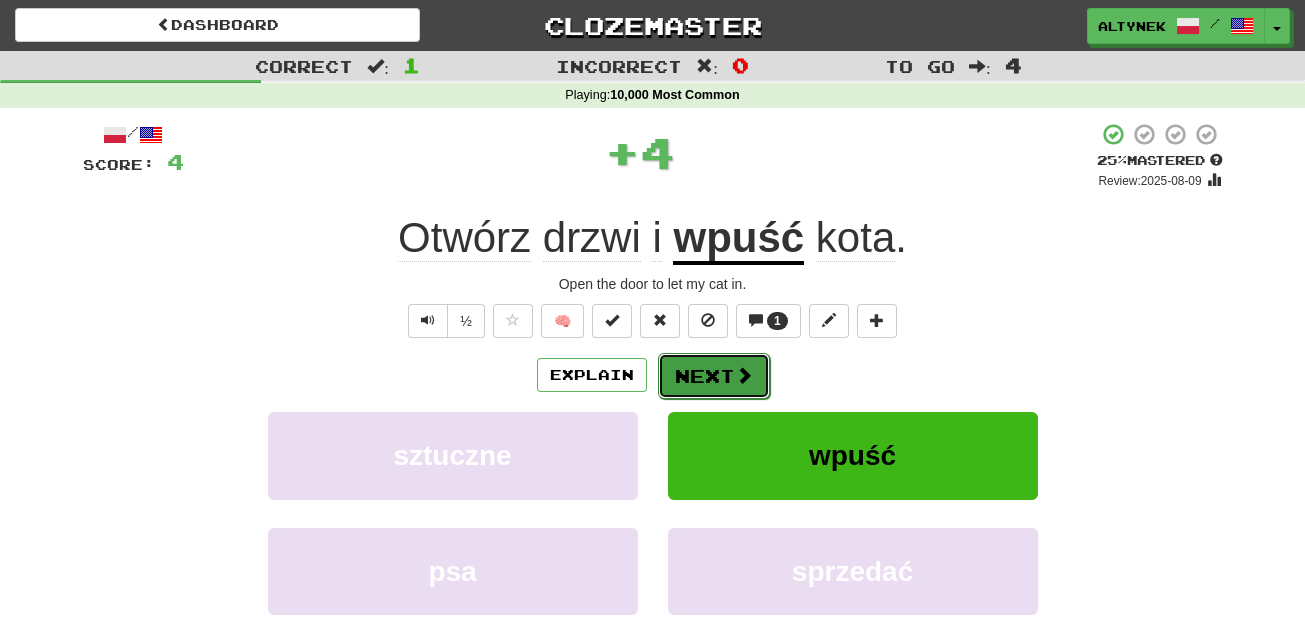 click on "Next" at bounding box center [714, 376] 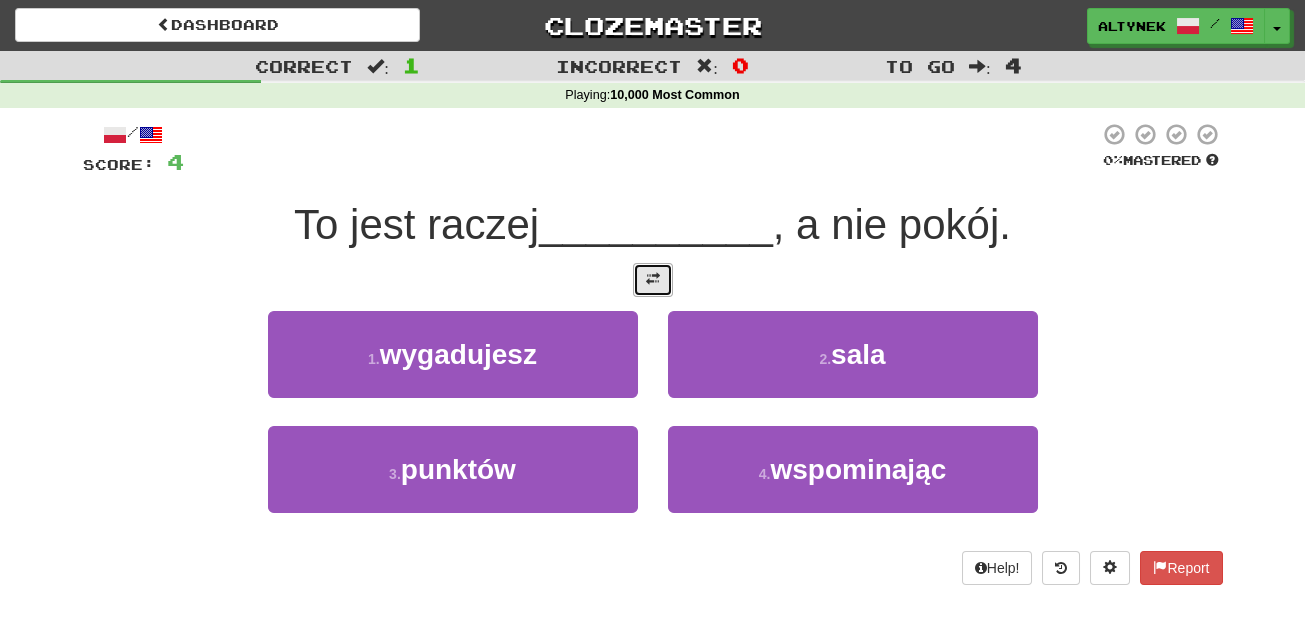 click at bounding box center [653, 280] 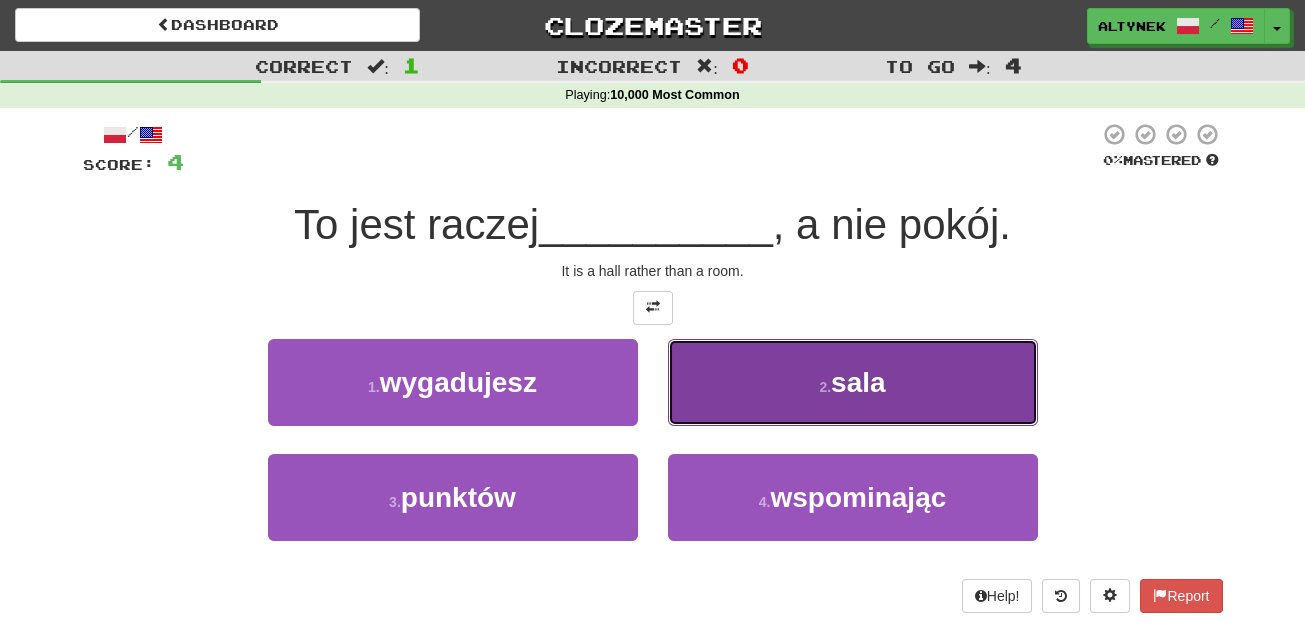 click on "2 .  sala" at bounding box center (853, 382) 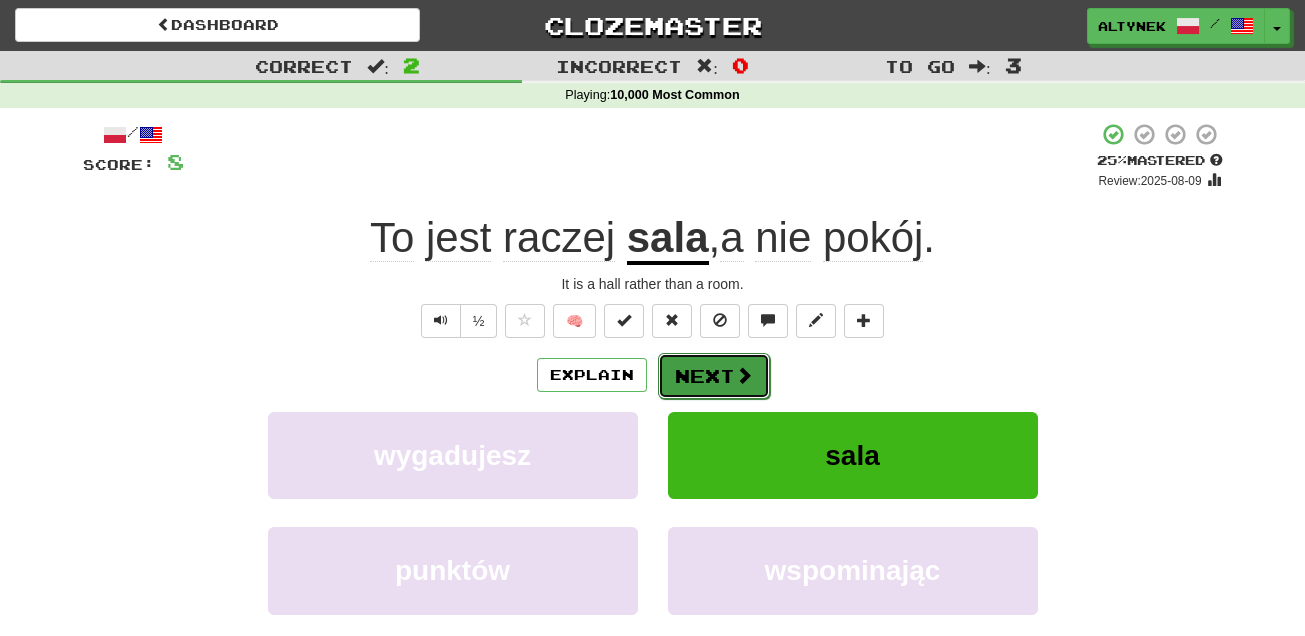 click on "Next" at bounding box center (714, 376) 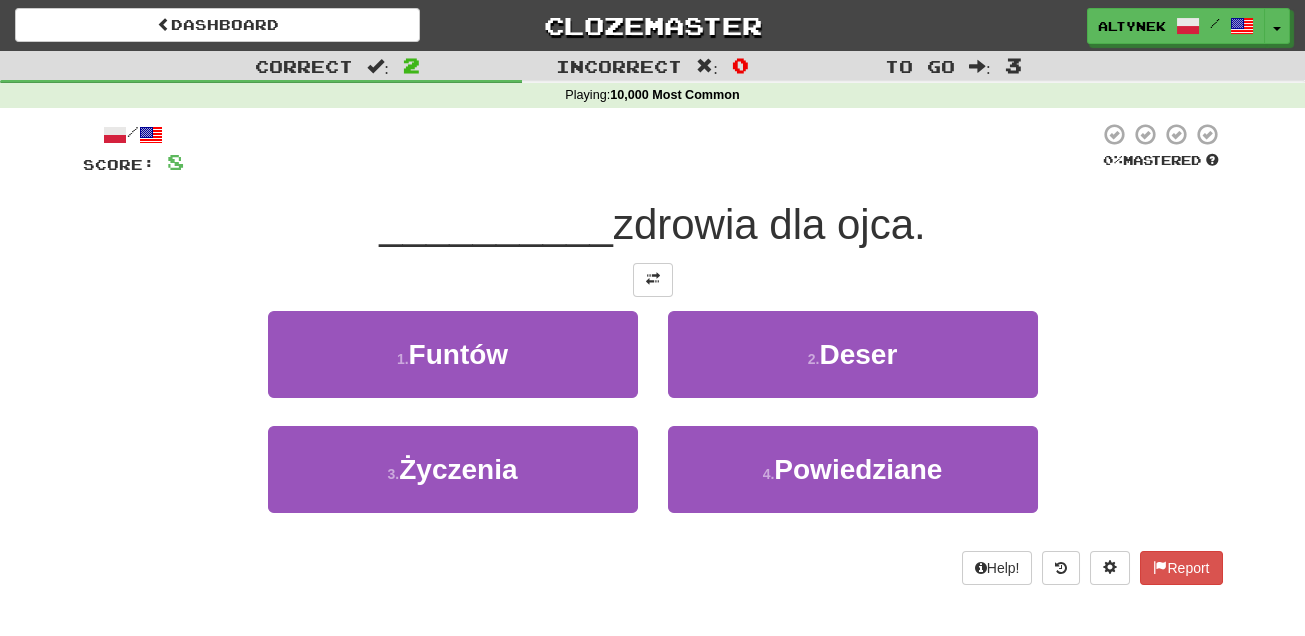click on "/  Score:   8 0 %  Mastered __________  zdrowia dla ojca. 1 .  Funtów 2 .  Deser 3 .  Życzenia 4 .  Powiedziane  Help!  Report" at bounding box center (653, 353) 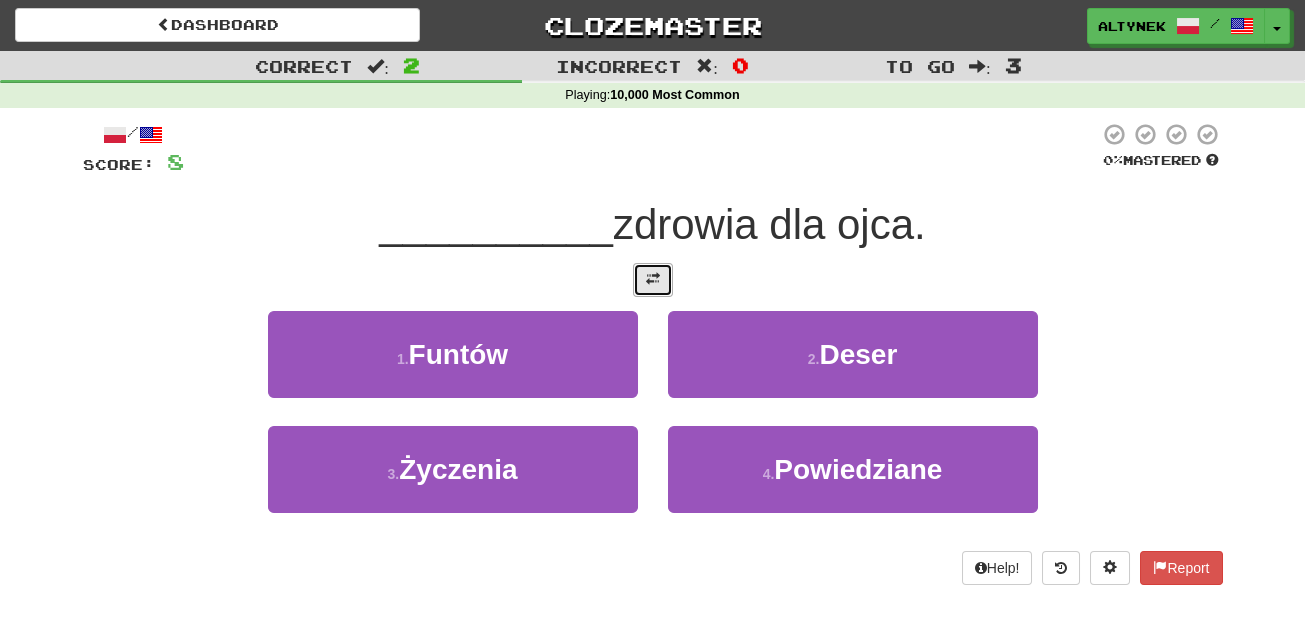 click at bounding box center (653, 280) 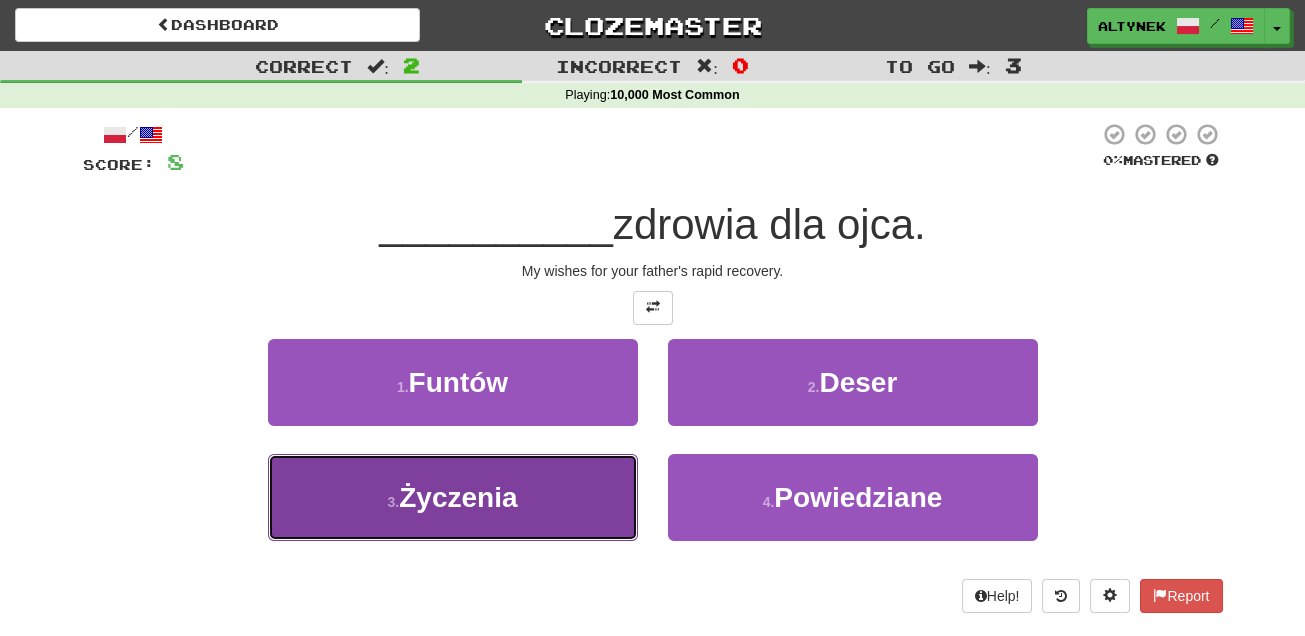 click on "Życzenia" at bounding box center [458, 497] 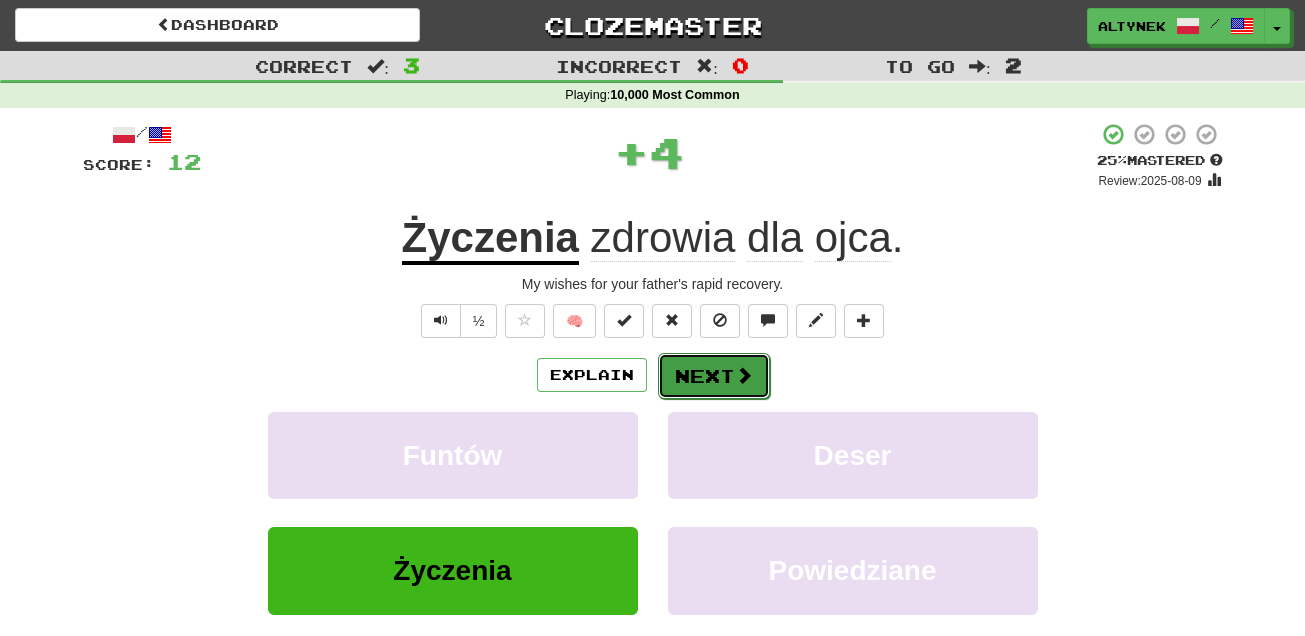 click on "Next" at bounding box center [714, 376] 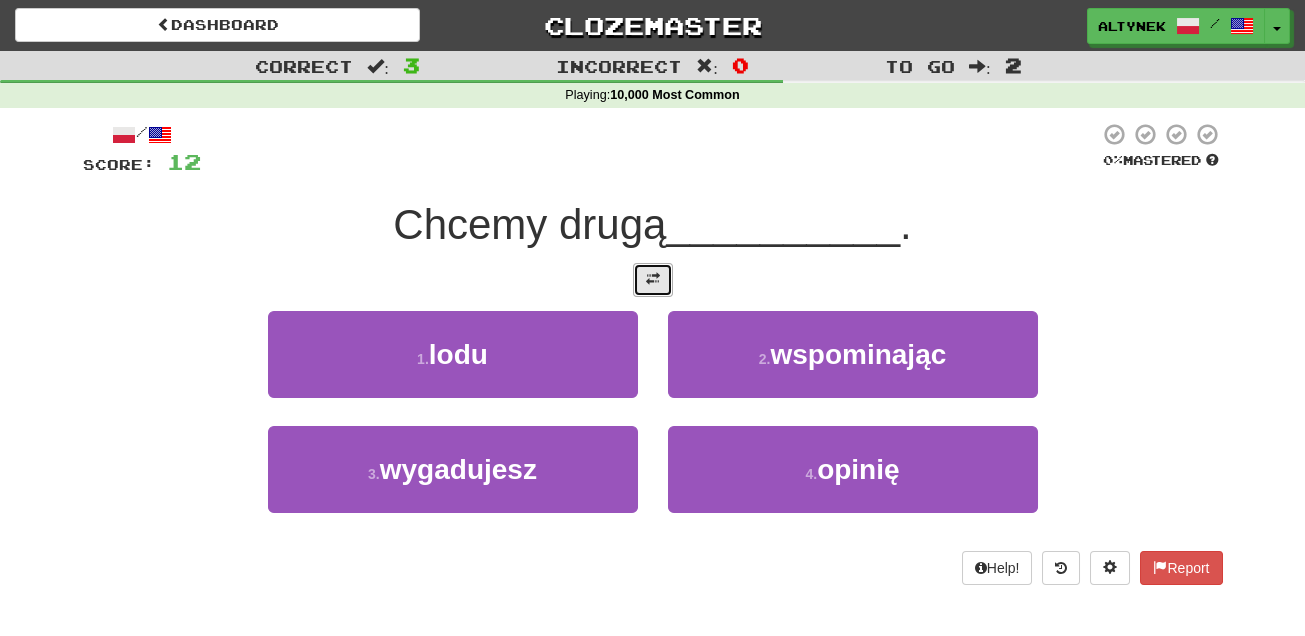 click at bounding box center [653, 280] 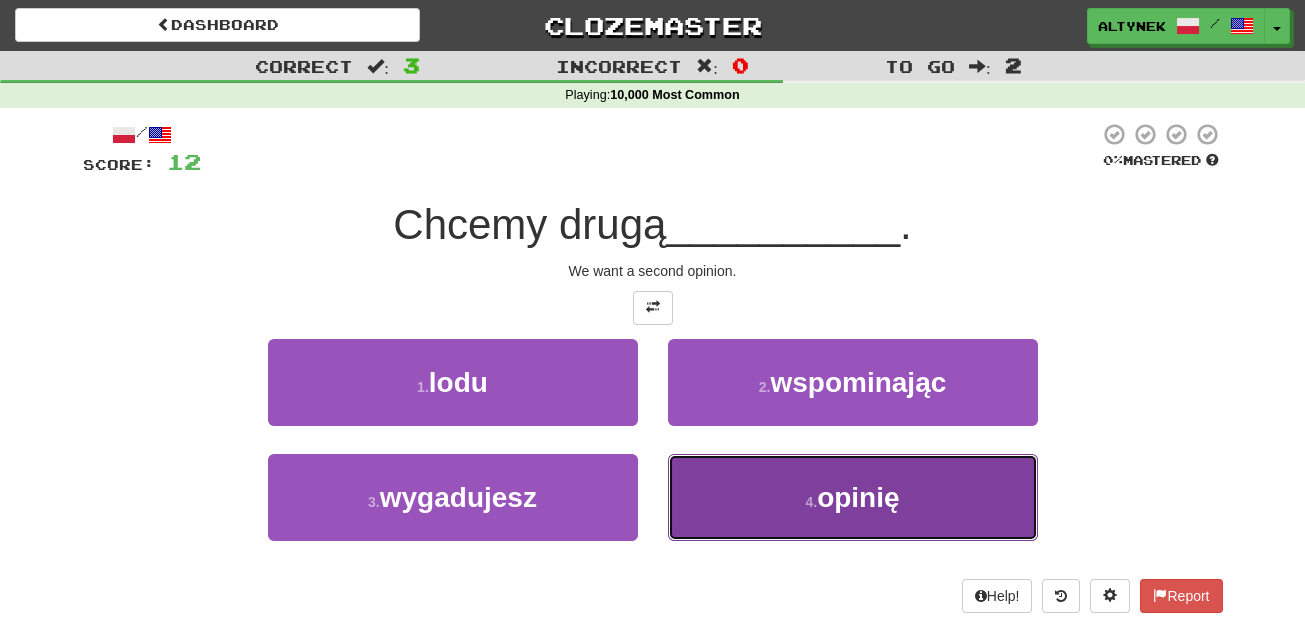 click on "4 .  opinię" at bounding box center (853, 497) 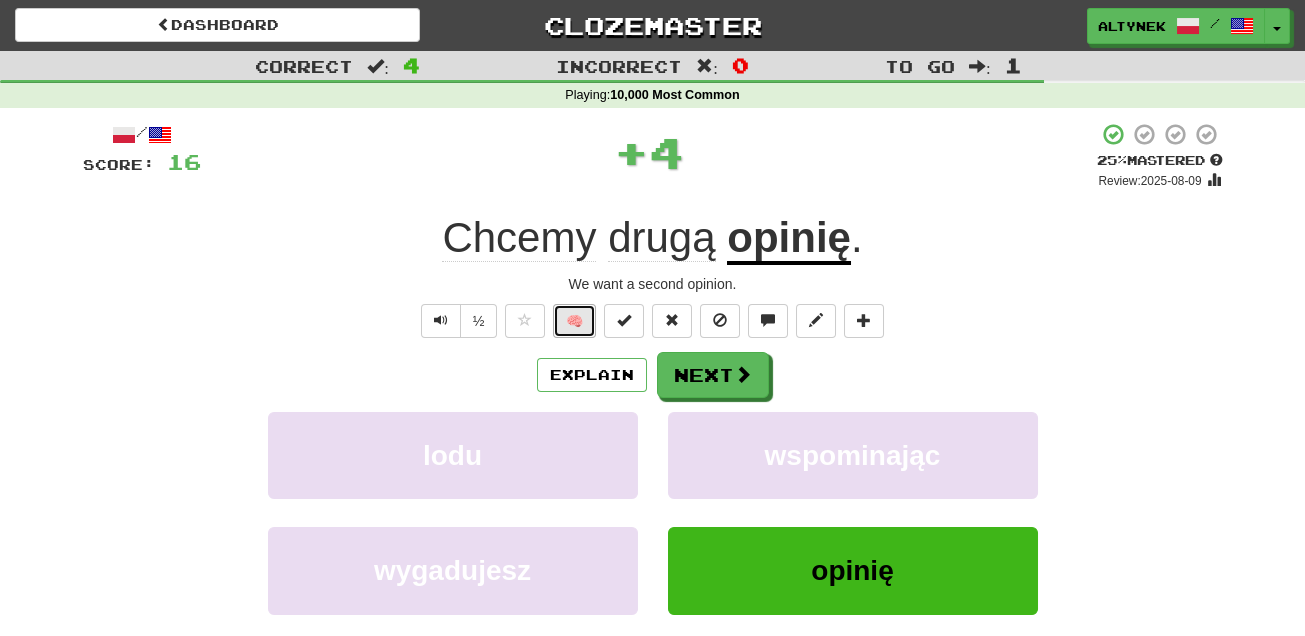 click on "🧠" at bounding box center (574, 321) 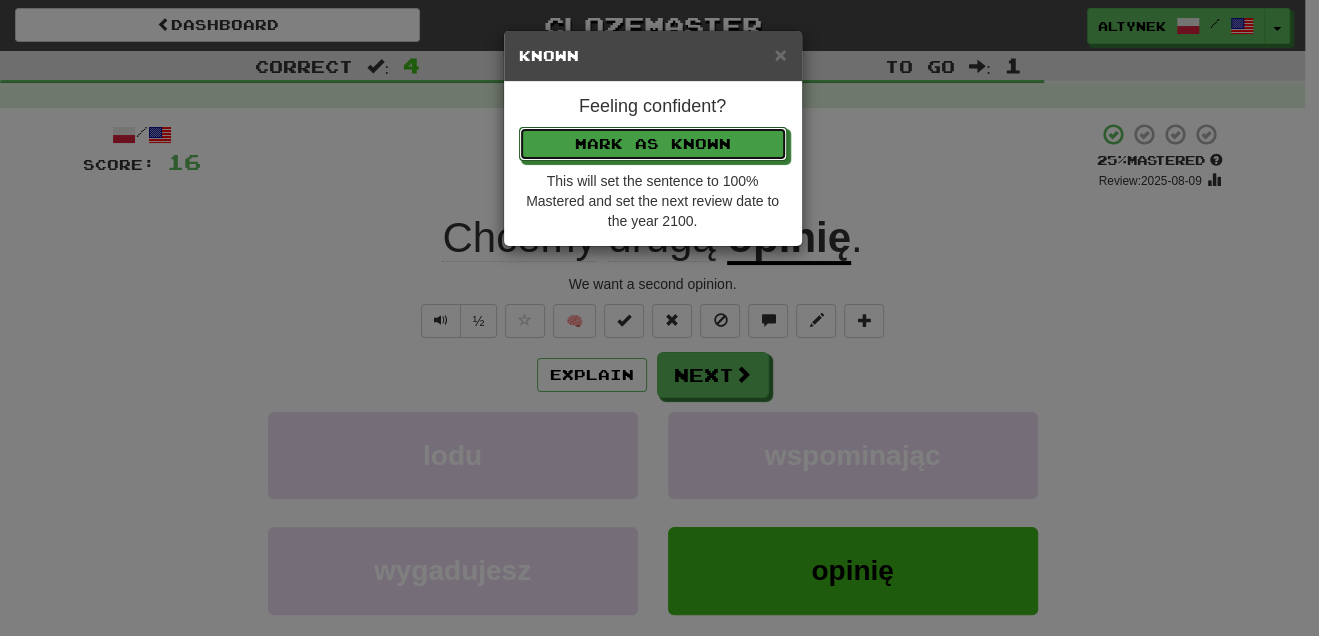 click on "Mark as Known" at bounding box center (653, 144) 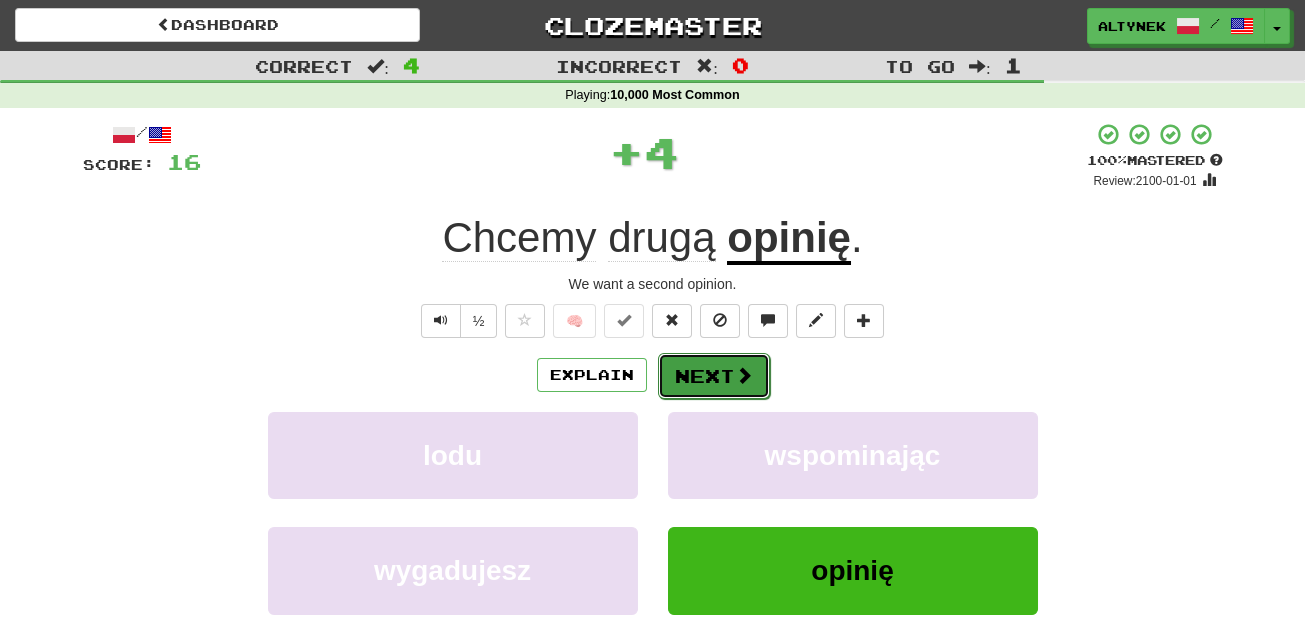click on "Next" at bounding box center (714, 376) 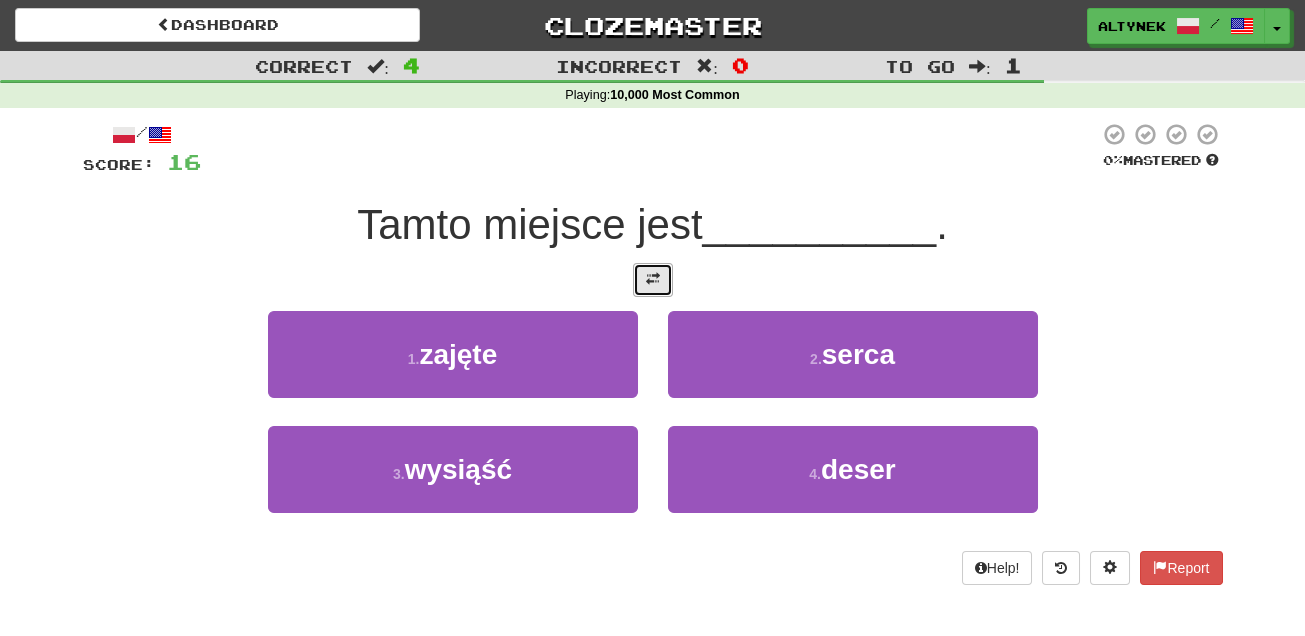 click at bounding box center (653, 280) 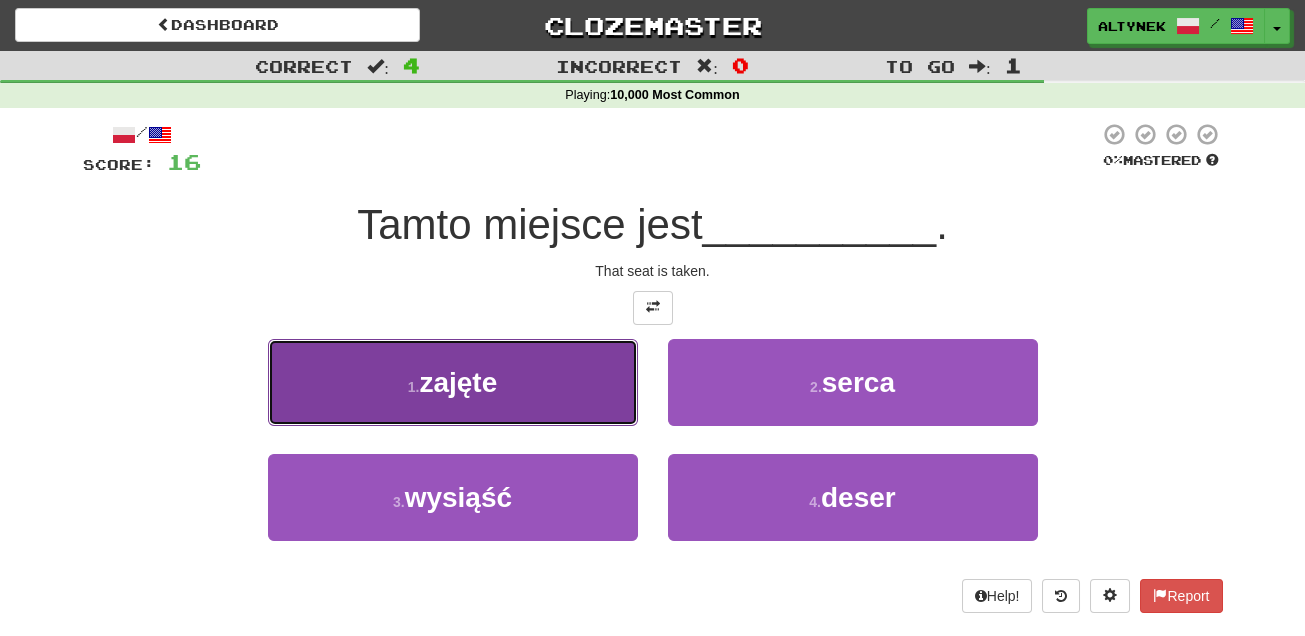 click on "zajęte" at bounding box center [458, 382] 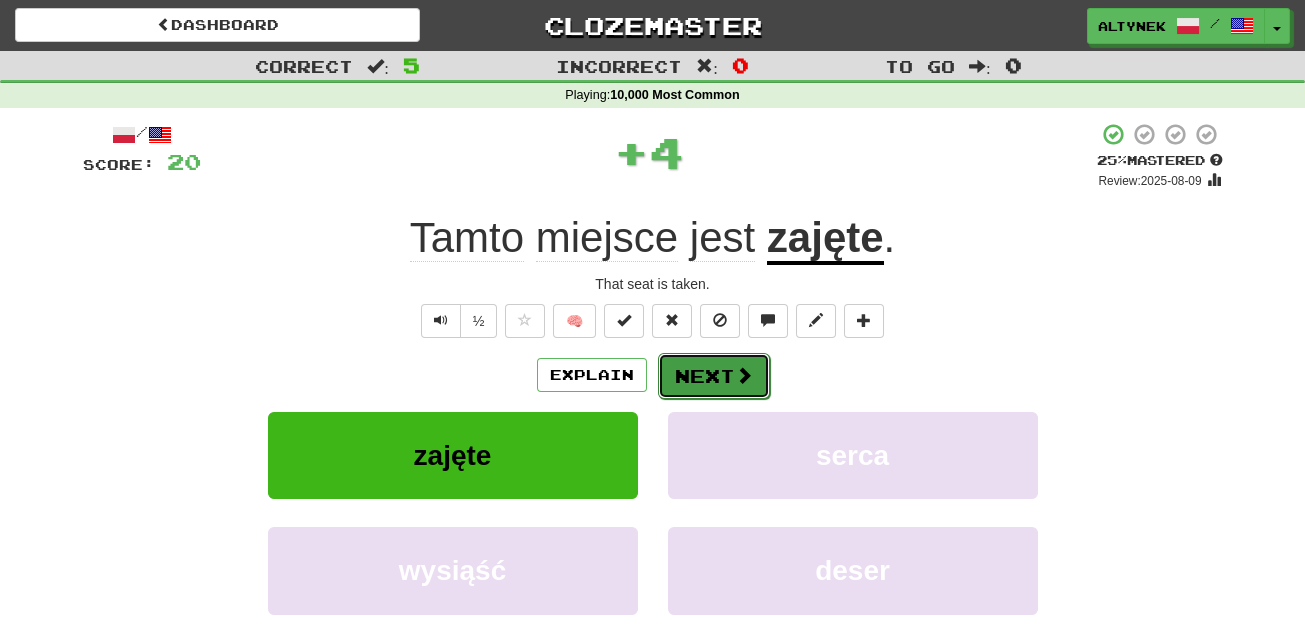 click on "Next" at bounding box center [714, 376] 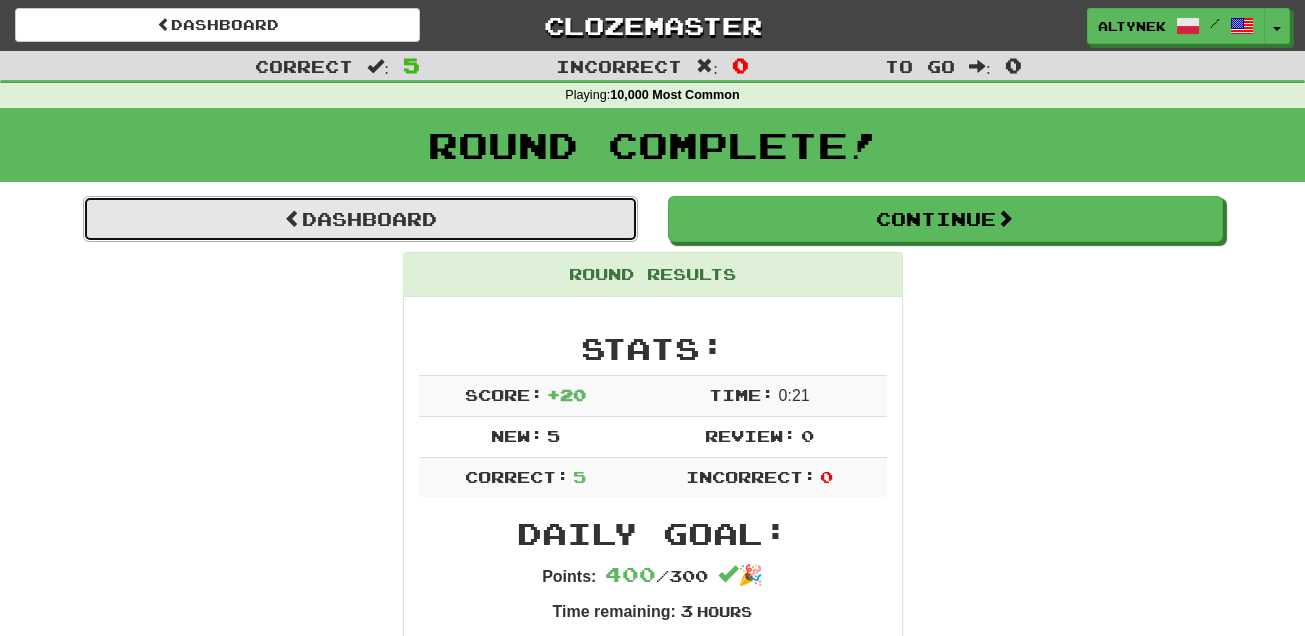 click on "Dashboard" at bounding box center [360, 219] 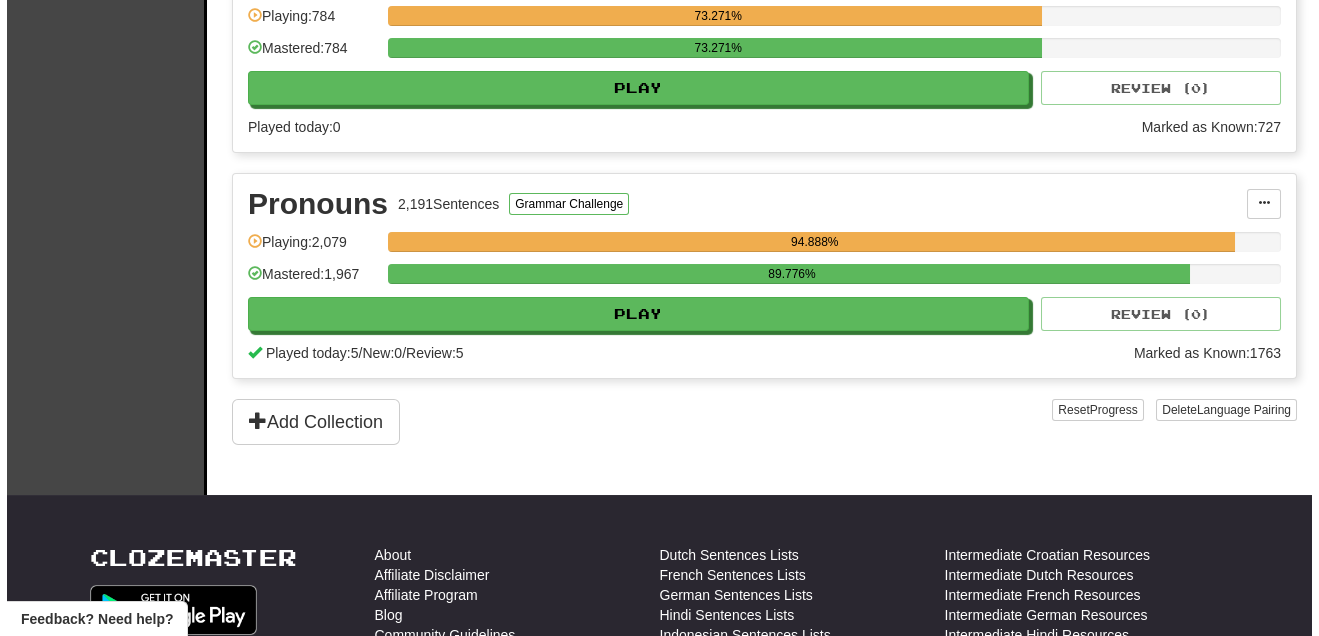 scroll, scrollTop: 1575, scrollLeft: 0, axis: vertical 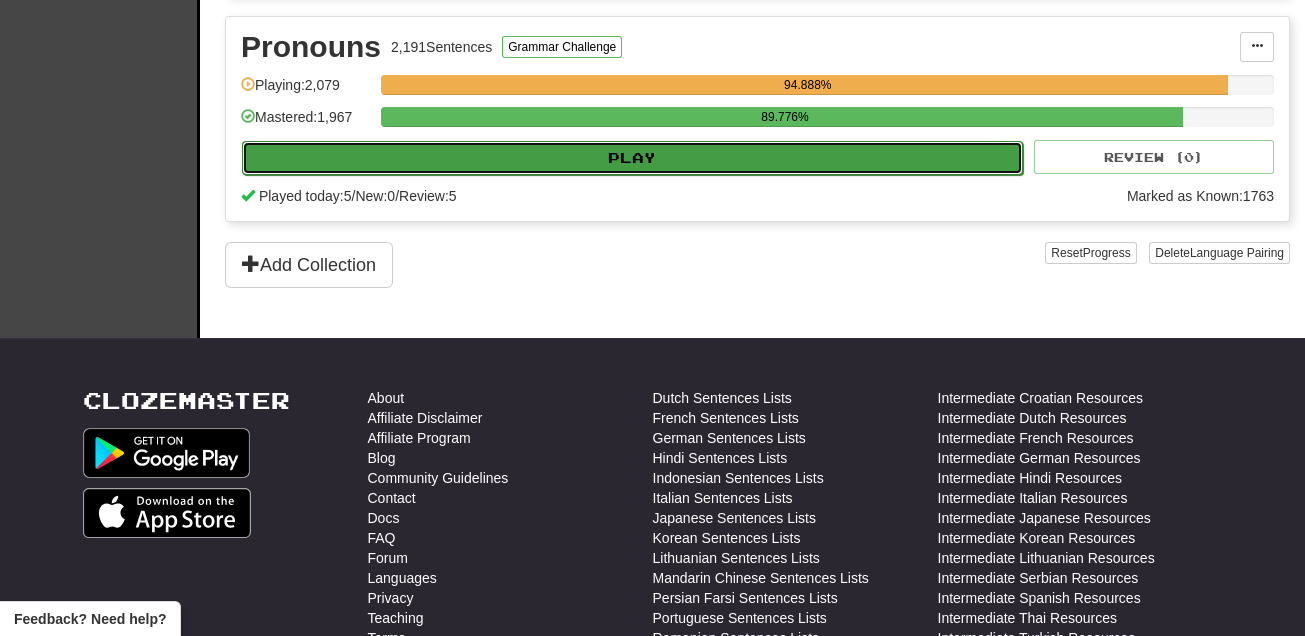 click on "Play" at bounding box center [632, 158] 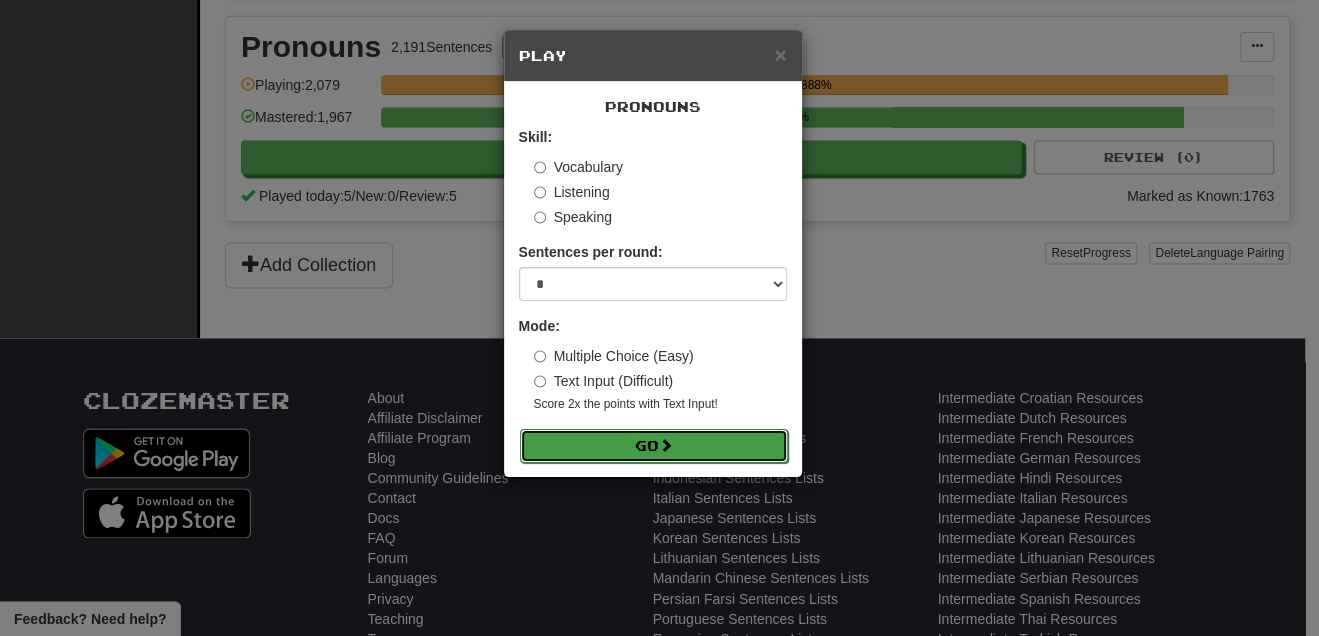 click on "Go" at bounding box center [654, 446] 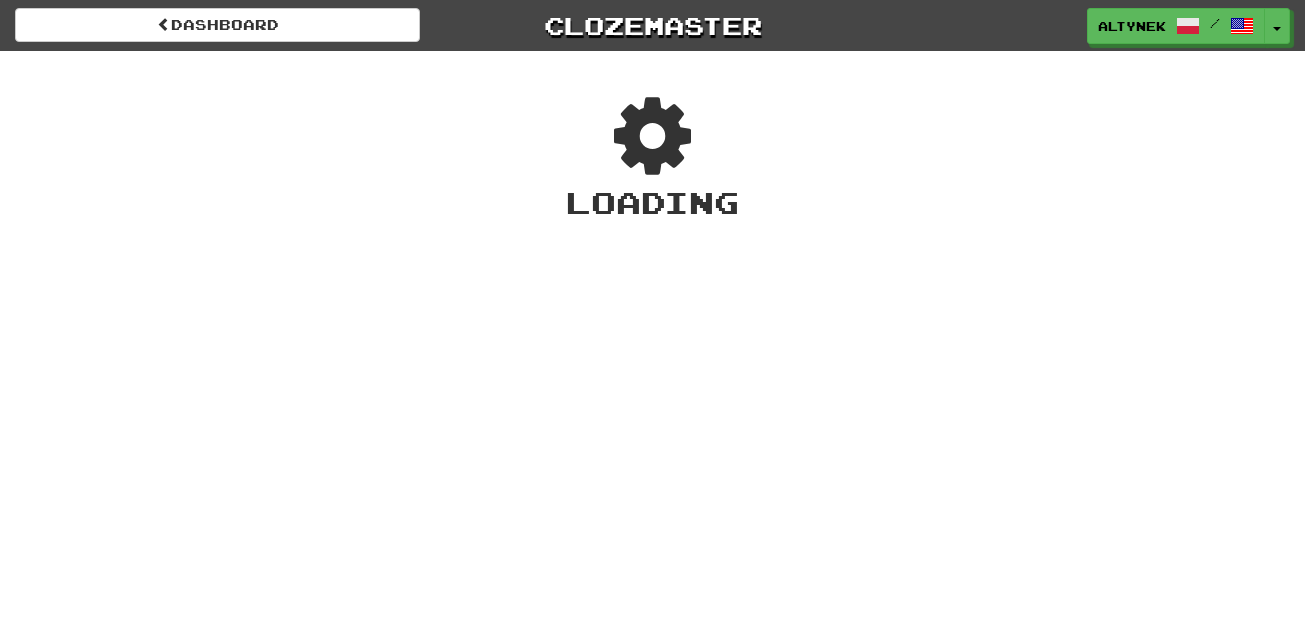 scroll, scrollTop: 0, scrollLeft: 0, axis: both 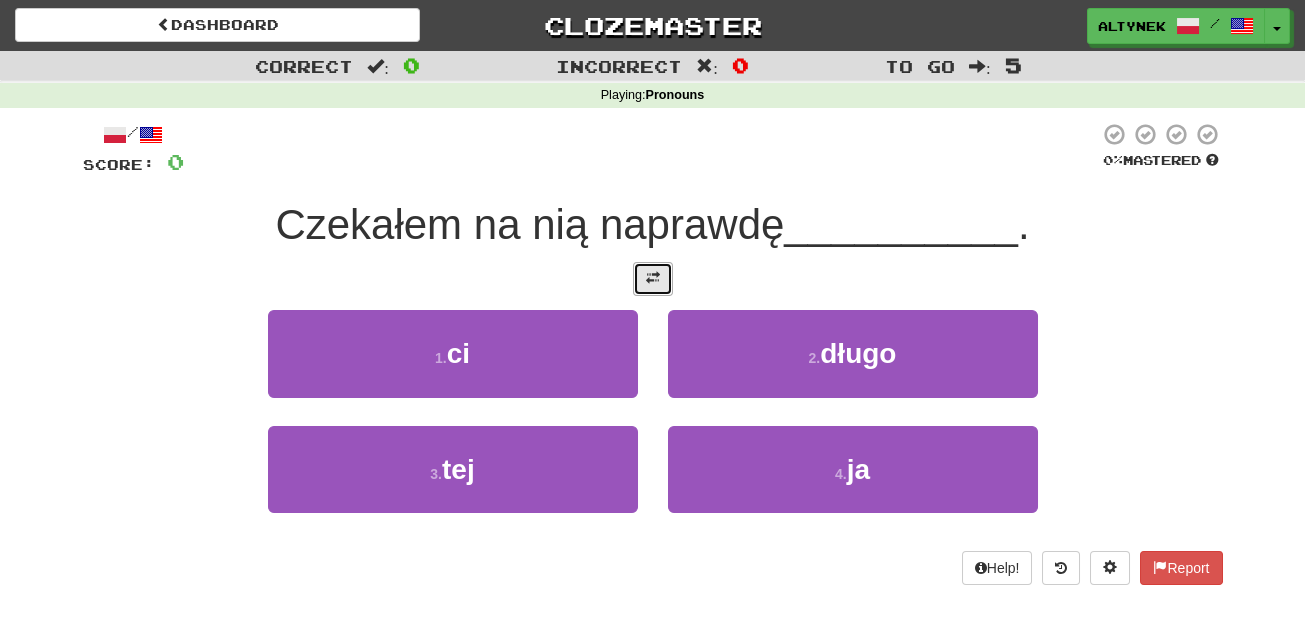 click at bounding box center (653, 278) 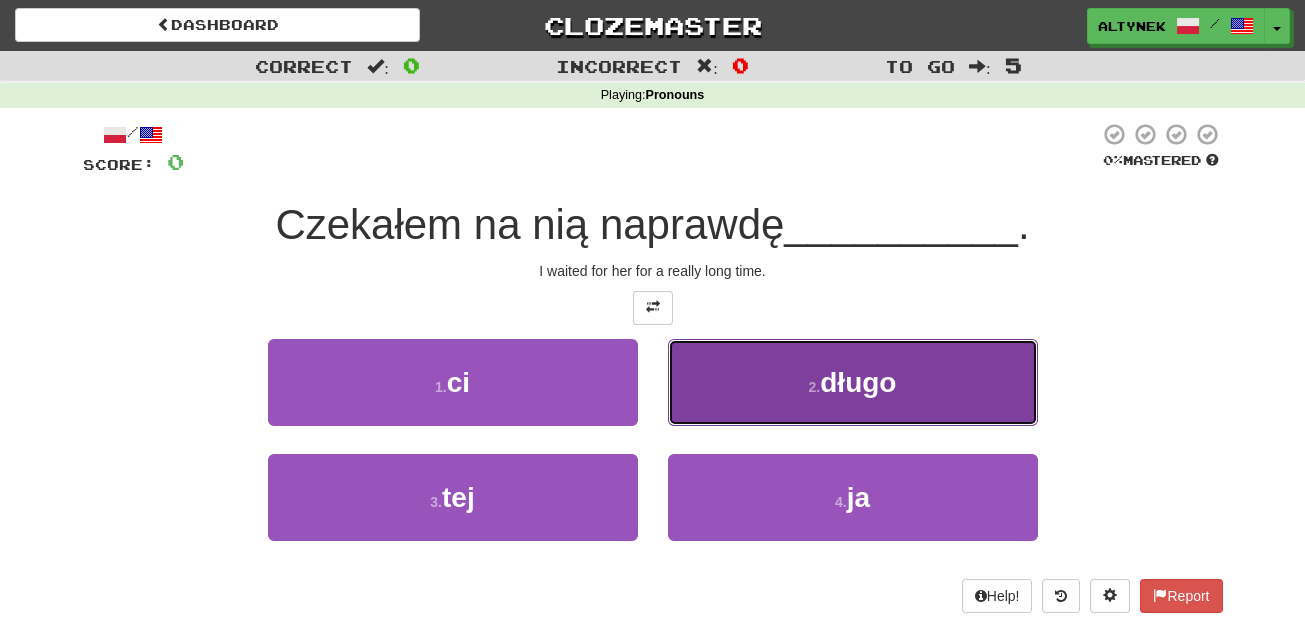 click on "2 . długo" at bounding box center (853, 382) 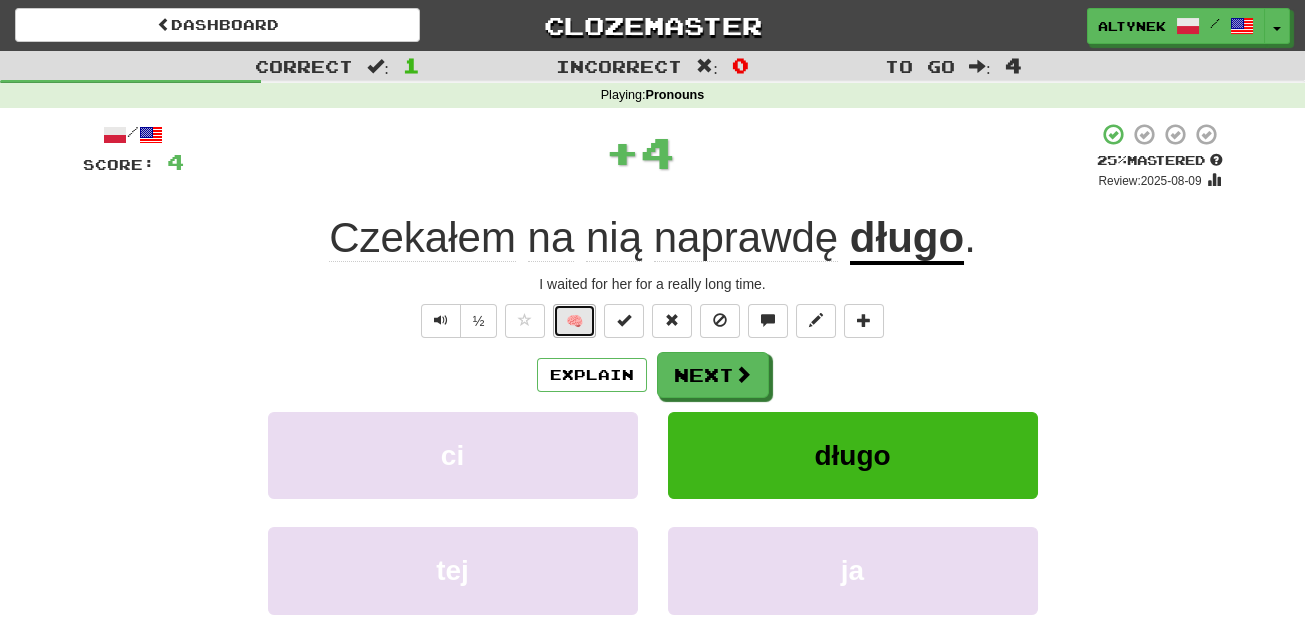 click on "🧠" at bounding box center (574, 321) 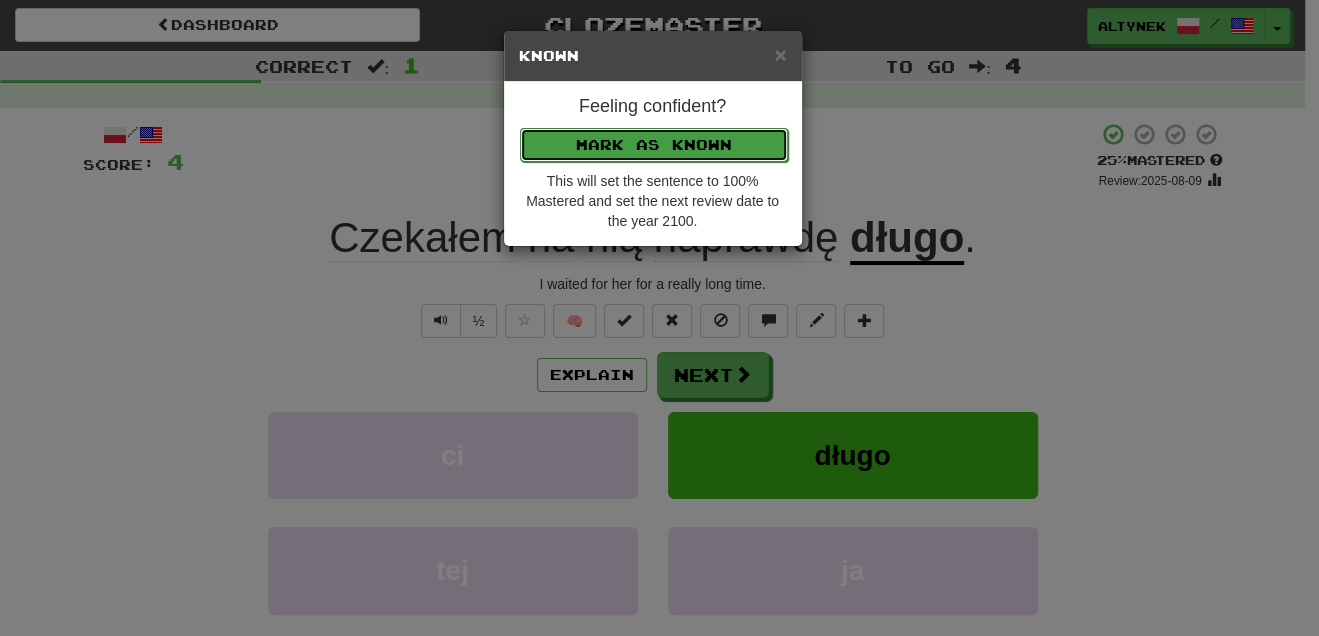 click on "Mark as Known" at bounding box center (654, 145) 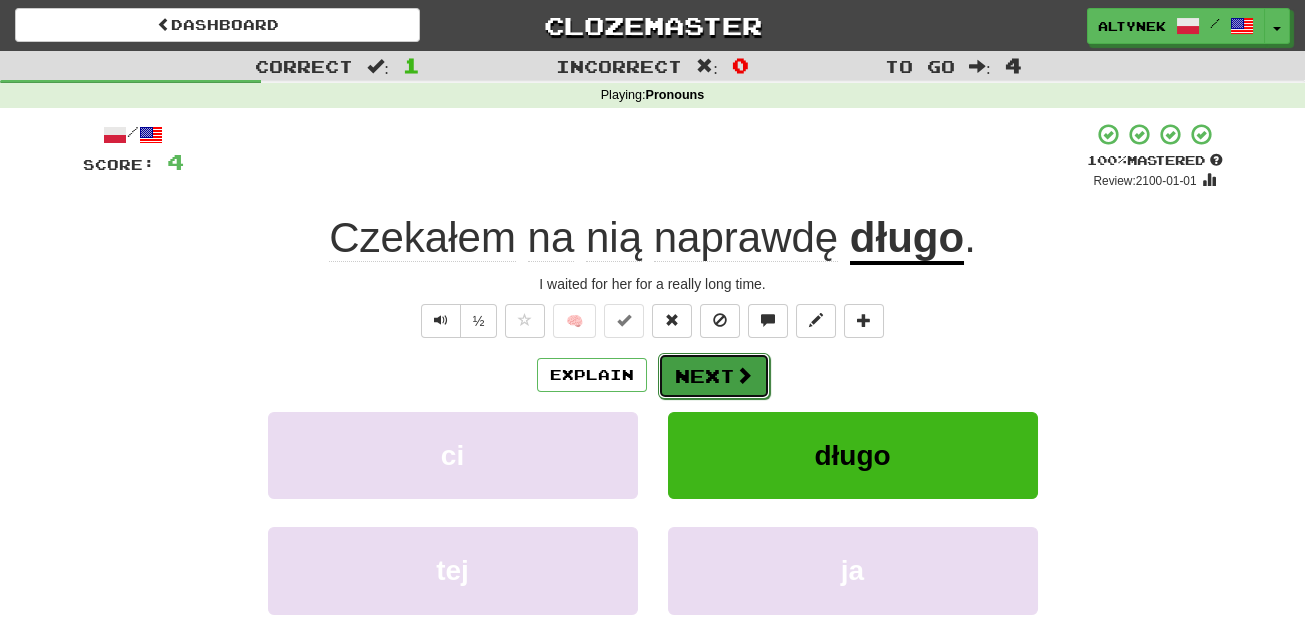 click on "Next" at bounding box center [714, 376] 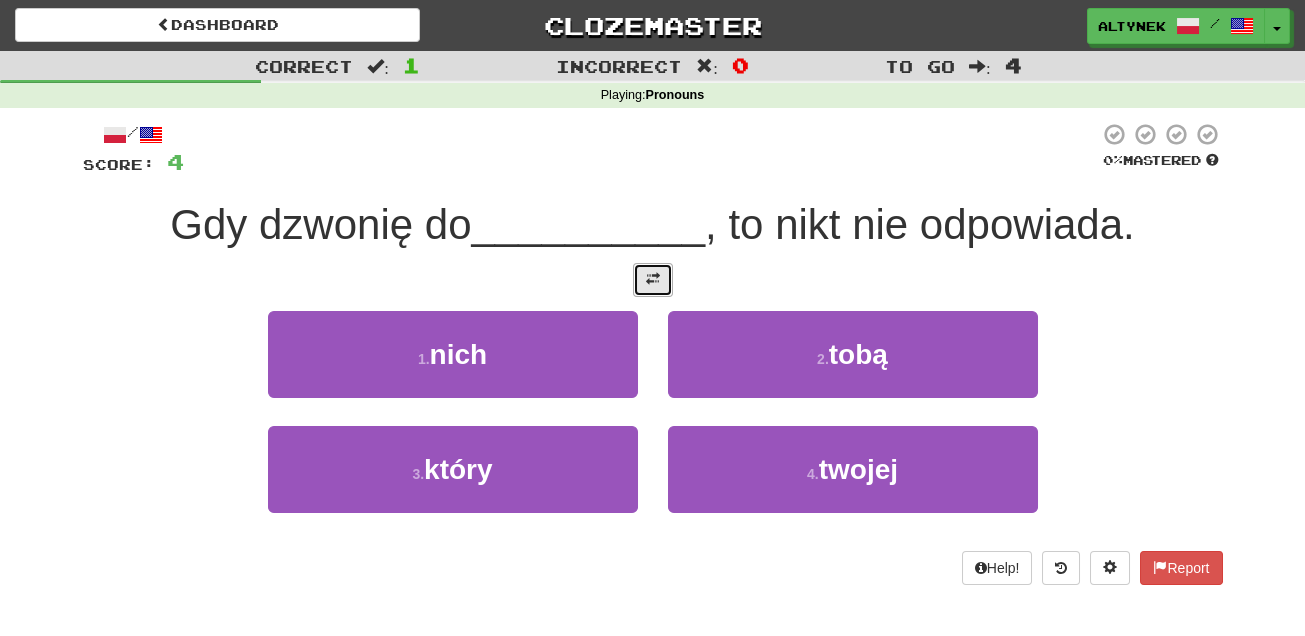 click at bounding box center [653, 279] 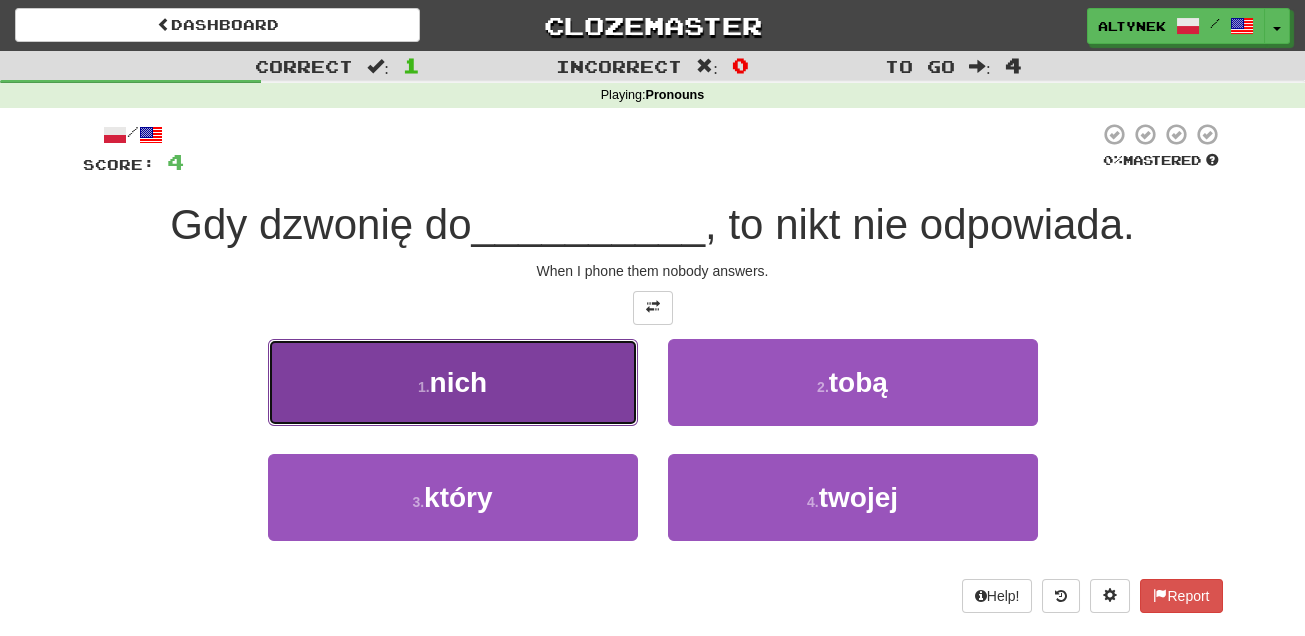 click on "1 .  nich" at bounding box center [453, 382] 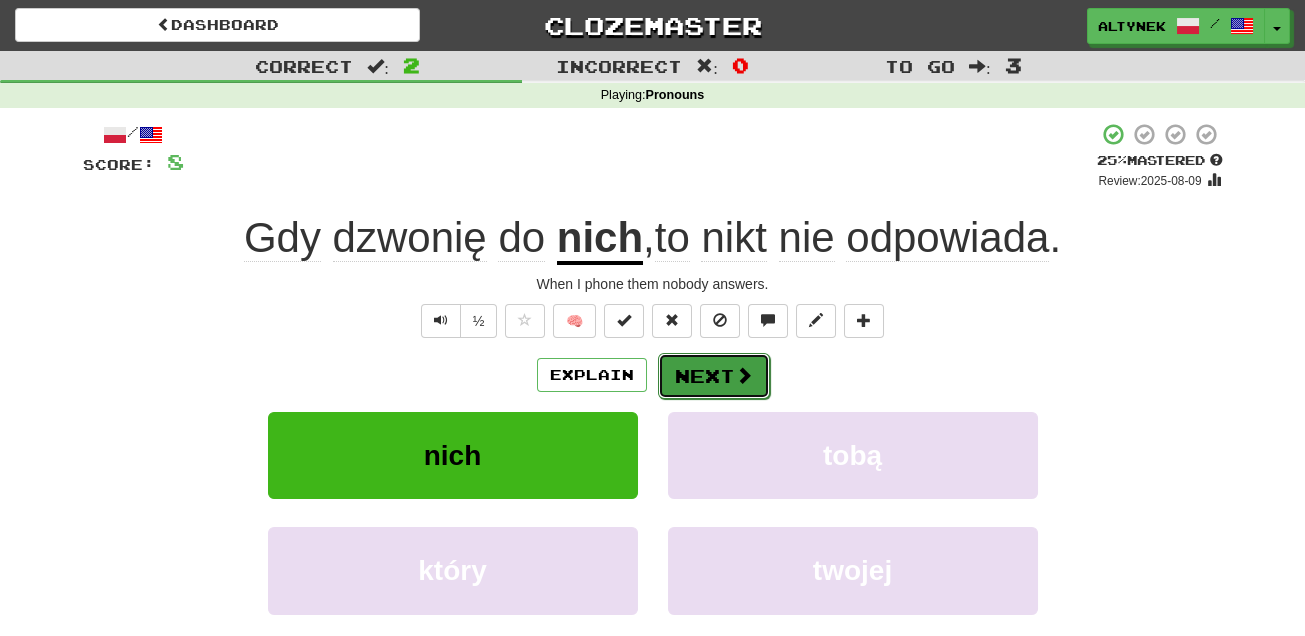 click on "Next" at bounding box center (714, 376) 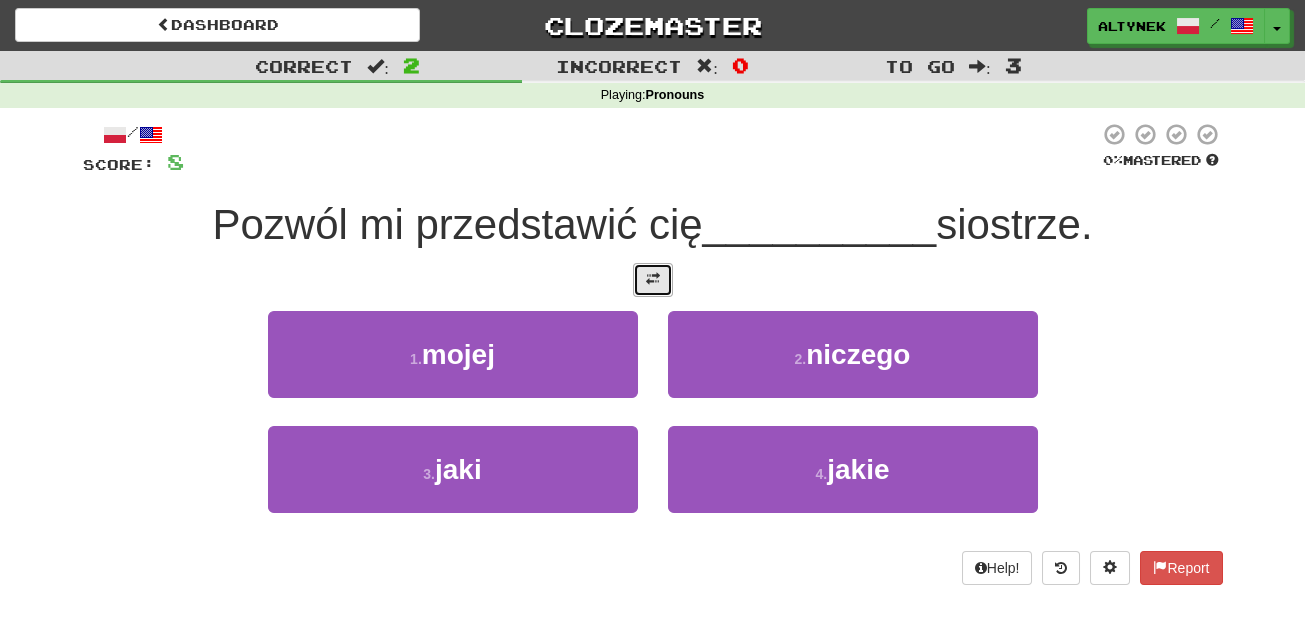 click at bounding box center [653, 280] 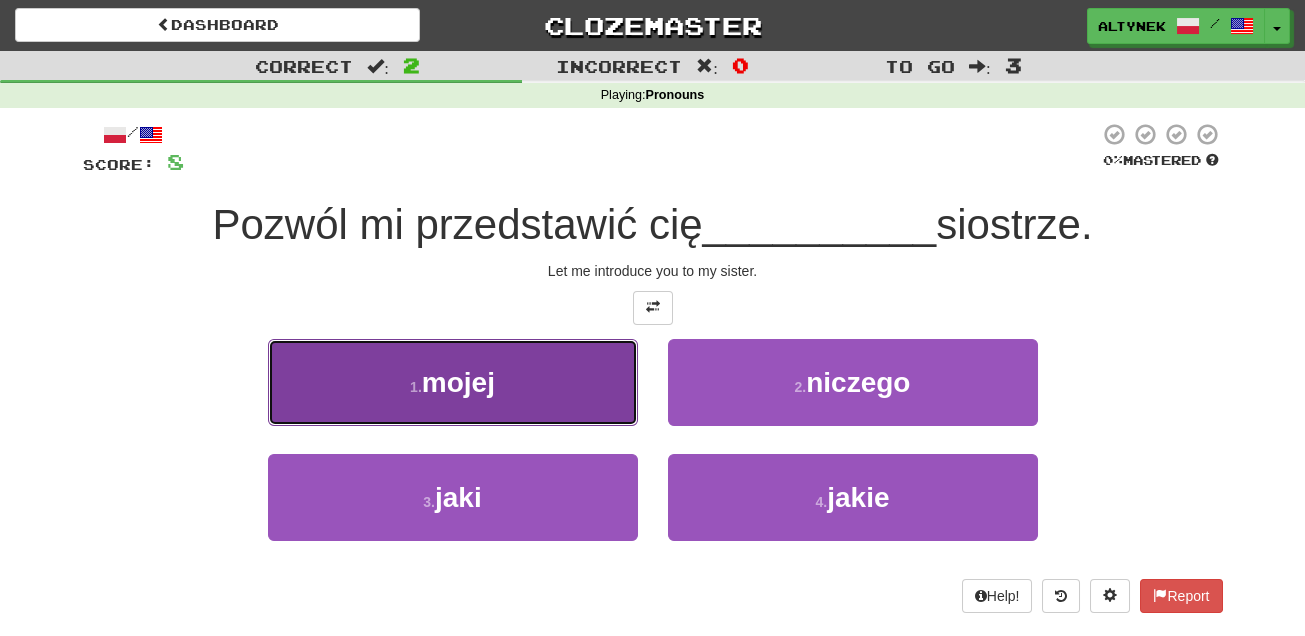 click on "1 .  mojej" at bounding box center (453, 382) 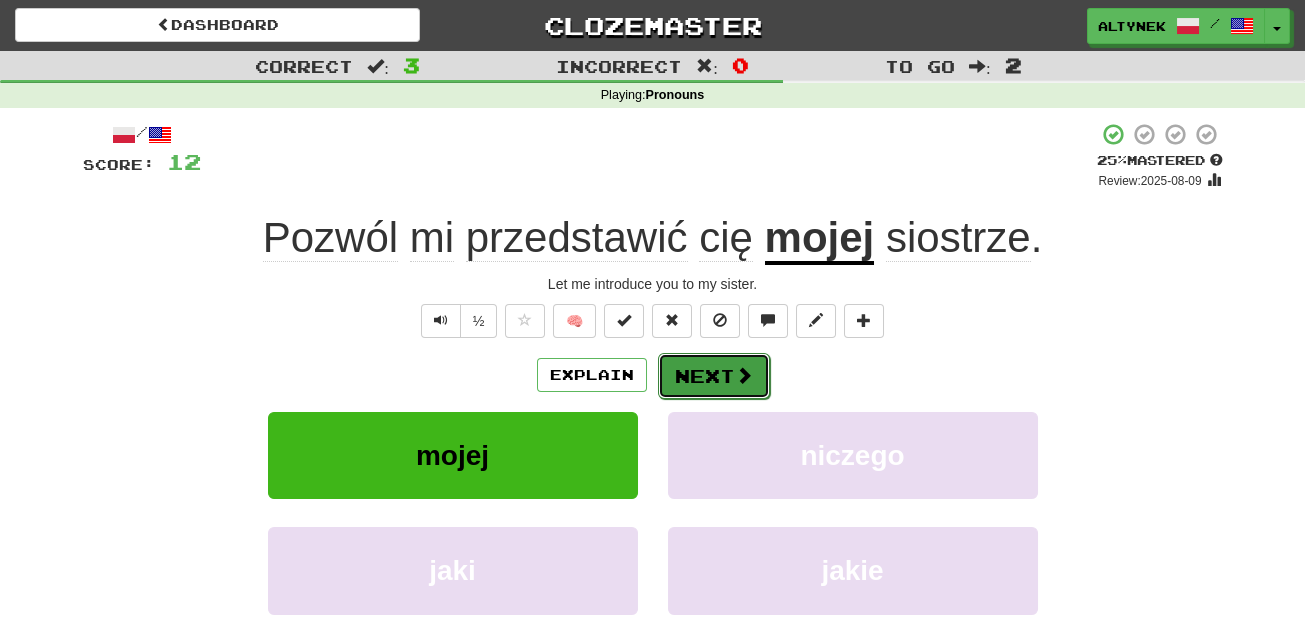 click on "Next" at bounding box center (714, 376) 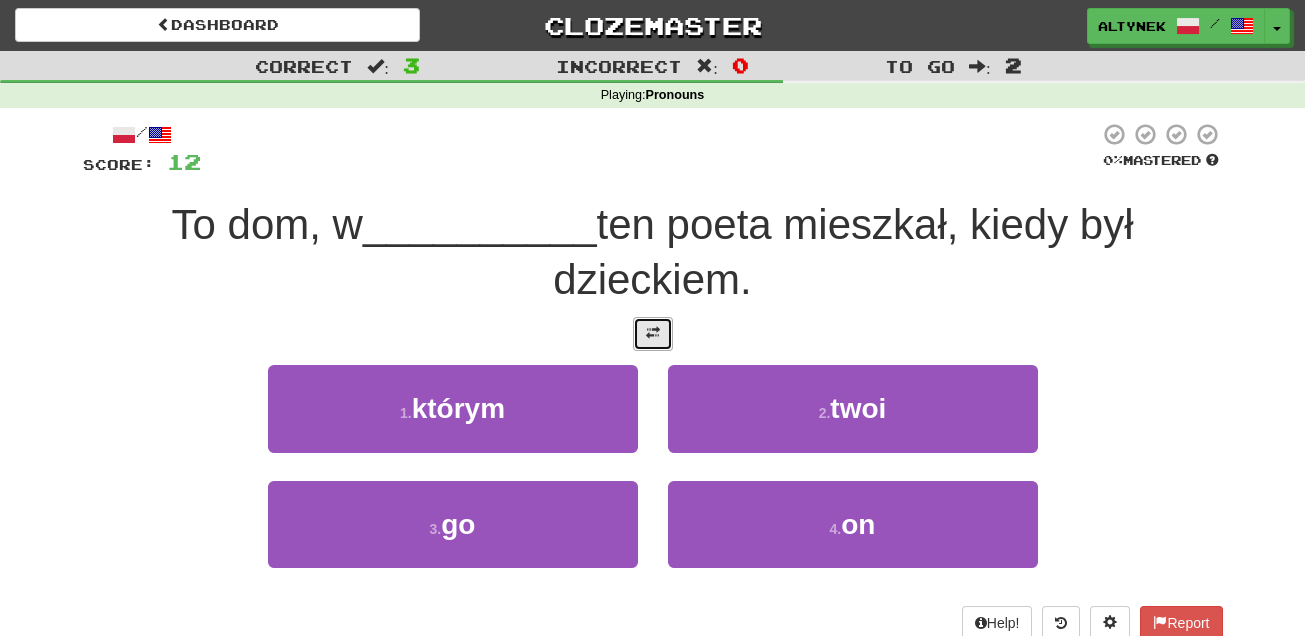 click at bounding box center [653, 334] 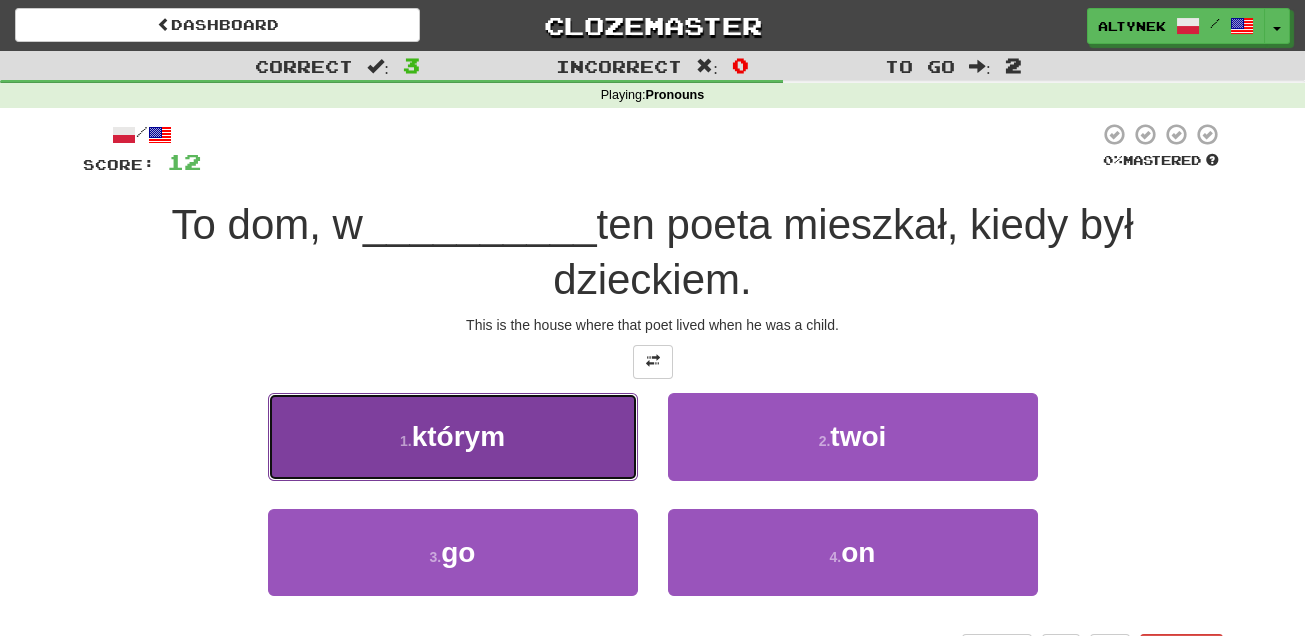 click on "1 .  którym" at bounding box center [453, 436] 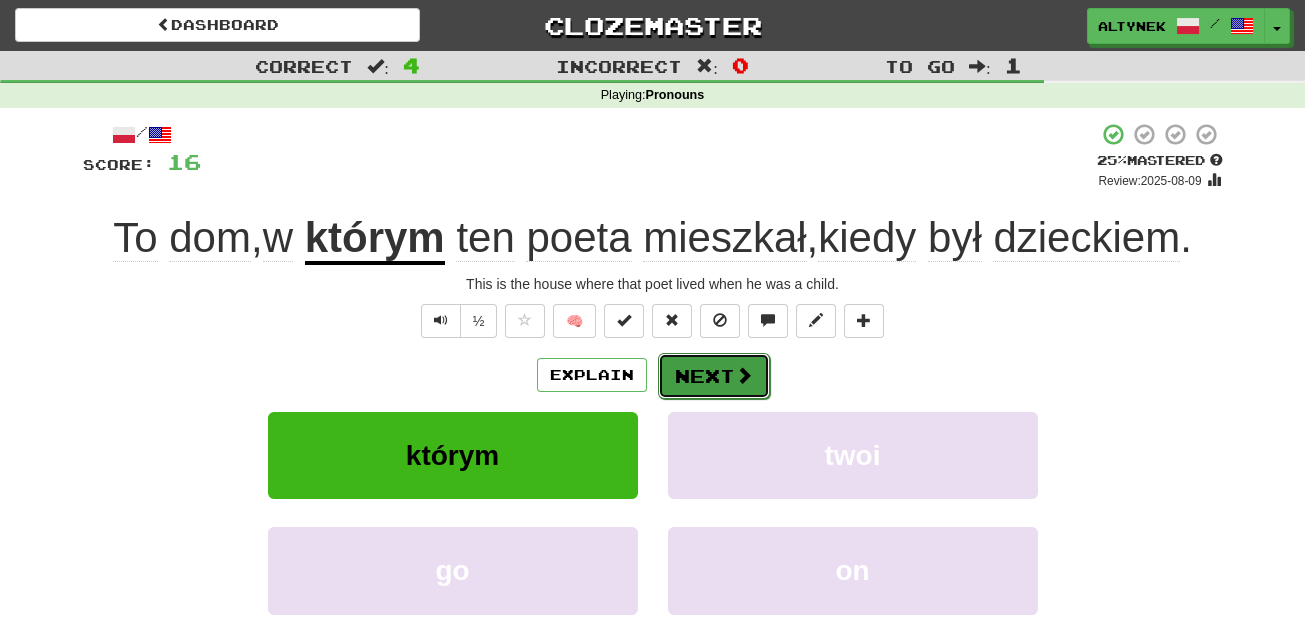 click on "Next" at bounding box center [714, 376] 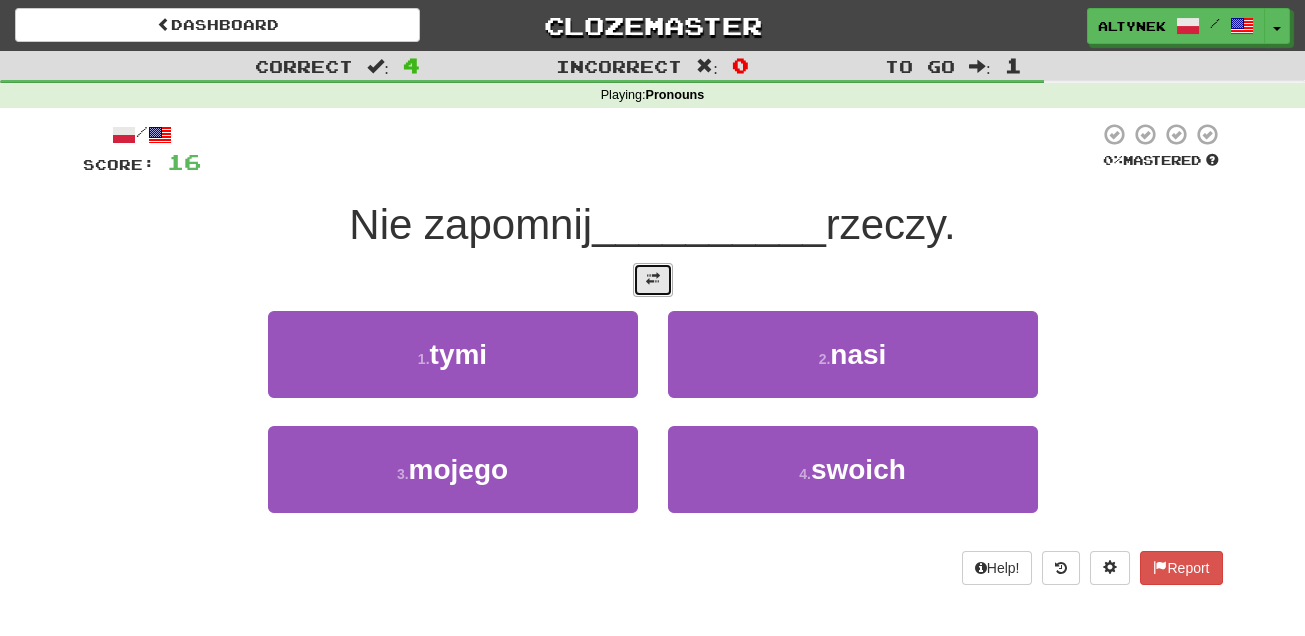 click at bounding box center [653, 280] 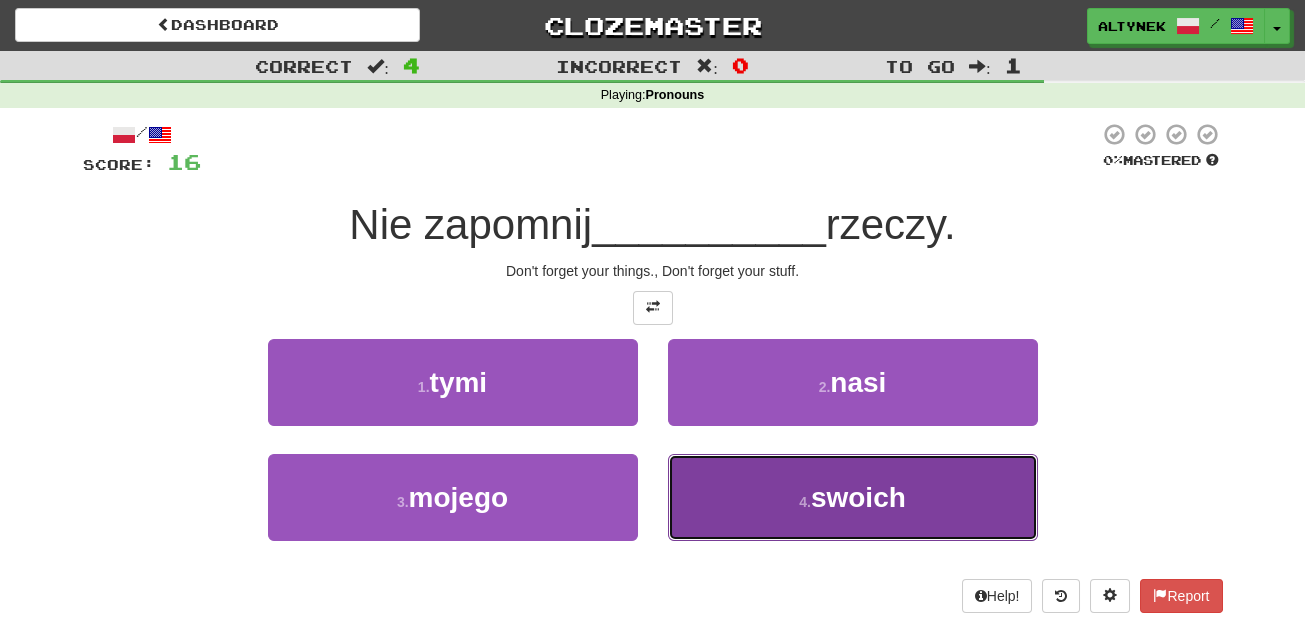 click on "4 .  swoich" at bounding box center (853, 497) 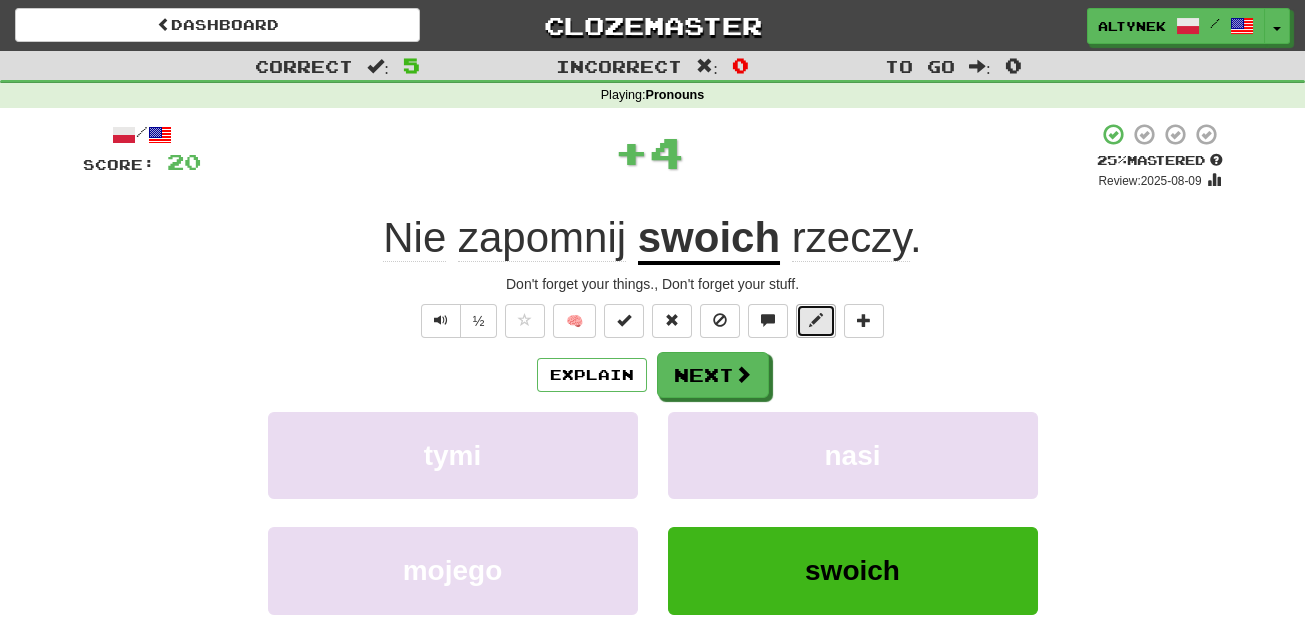 click at bounding box center [816, 320] 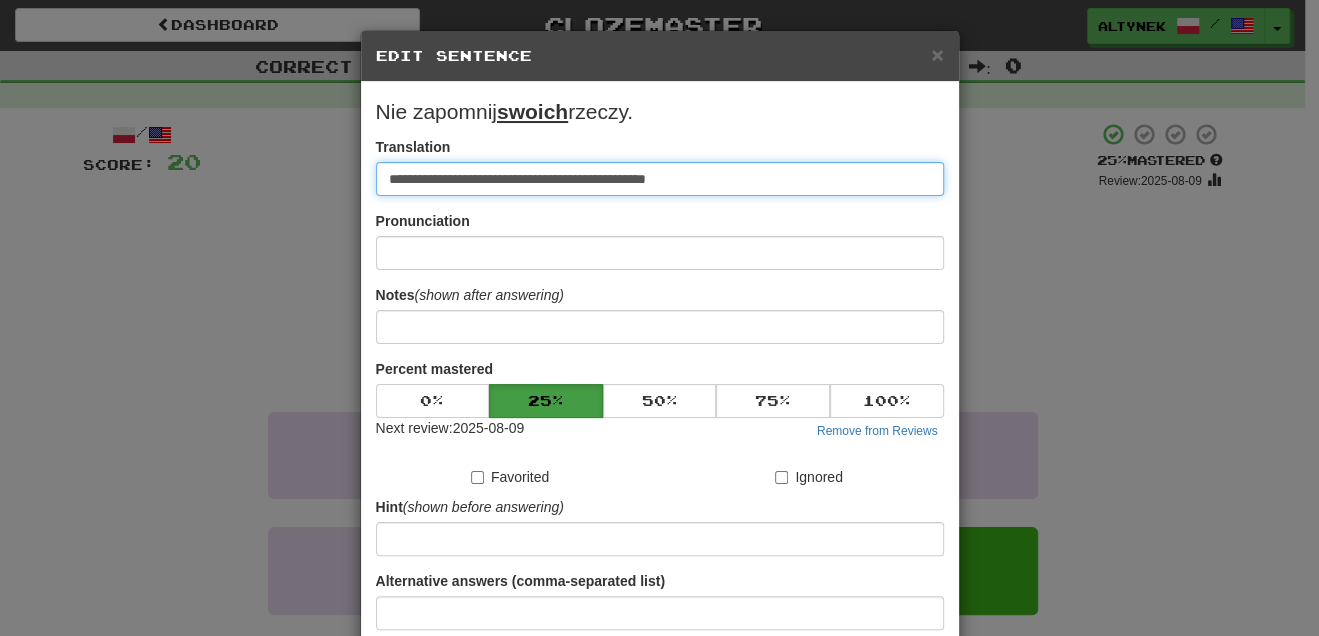 drag, startPoint x: 524, startPoint y: 179, endPoint x: 758, endPoint y: 178, distance: 234.00214 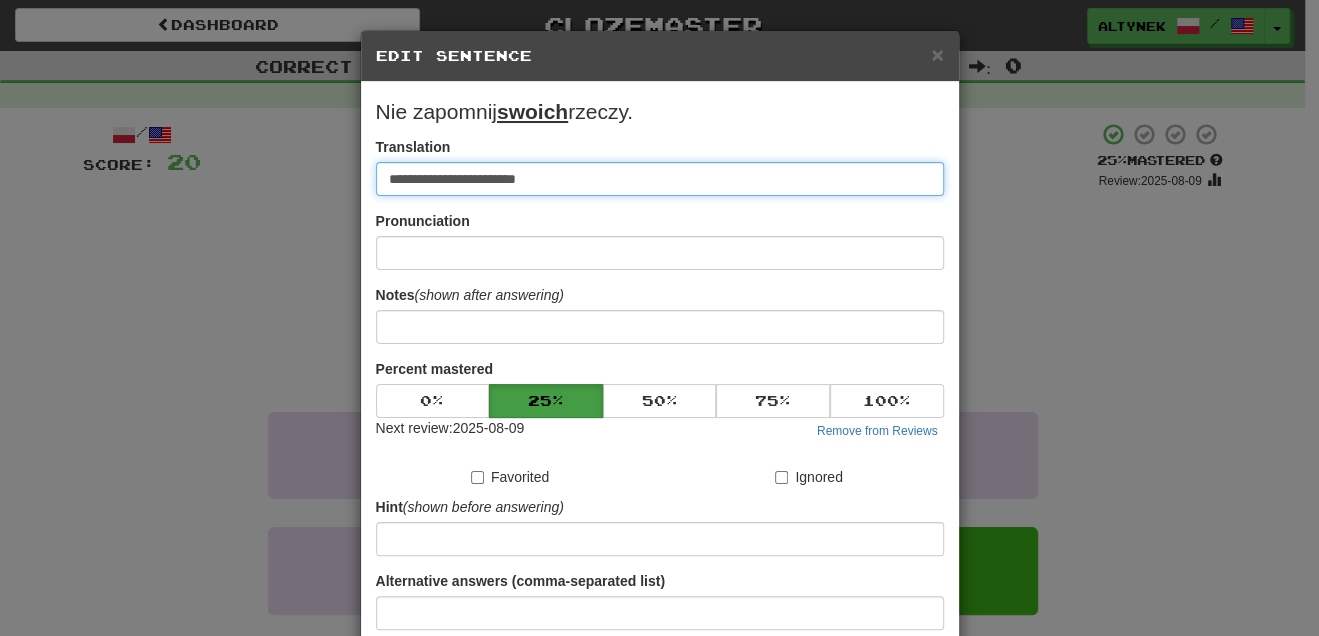 type on "**********" 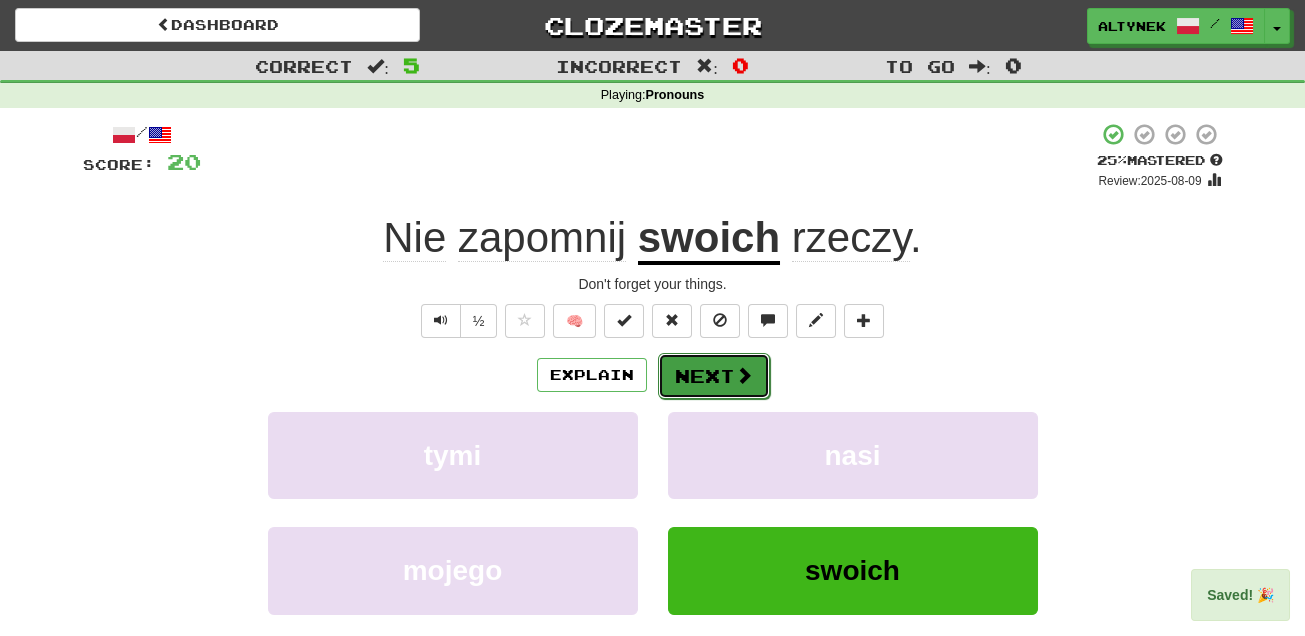 click on "Next" at bounding box center (714, 376) 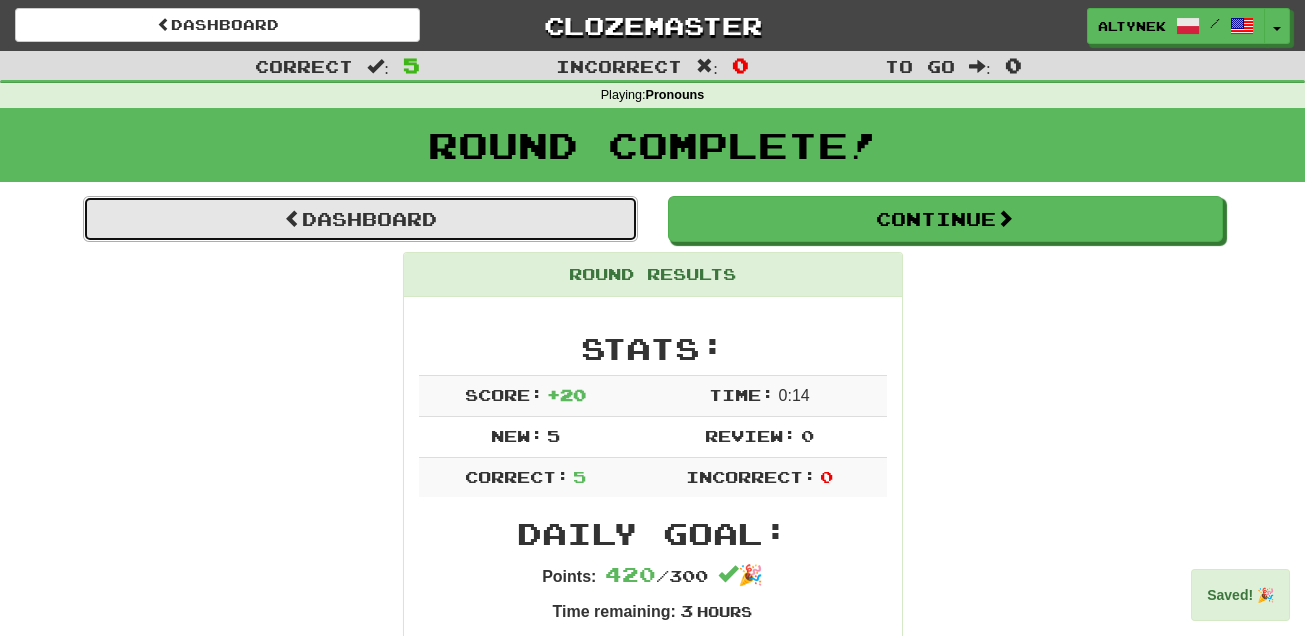 click on "Dashboard" at bounding box center (360, 219) 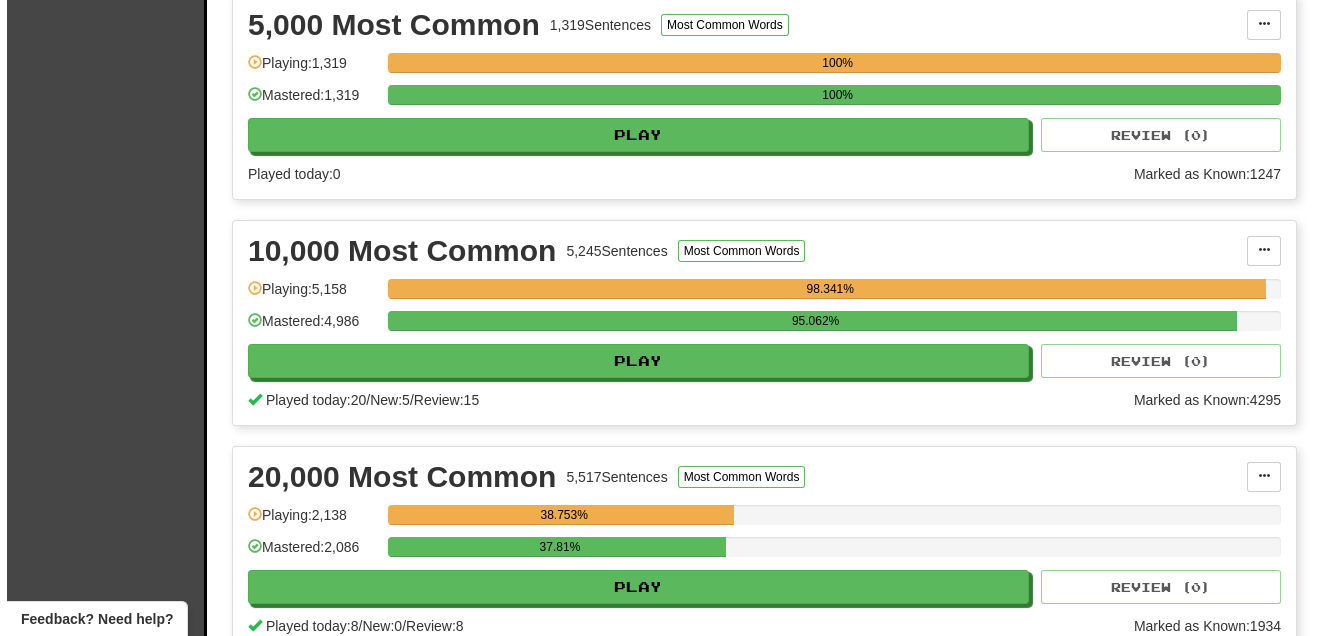 scroll, scrollTop: 545, scrollLeft: 0, axis: vertical 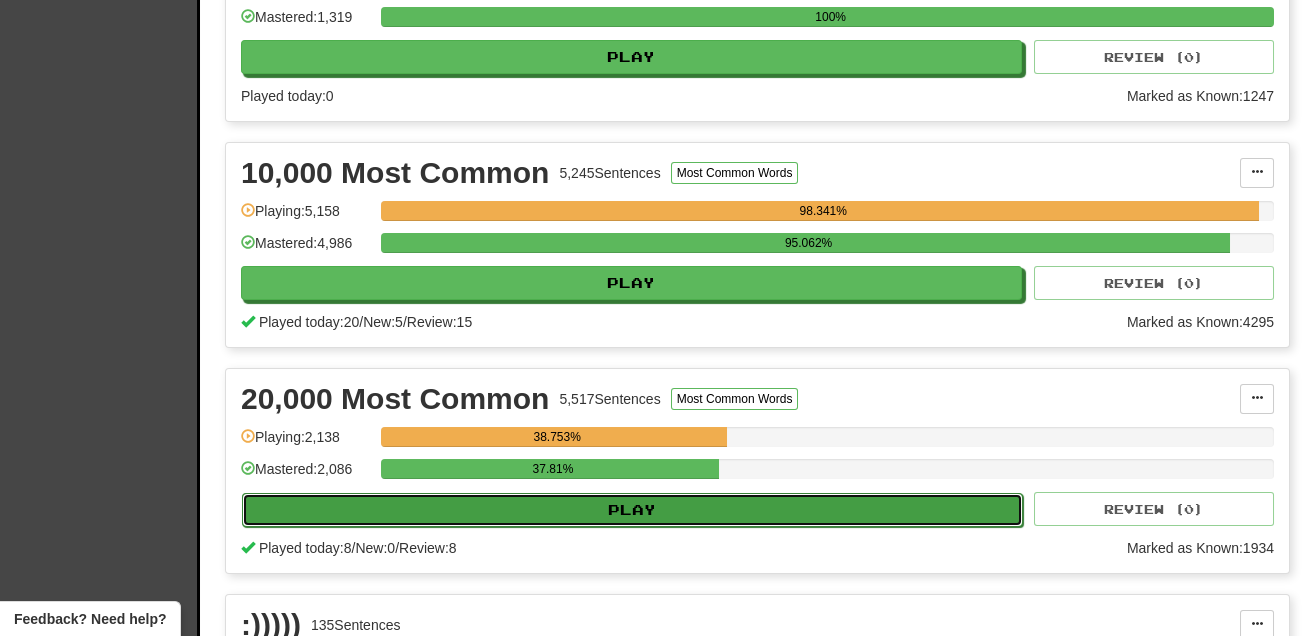click on "Play" at bounding box center (632, 510) 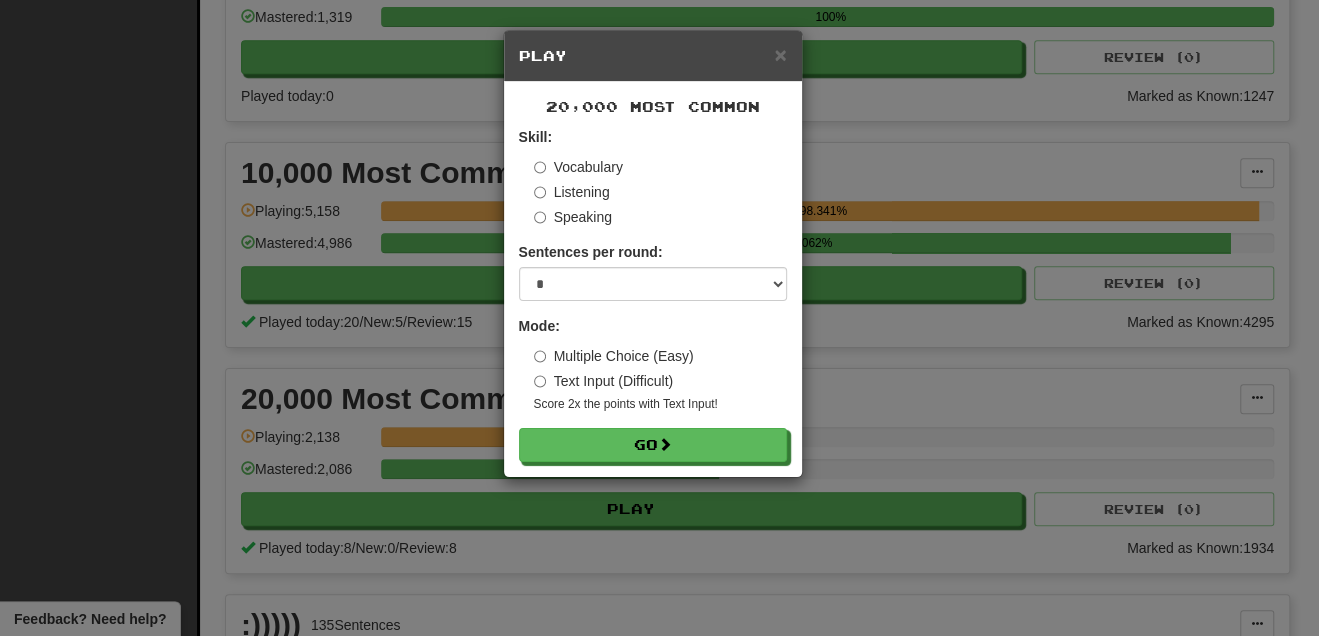 click on "× Play 20,000 Most Common Skill: Vocabulary Listening Speaking Sentences per round: * ** ** ** ** ** *** ******** Mode: Multiple Choice (Easy) Text Input (Difficult) Score 2x the points with Text Input ! Go" at bounding box center (659, 318) 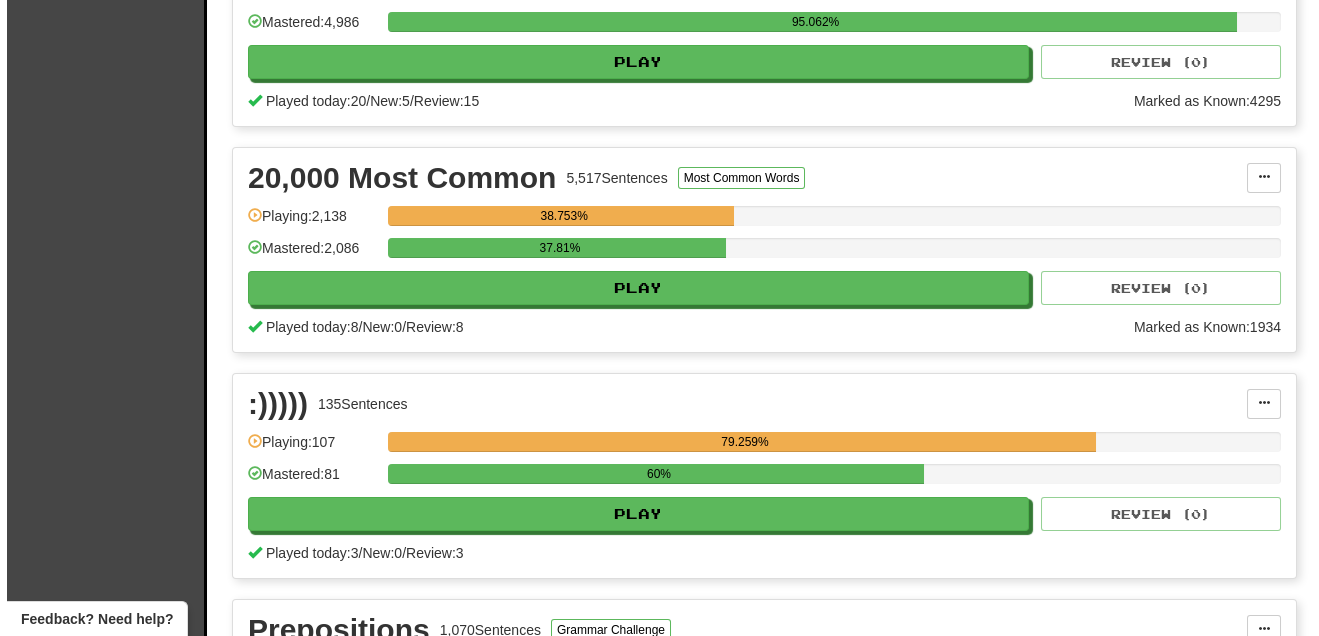 scroll, scrollTop: 787, scrollLeft: 0, axis: vertical 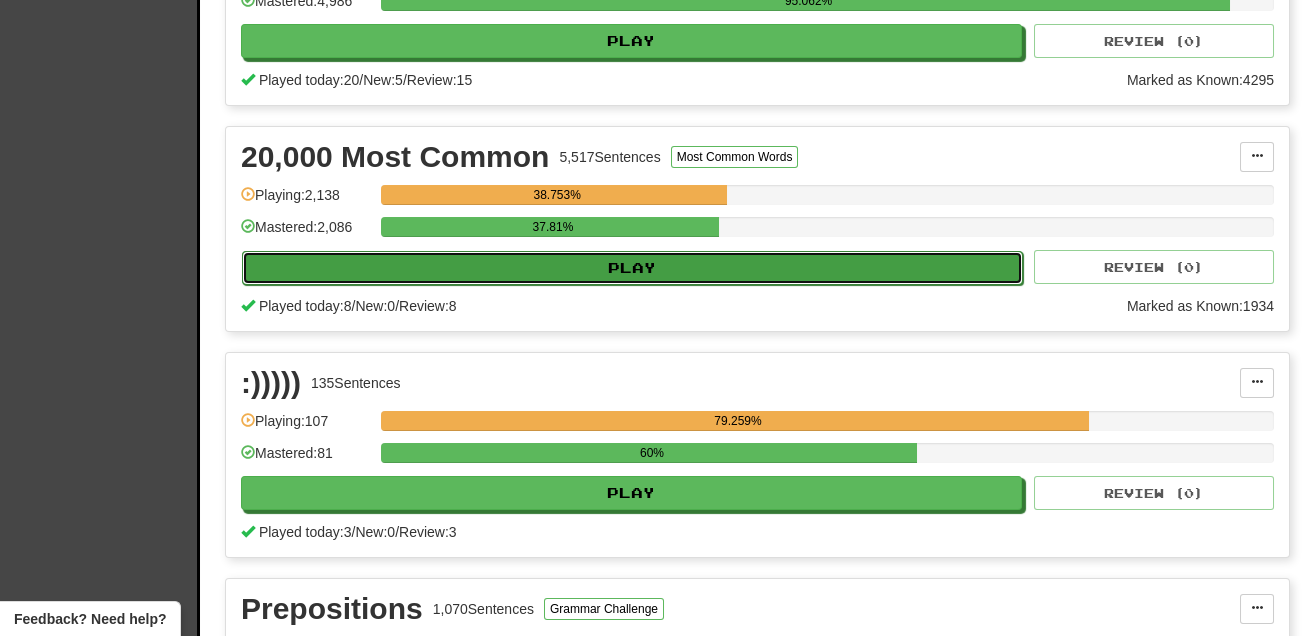 click on "Play" at bounding box center [632, 268] 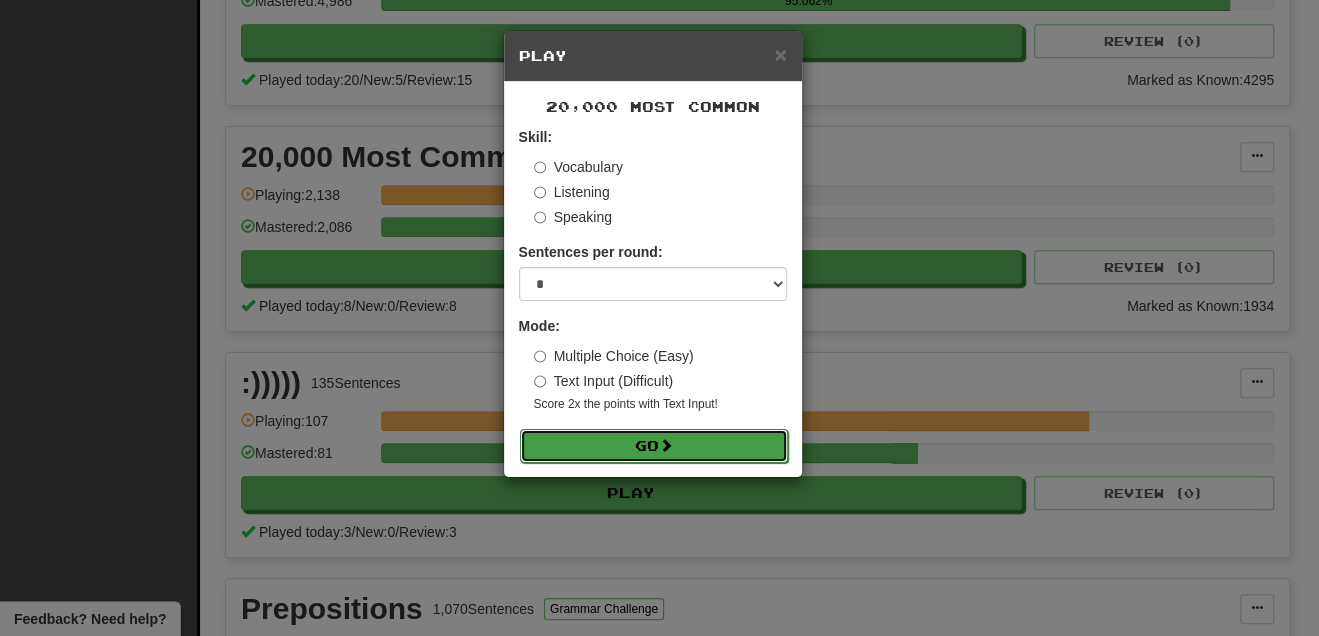 click on "Go" at bounding box center (654, 446) 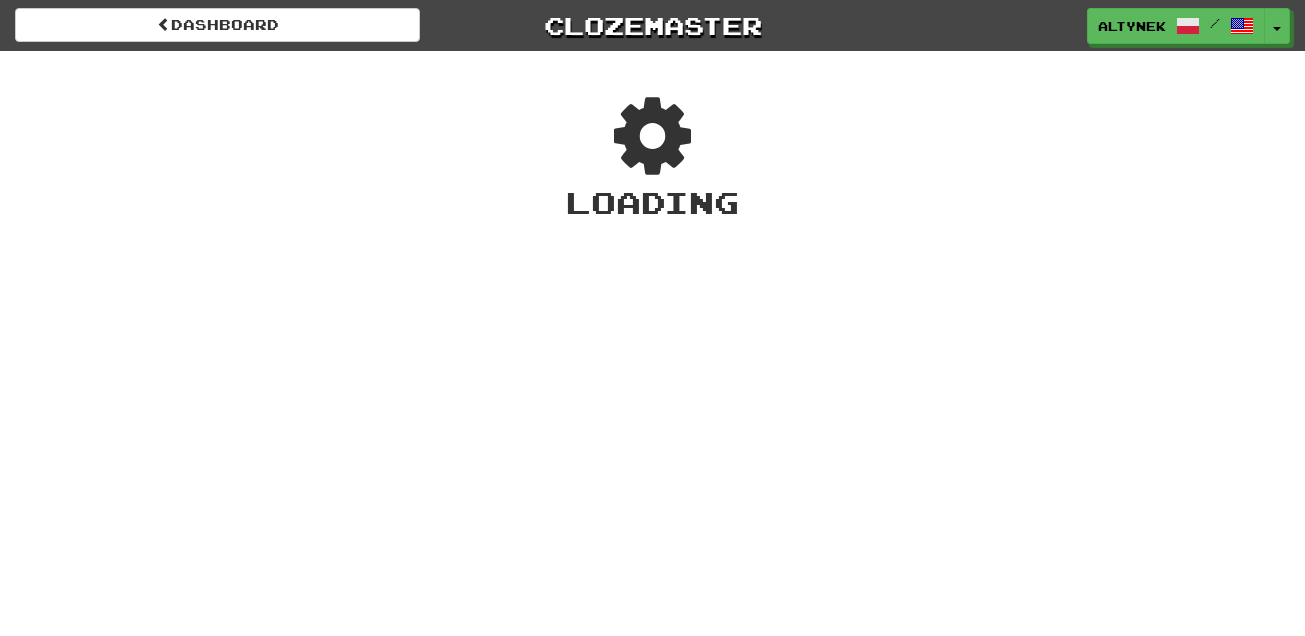 scroll, scrollTop: 0, scrollLeft: 0, axis: both 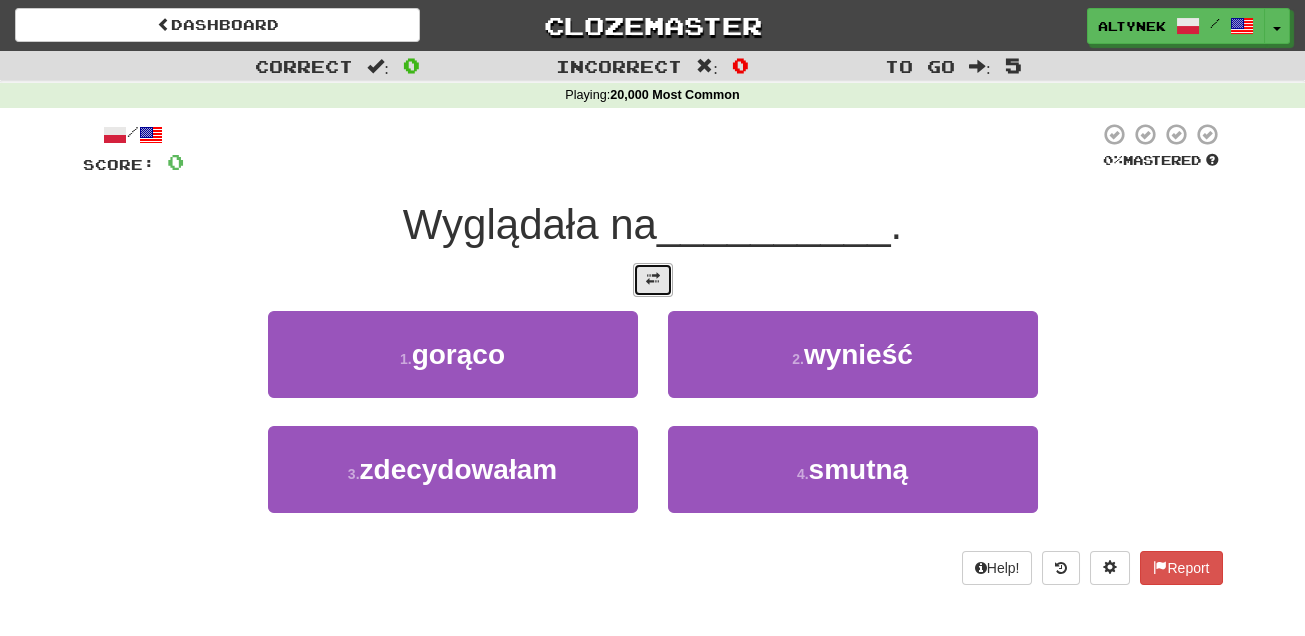 click at bounding box center [653, 279] 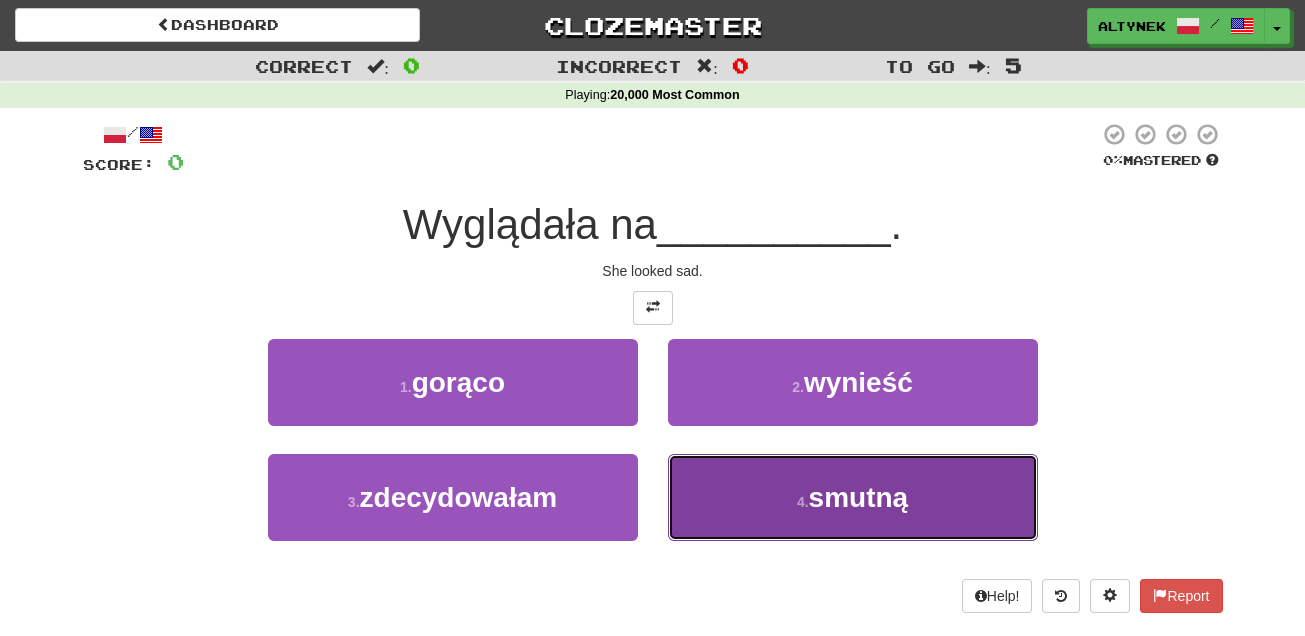click on "4 .  smutną" at bounding box center (853, 497) 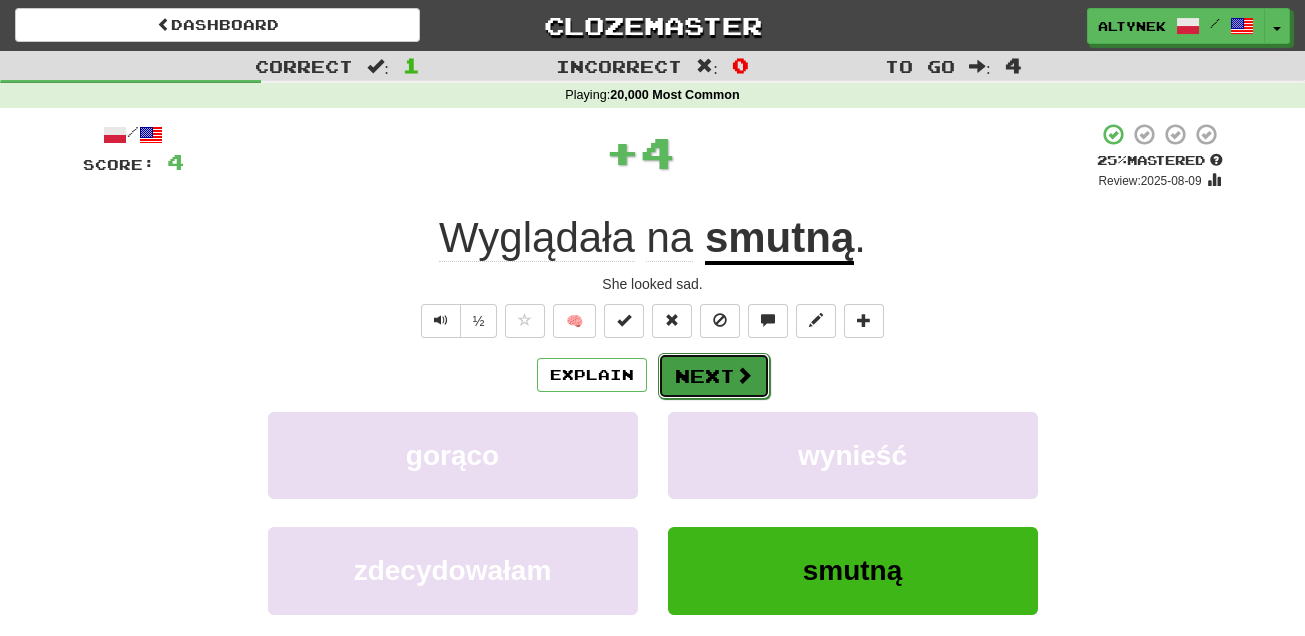 click on "Next" at bounding box center [714, 376] 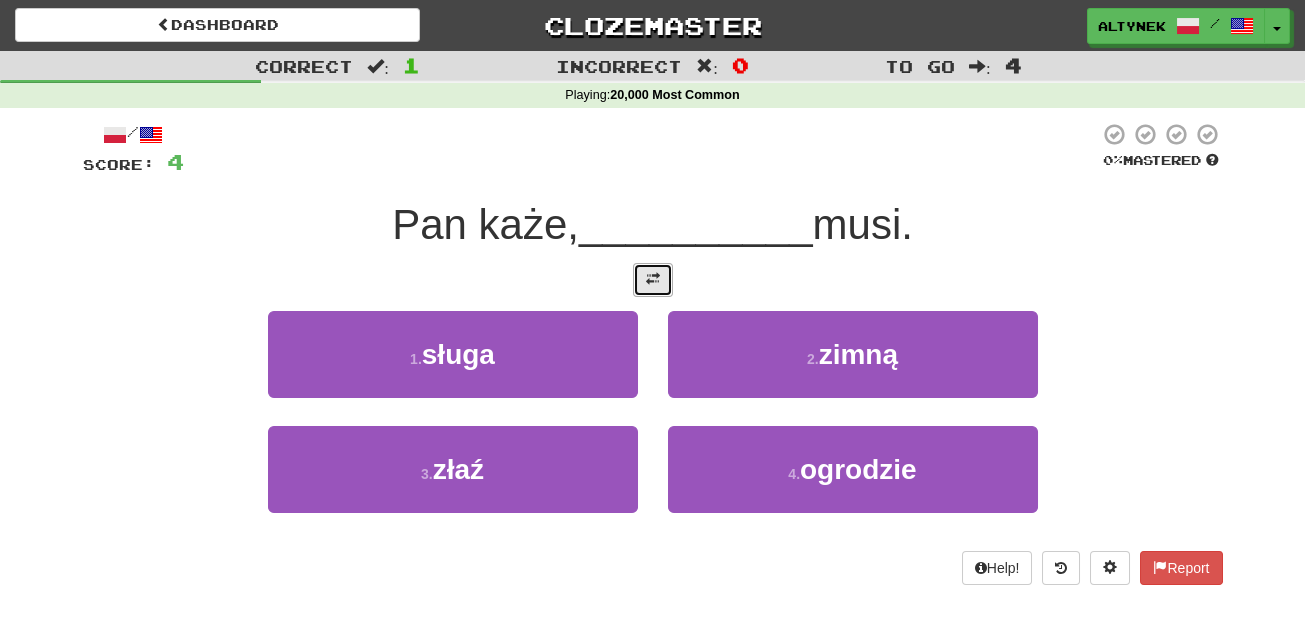 click at bounding box center (653, 280) 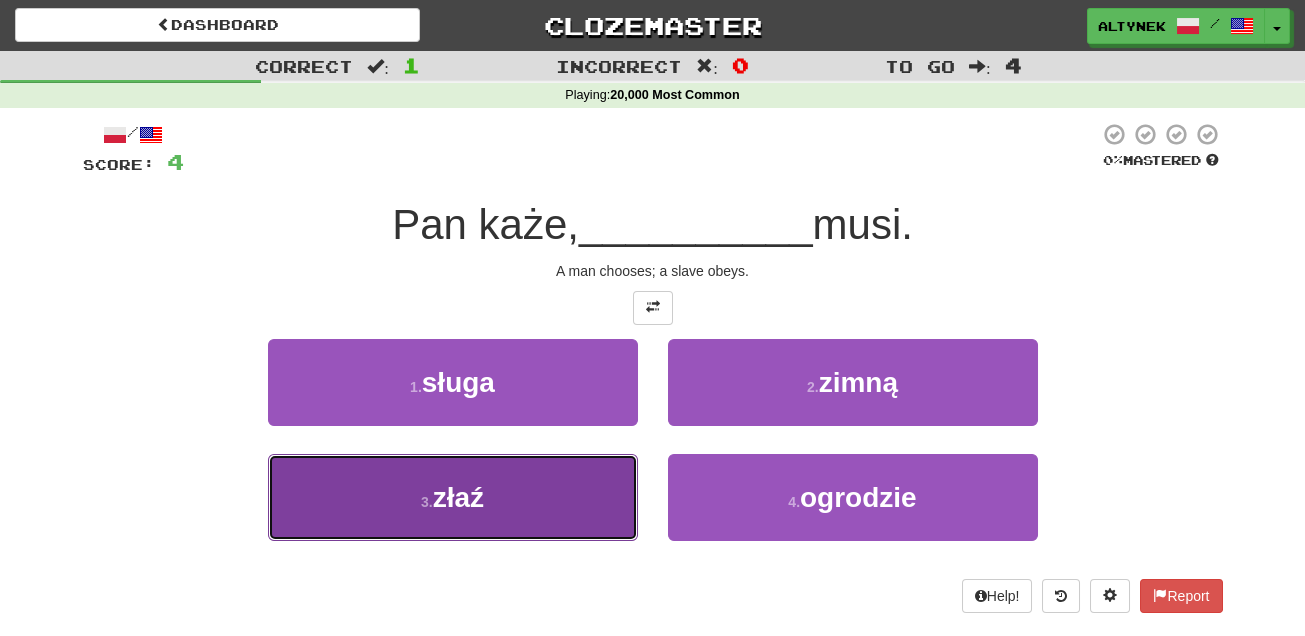 click on "3 .  złaź" at bounding box center [453, 497] 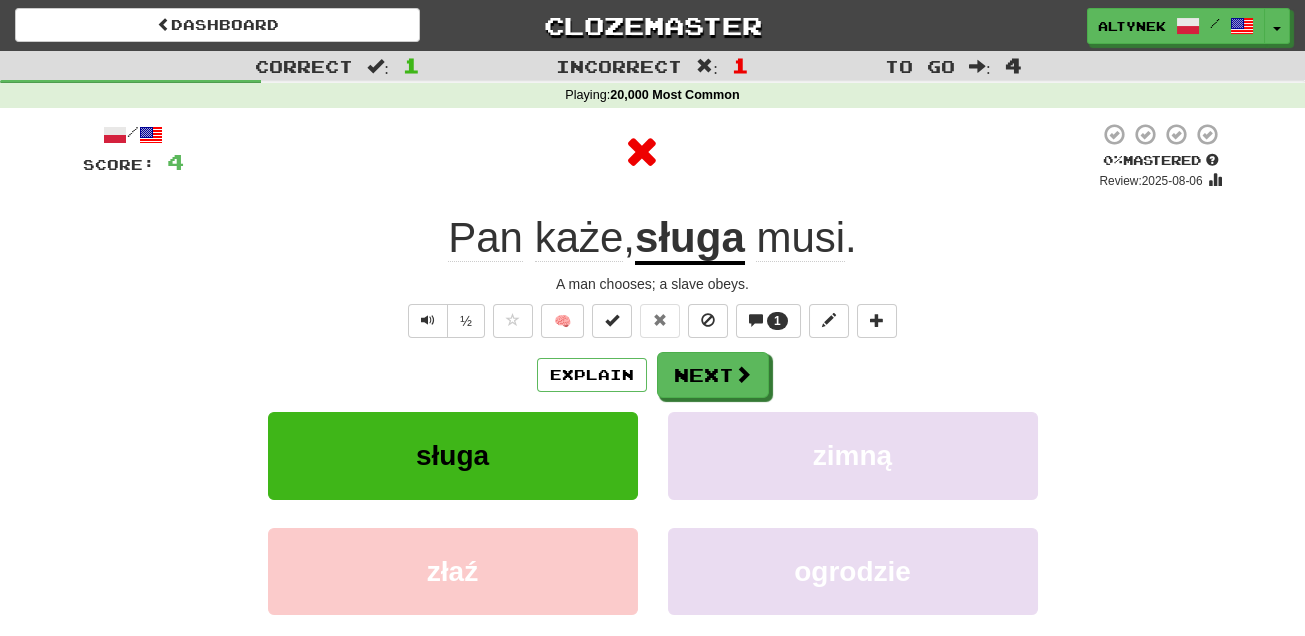 click on "sługa" at bounding box center [690, 239] 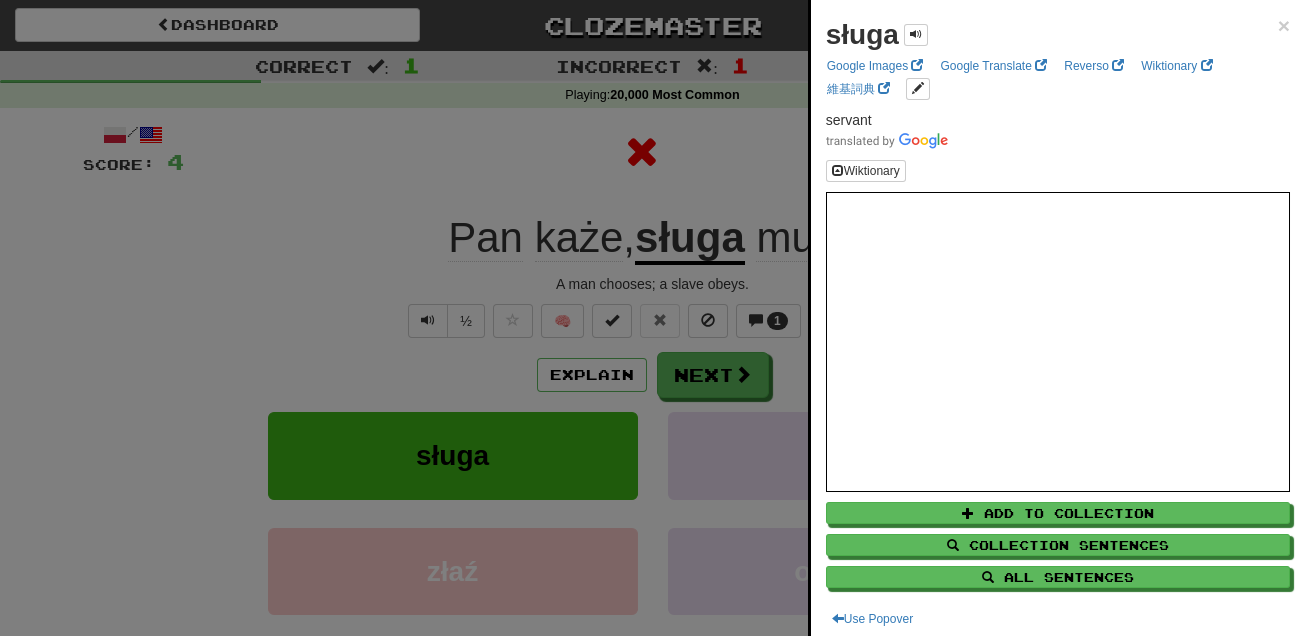 click at bounding box center [652, 318] 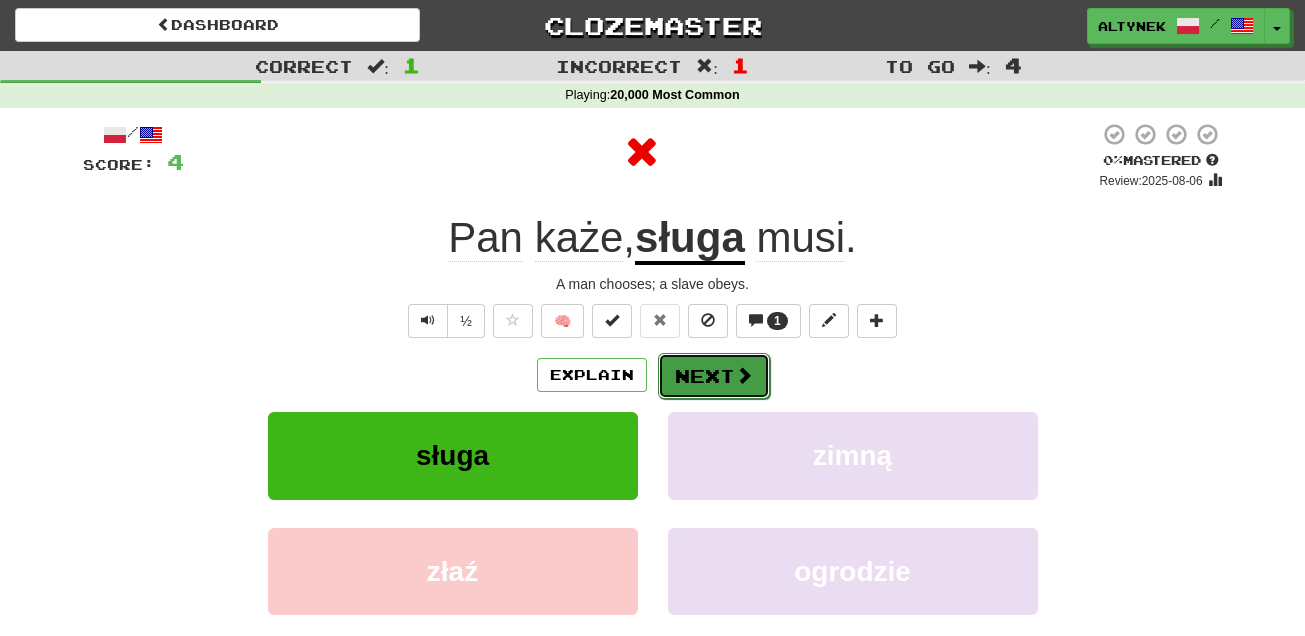 click on "Next" at bounding box center [714, 376] 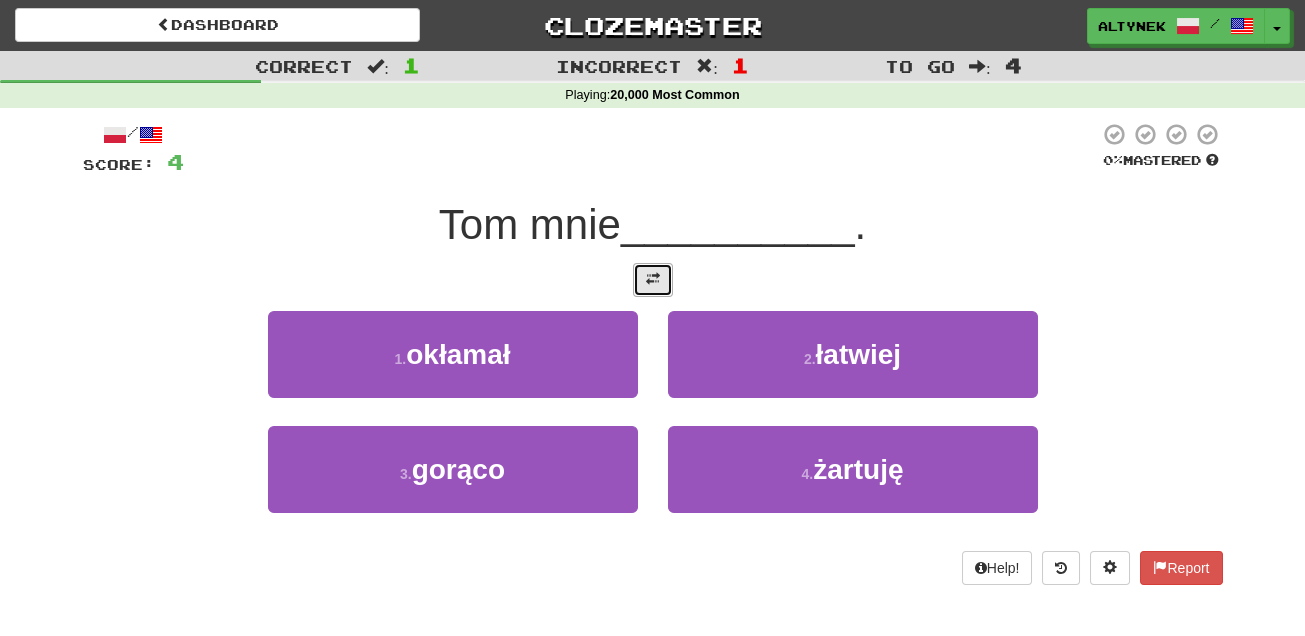 click at bounding box center (653, 279) 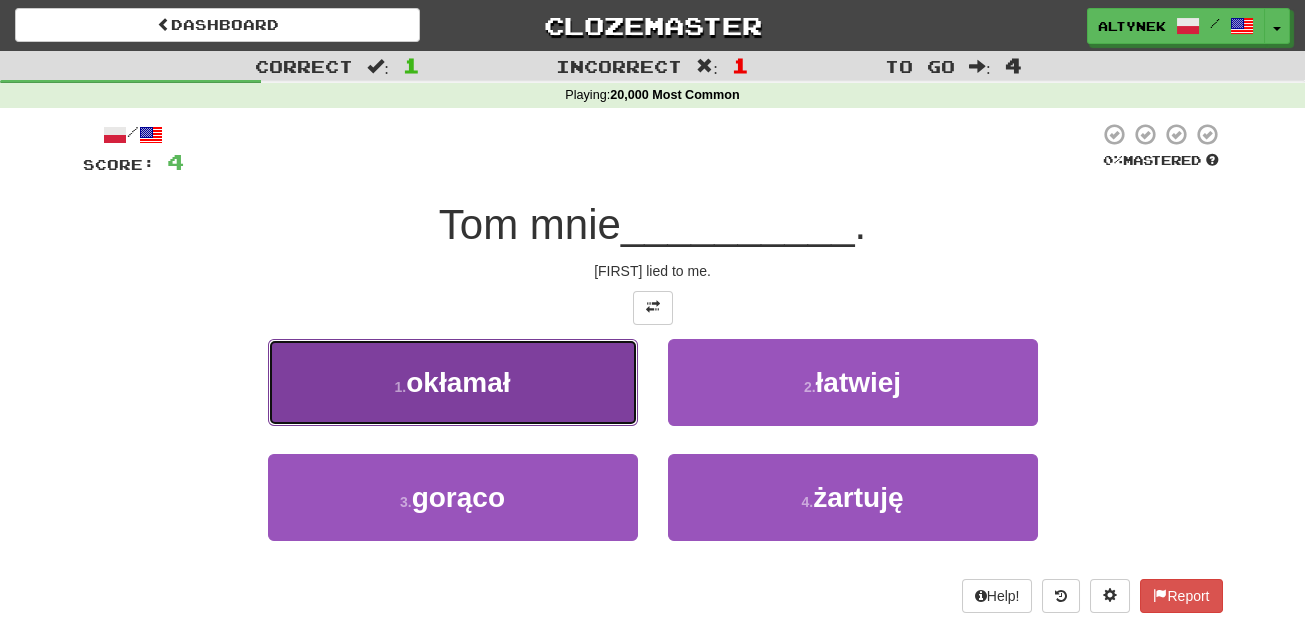 click on "1 .  okłamał" at bounding box center (453, 382) 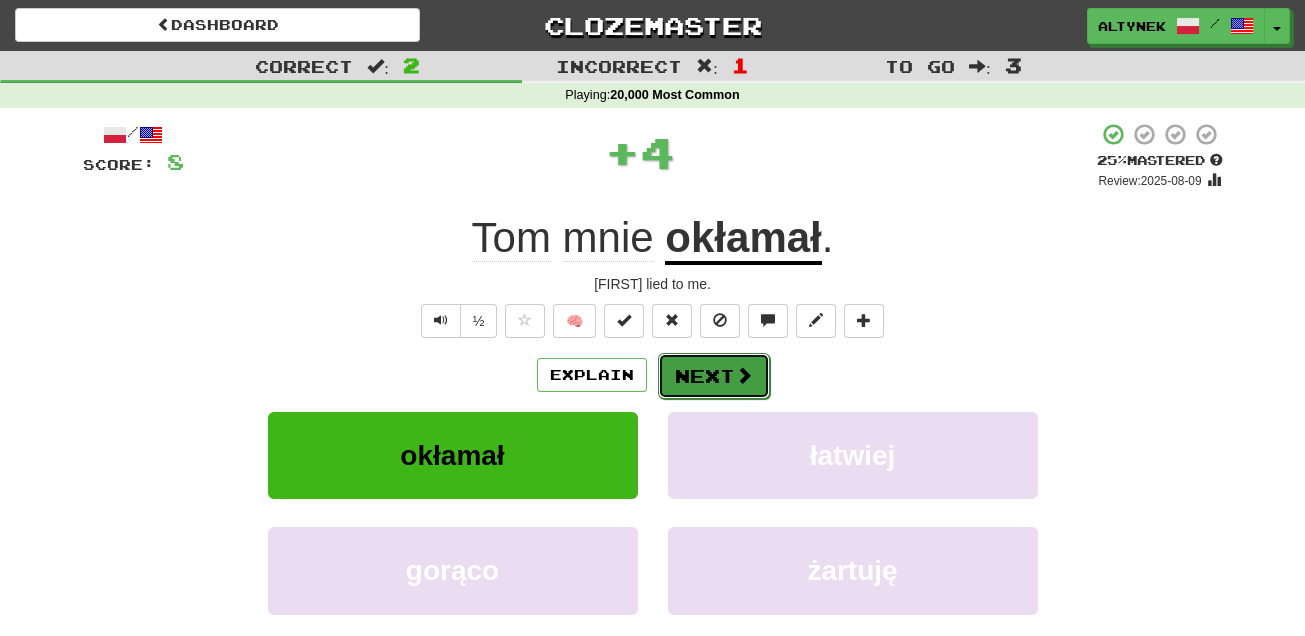 click on "Next" at bounding box center [714, 376] 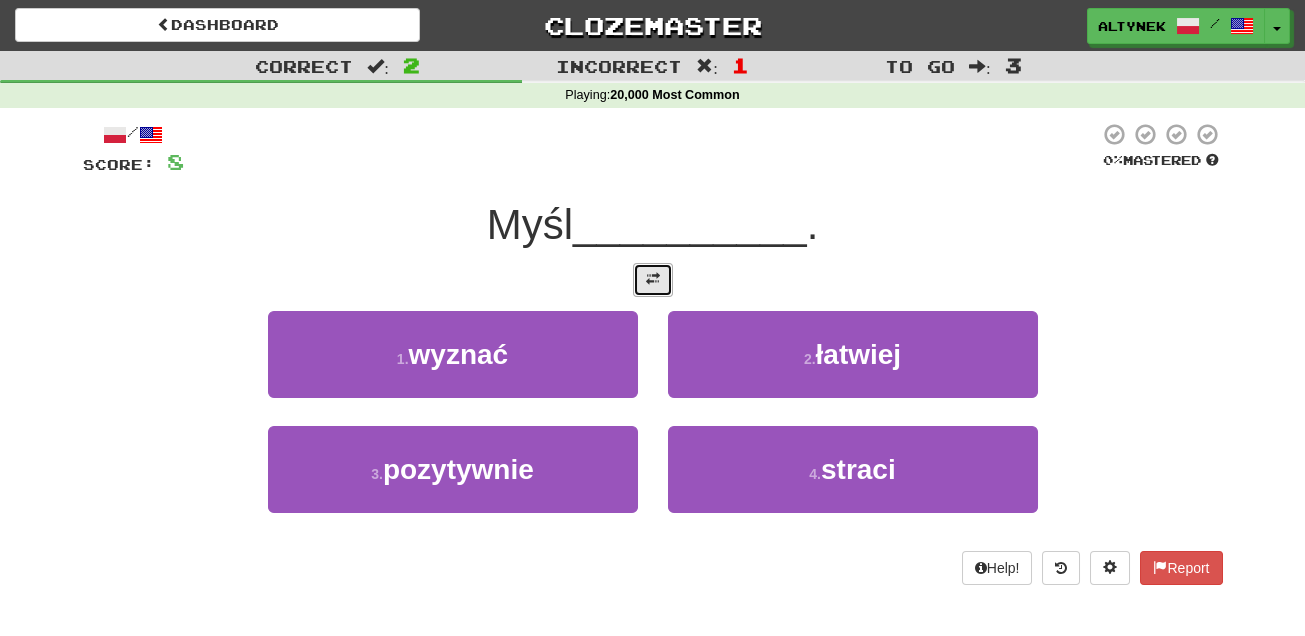 click at bounding box center (653, 280) 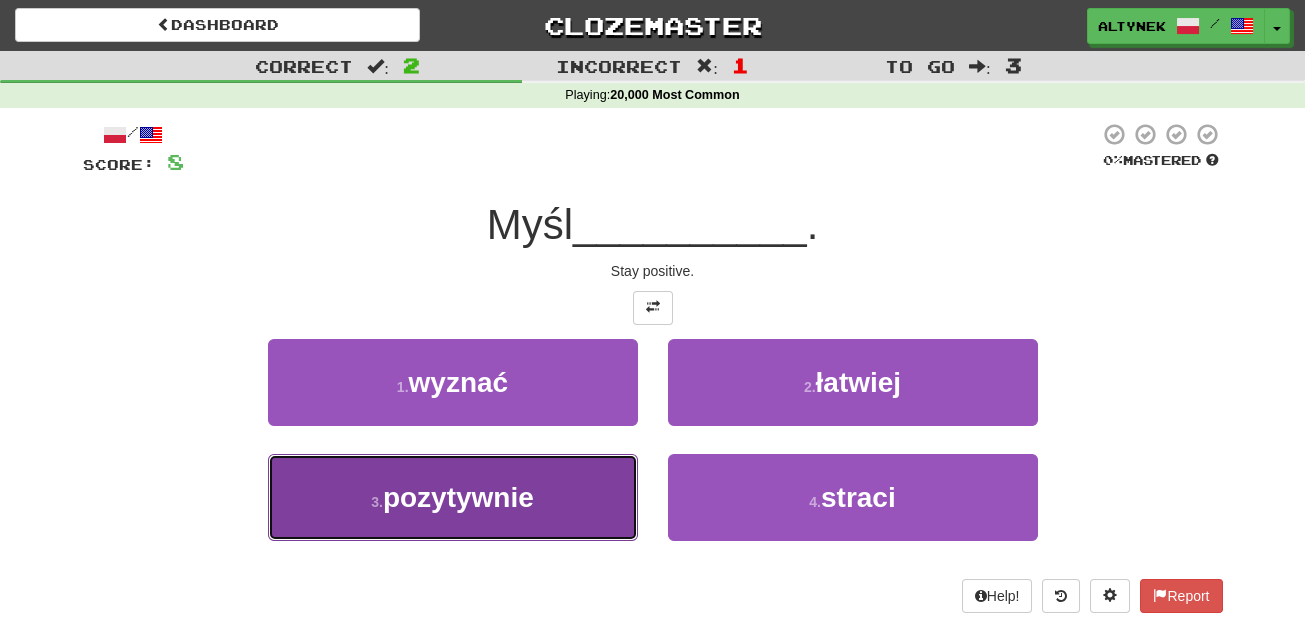 click on "3 .  pozytywnie" at bounding box center (453, 497) 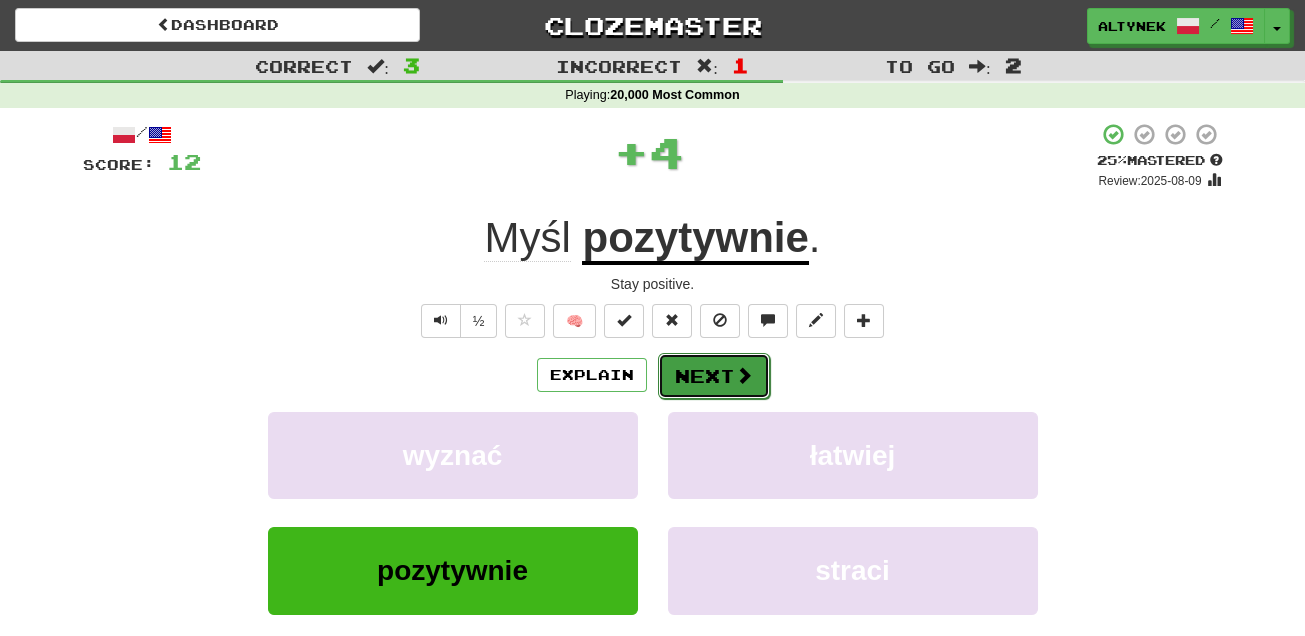 click on "Next" at bounding box center [714, 376] 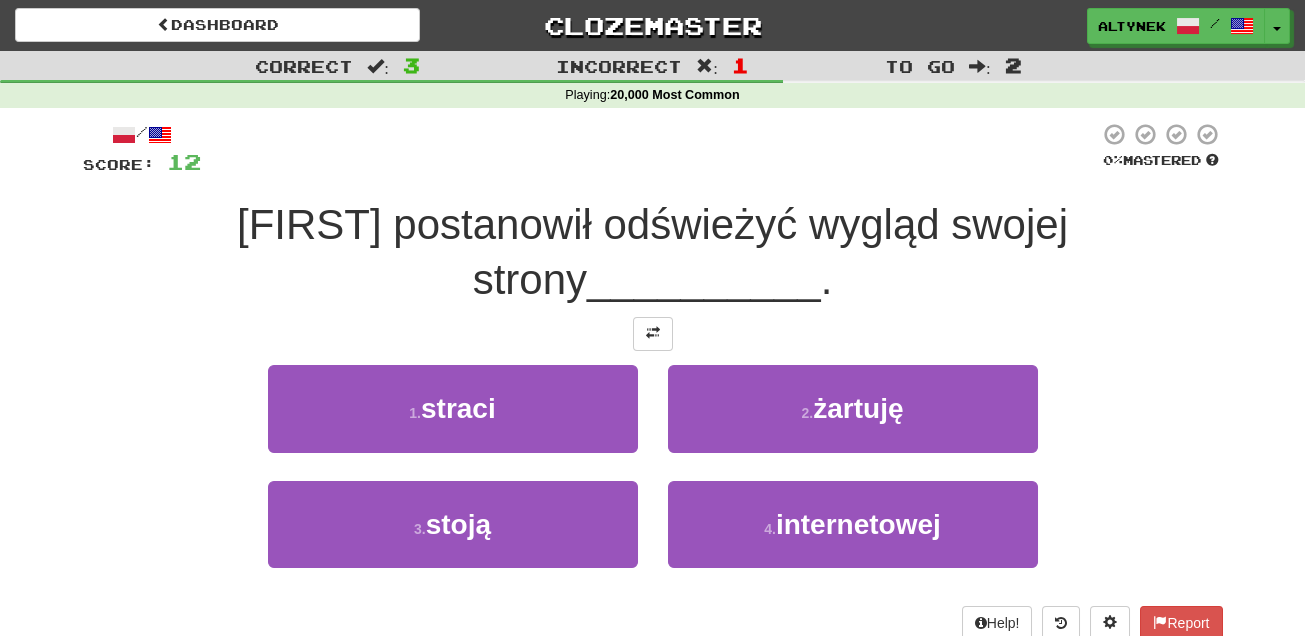 click on "__________" at bounding box center (704, 279) 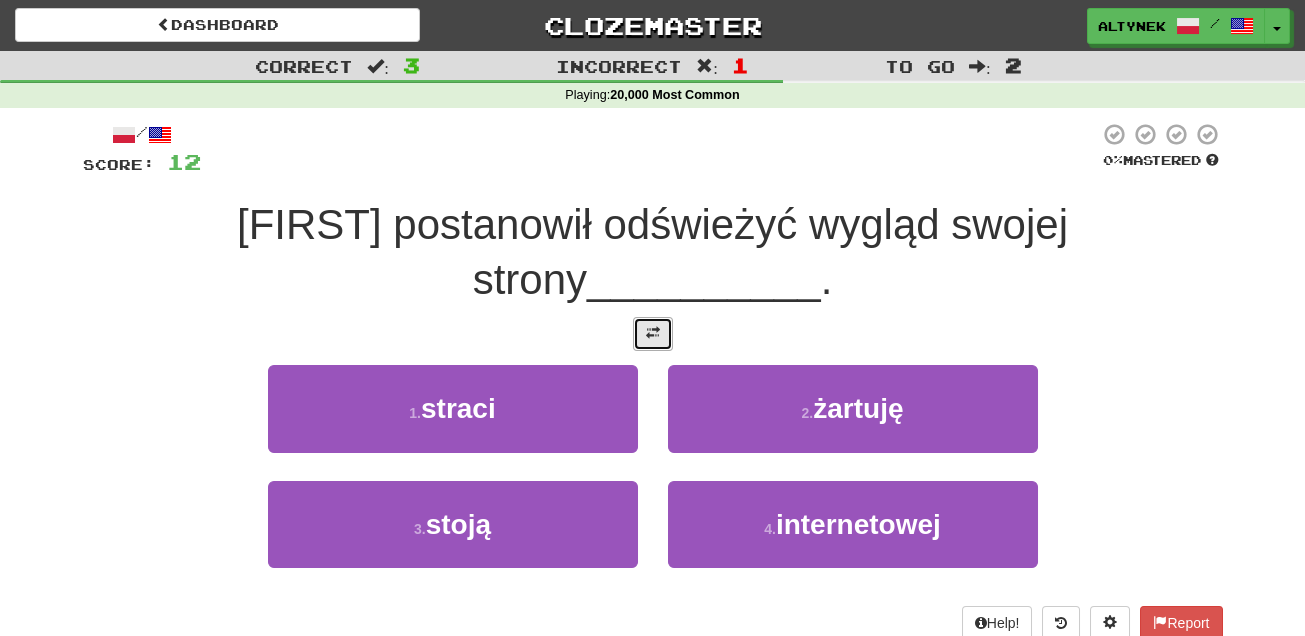 click at bounding box center [653, 333] 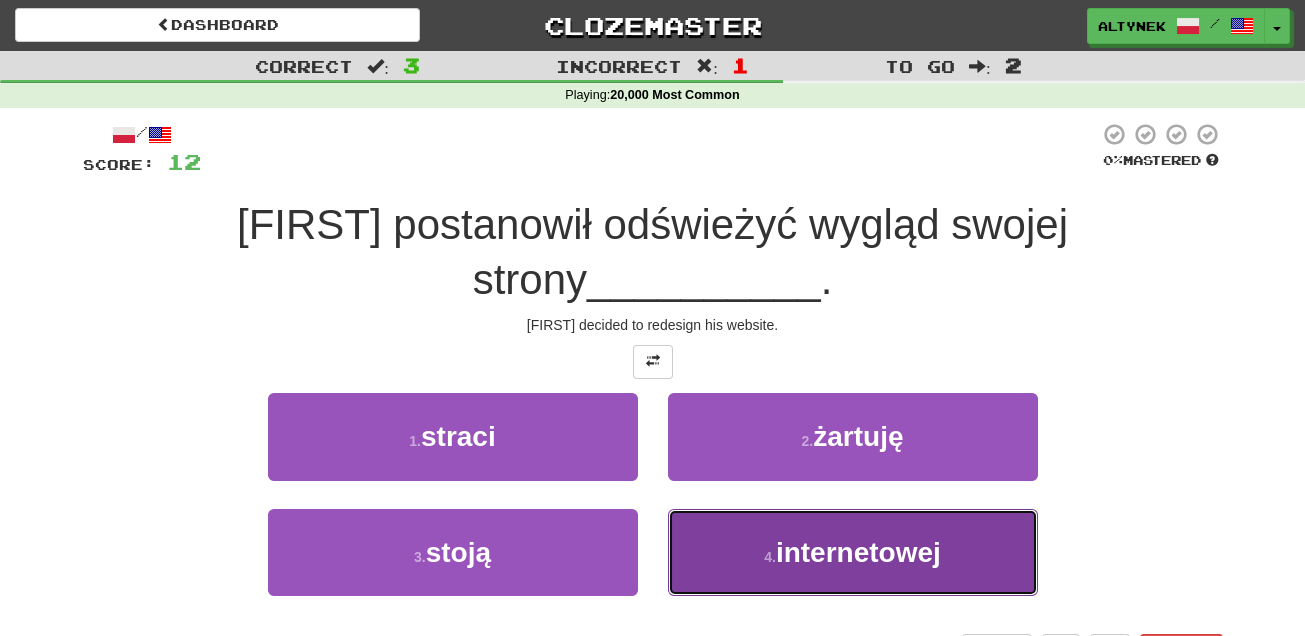 click on "4 .  internetowej" at bounding box center (853, 552) 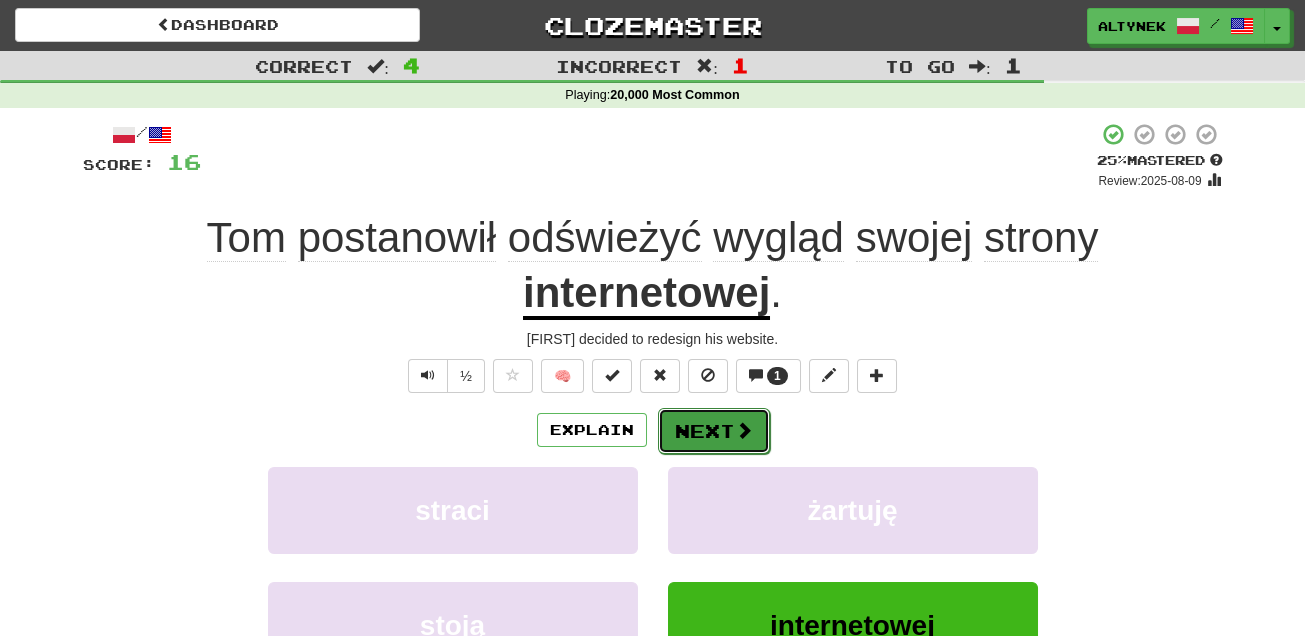 click on "Next" at bounding box center (714, 431) 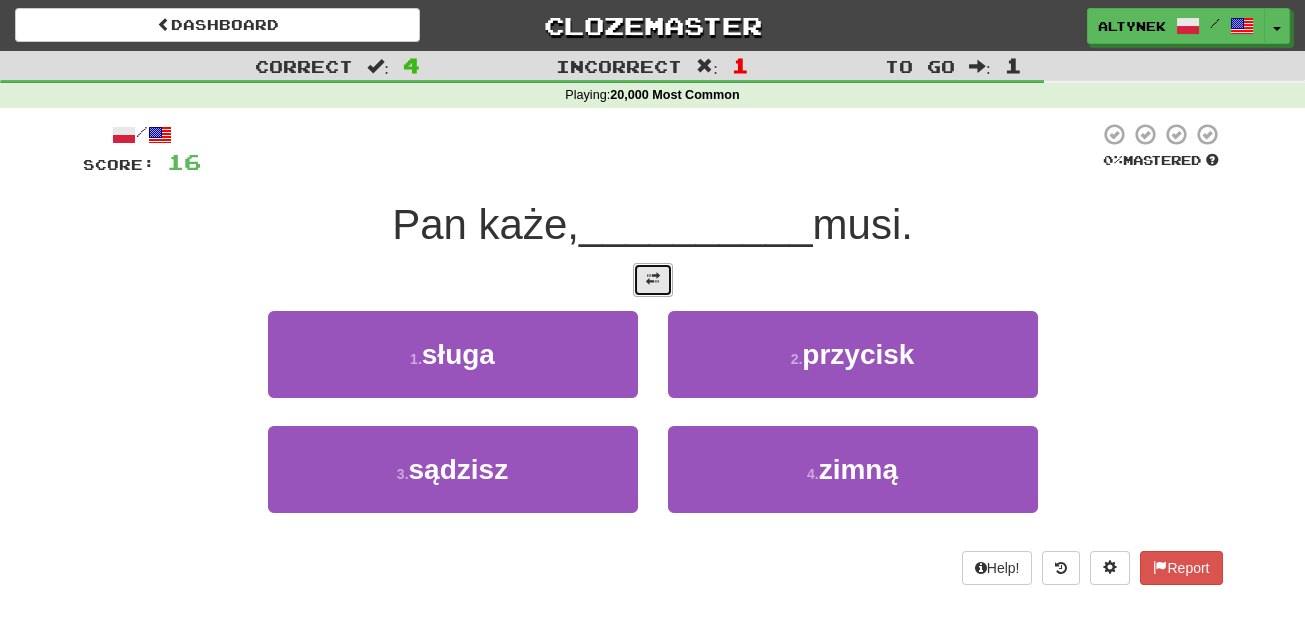 click at bounding box center (653, 280) 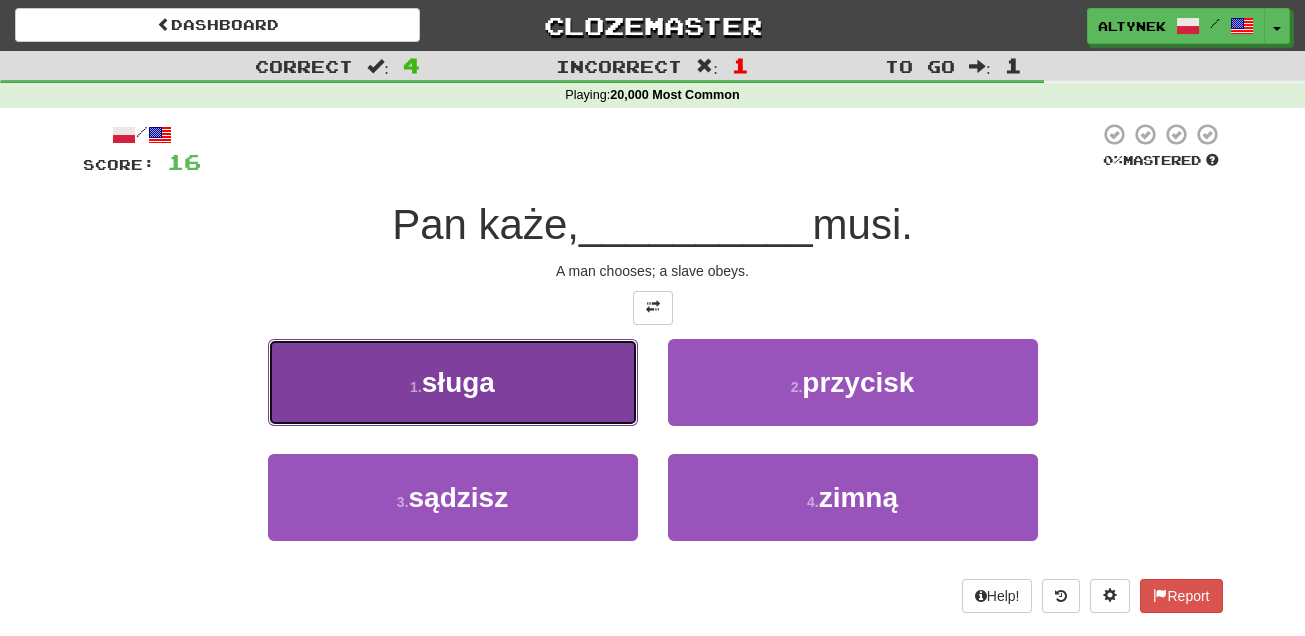 click on "1 .  sługa" at bounding box center (453, 382) 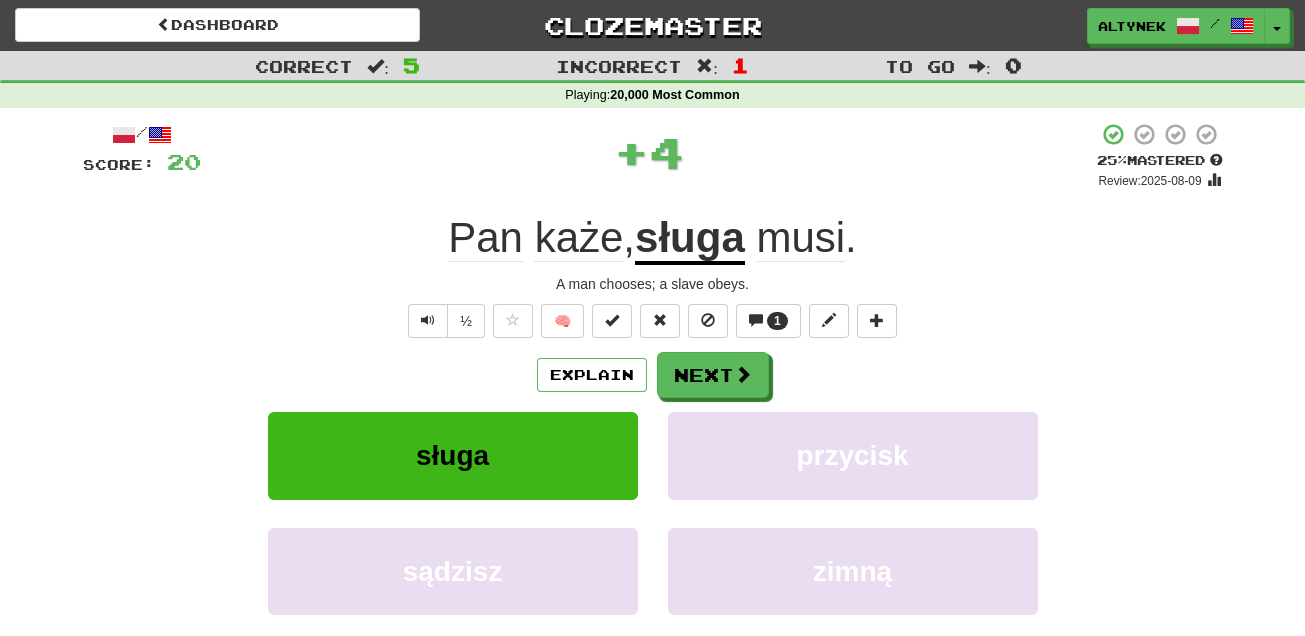 click on "sługa" at bounding box center (690, 239) 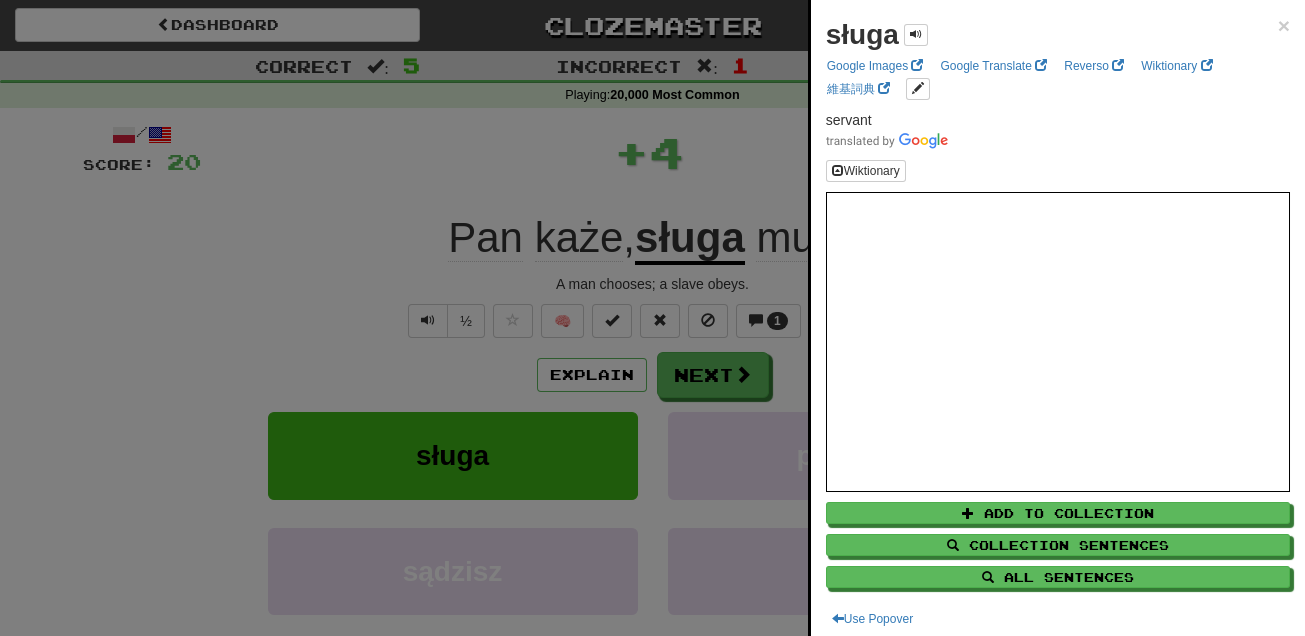 scroll, scrollTop: 3, scrollLeft: 0, axis: vertical 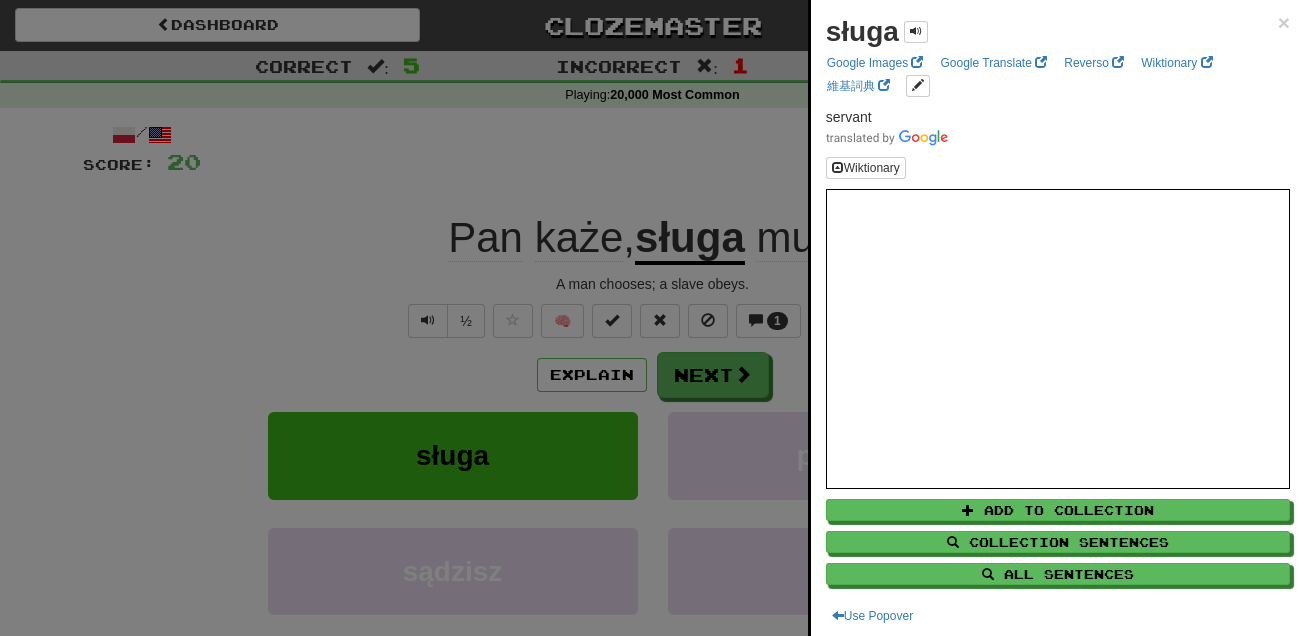 click at bounding box center (652, 318) 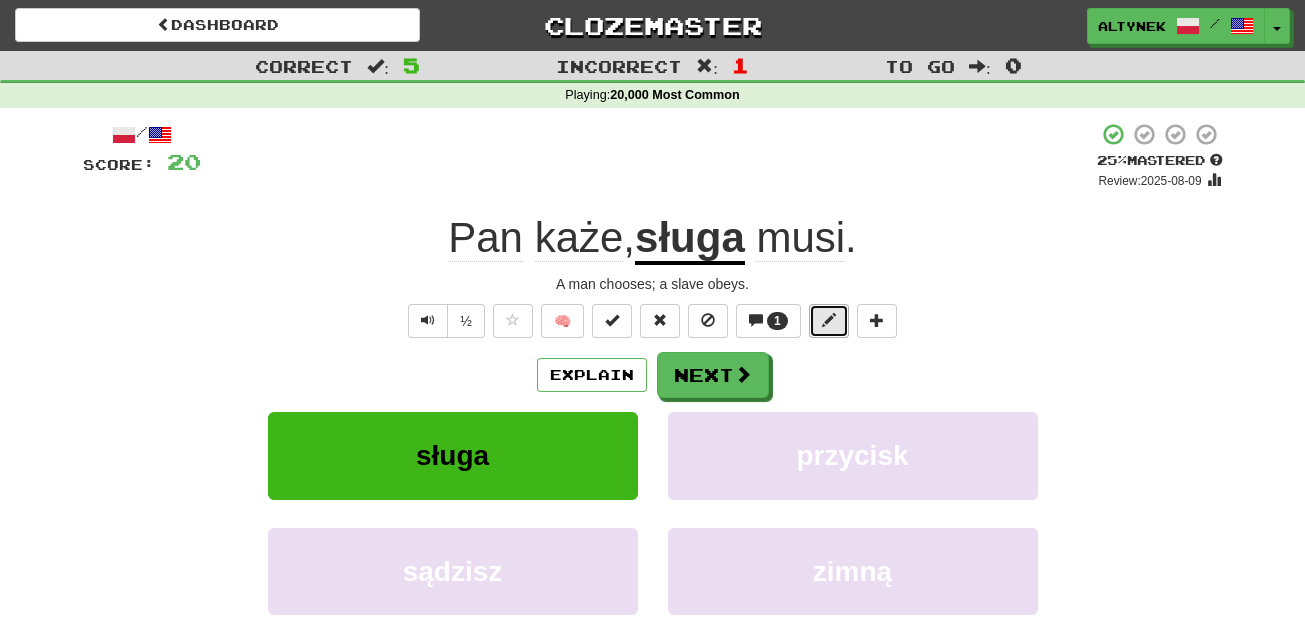 click at bounding box center (829, 321) 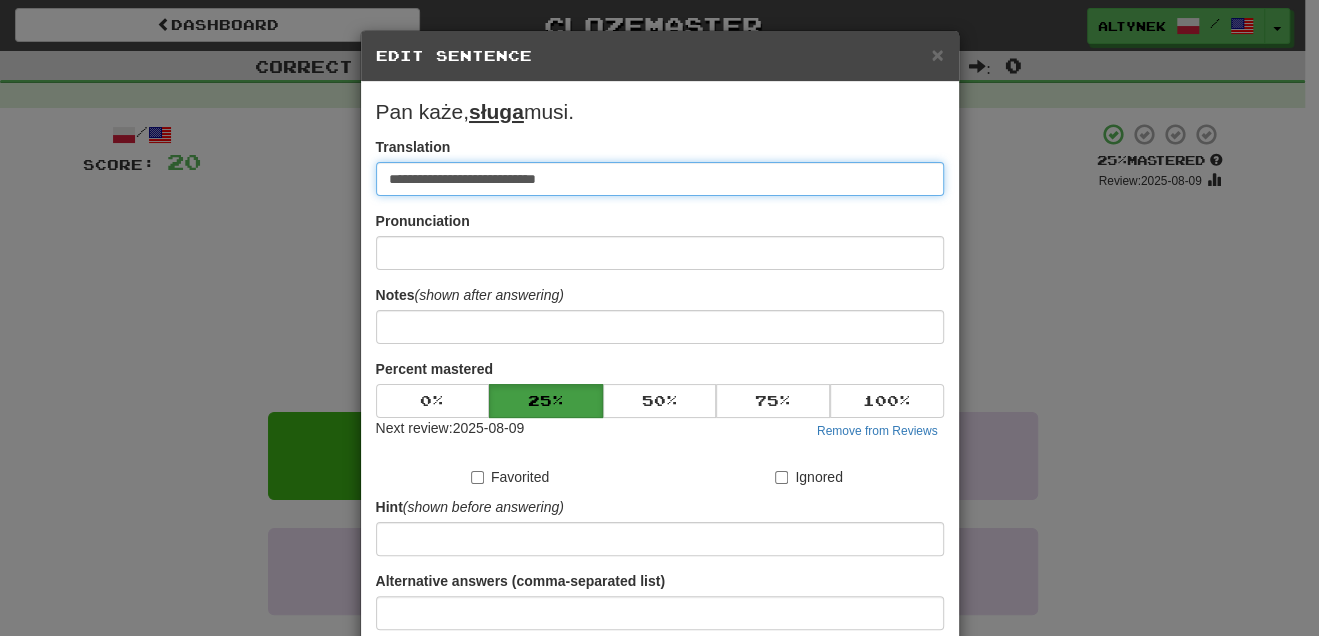 click on "**********" at bounding box center [660, 179] 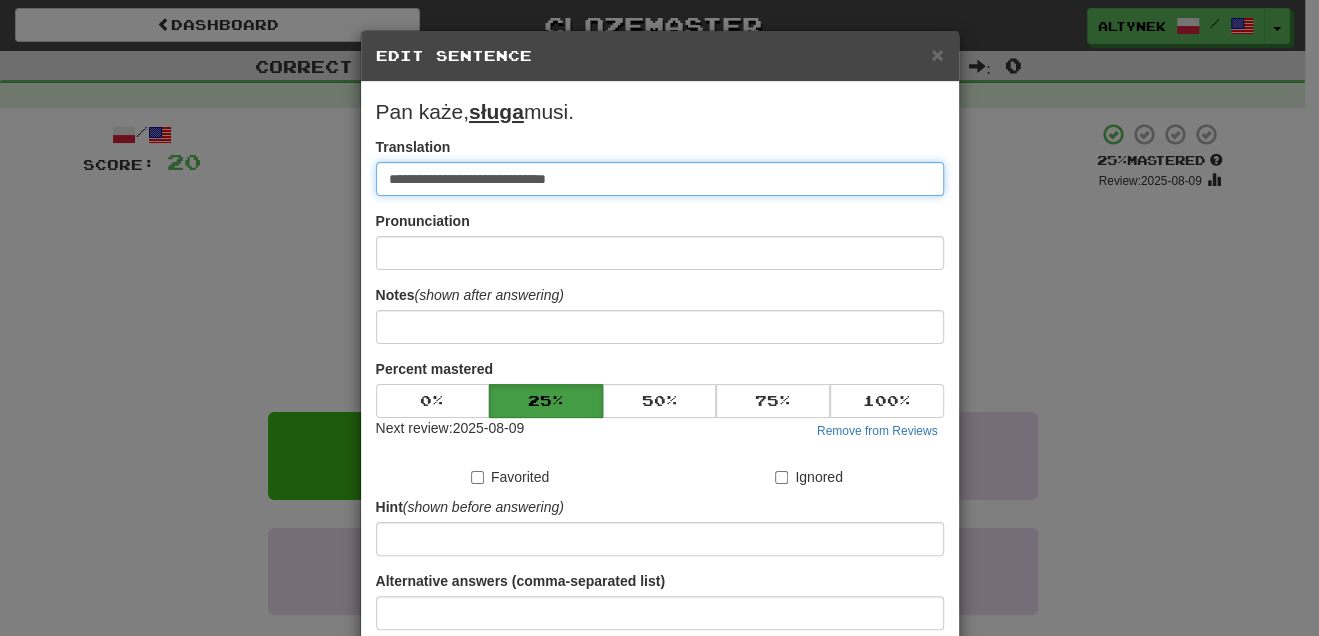 type on "**********" 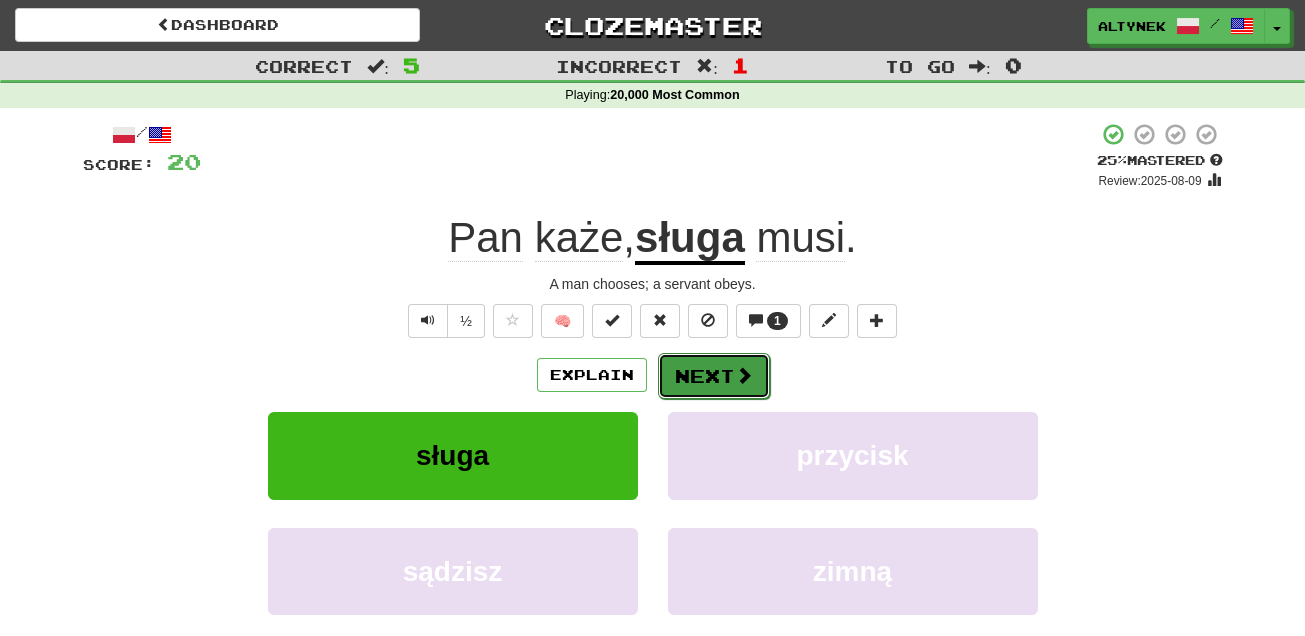 click on "Next" at bounding box center [714, 376] 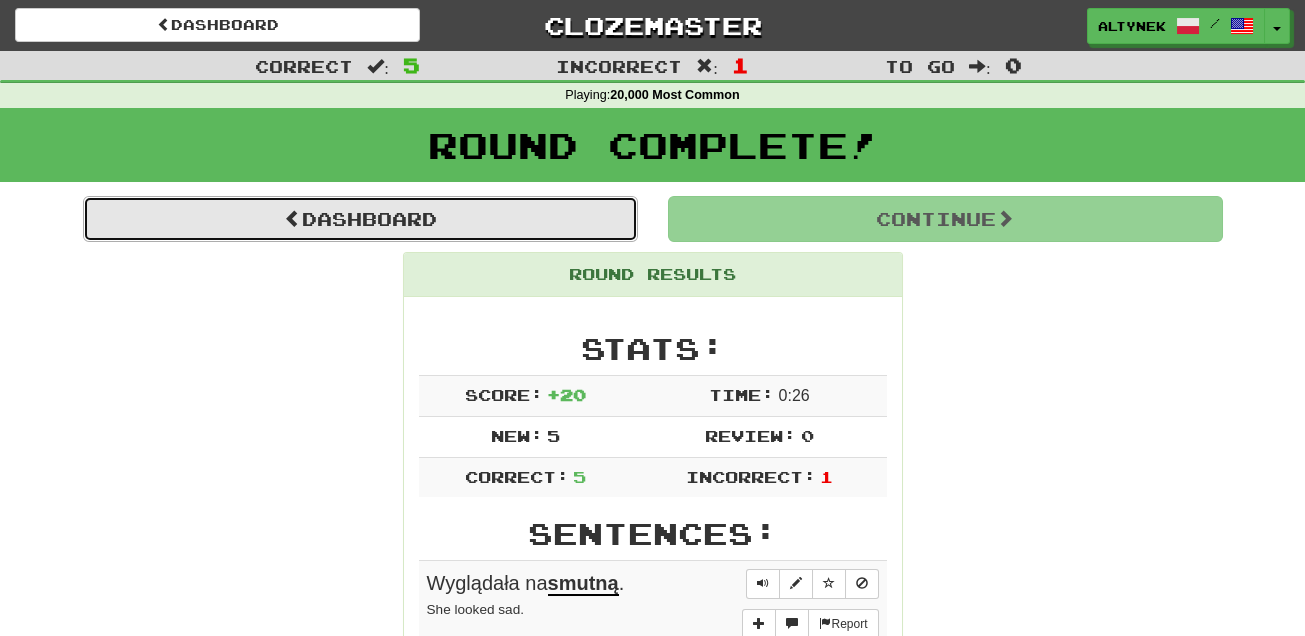 click on "Dashboard" at bounding box center (360, 219) 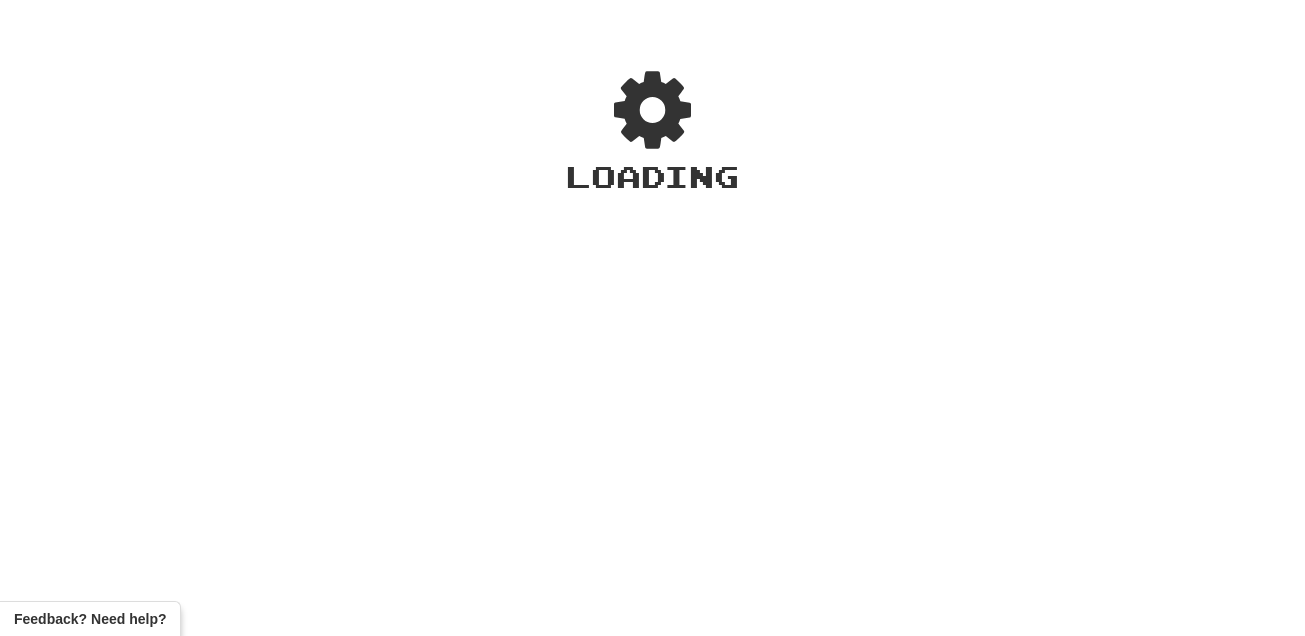 scroll, scrollTop: 0, scrollLeft: 0, axis: both 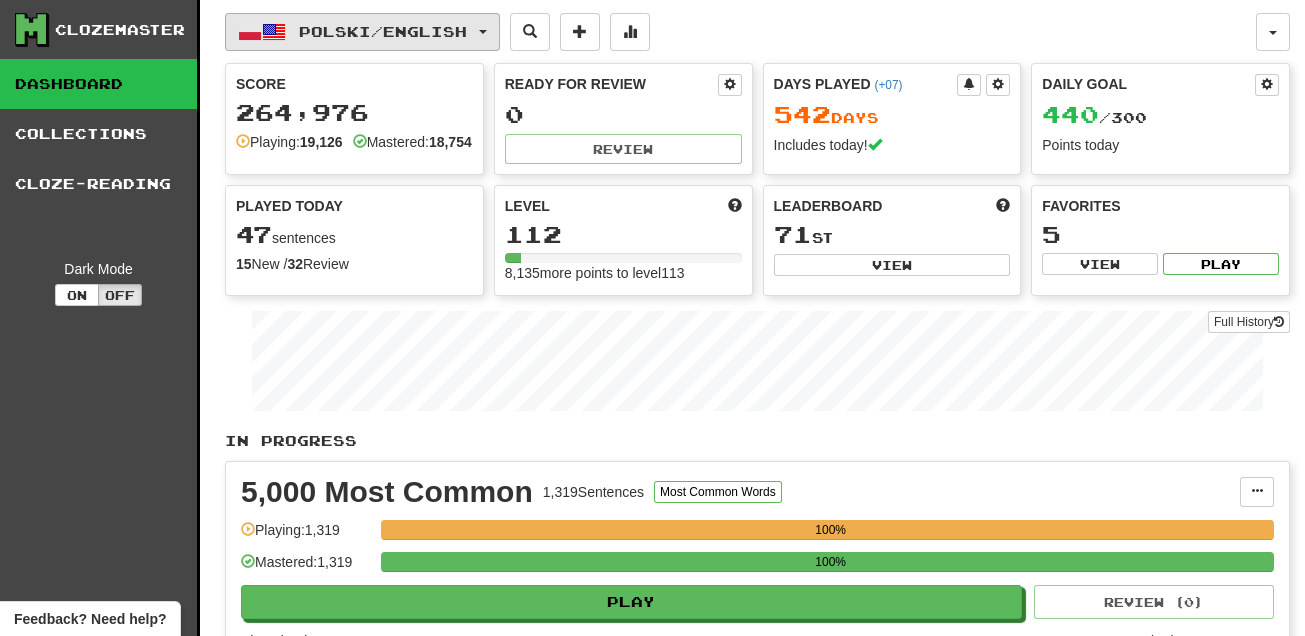 click on "Polski  /  English" at bounding box center [383, 31] 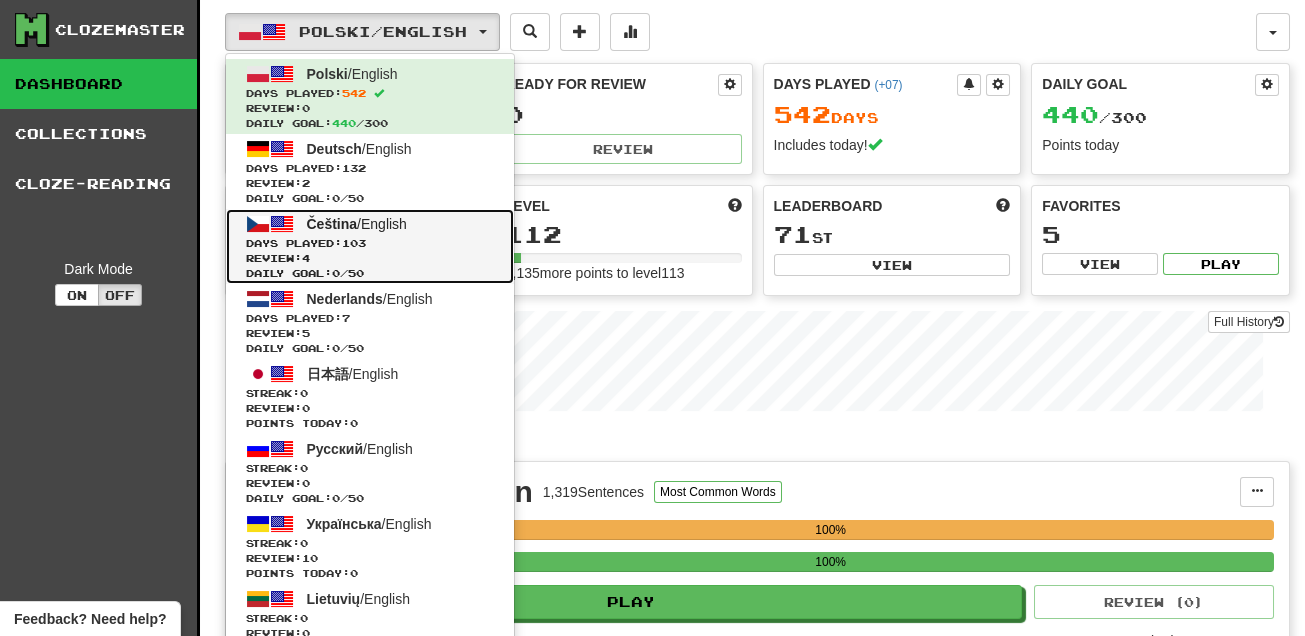 click on "Čeština  /  English" at bounding box center (357, 224) 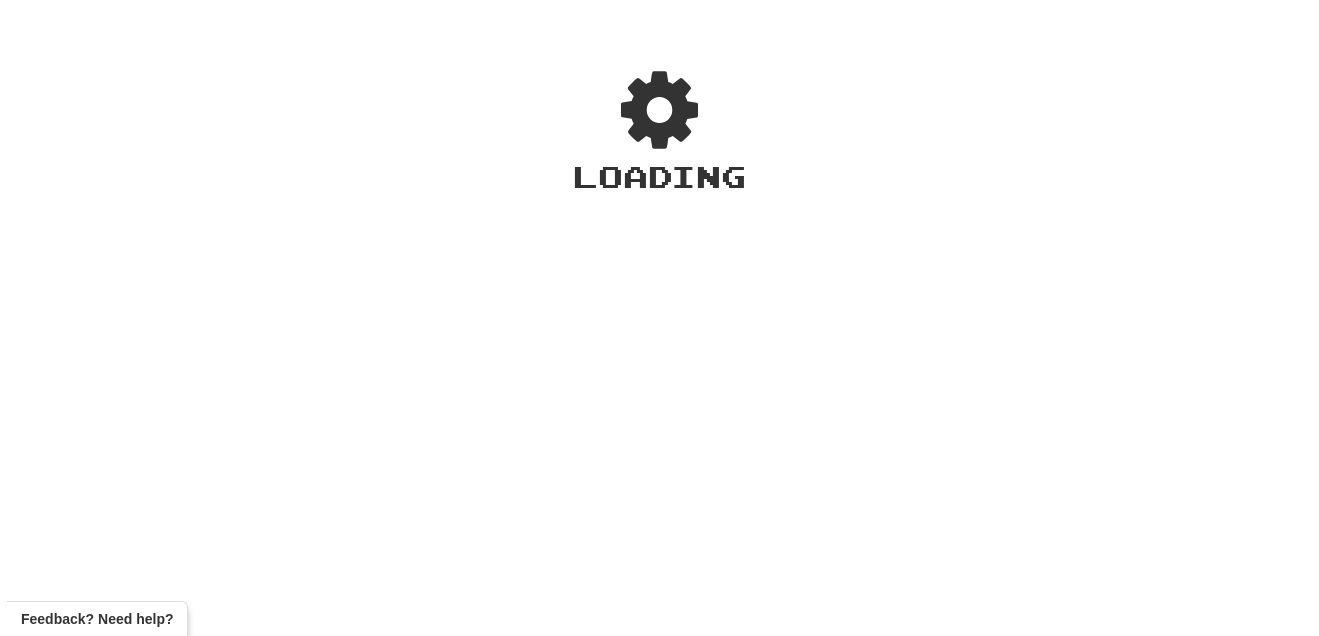 scroll, scrollTop: 0, scrollLeft: 0, axis: both 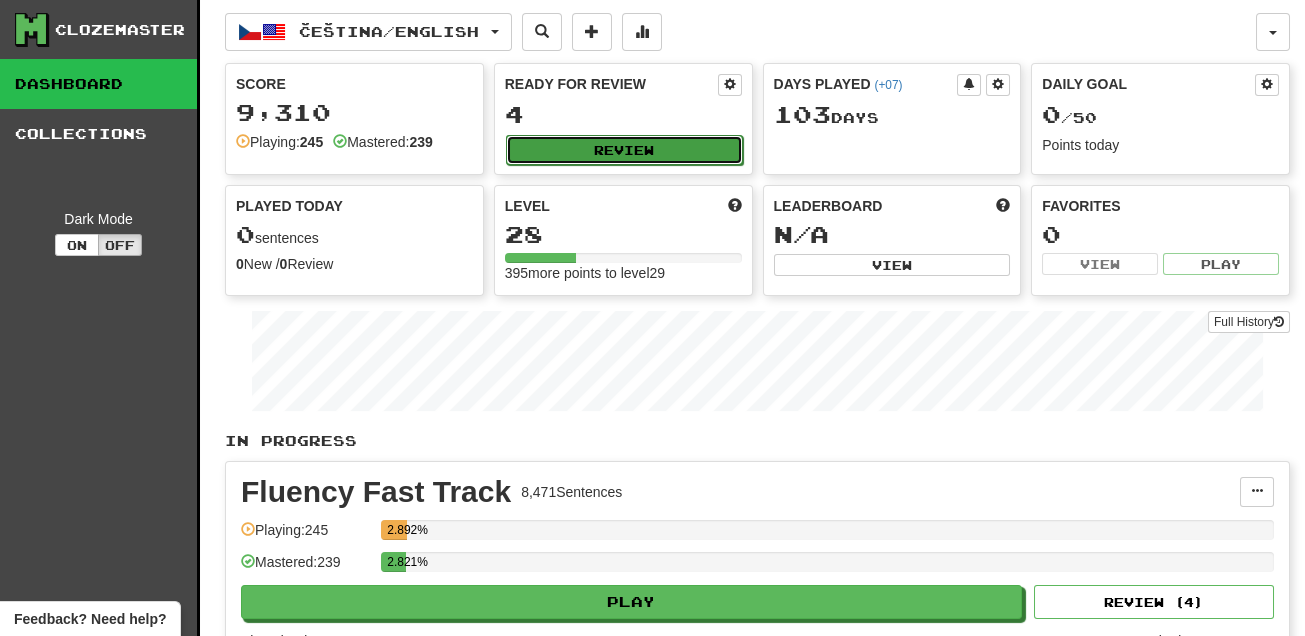 click on "Review" at bounding box center [624, 150] 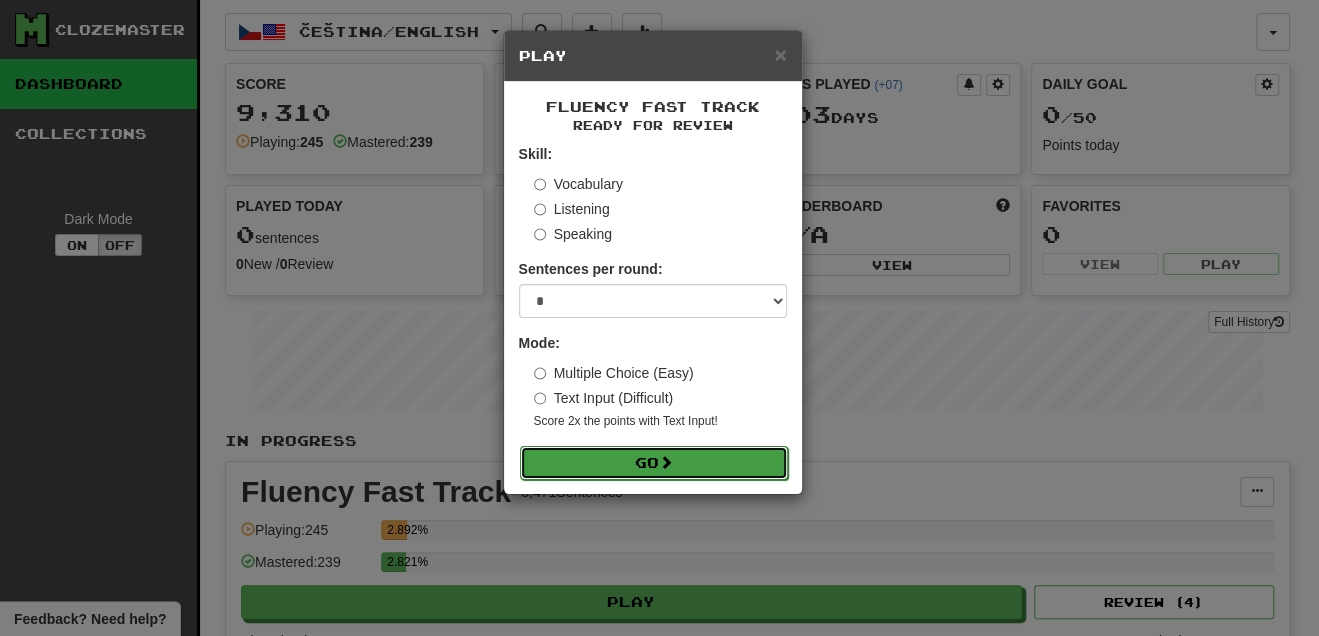 click on "Go" at bounding box center [654, 463] 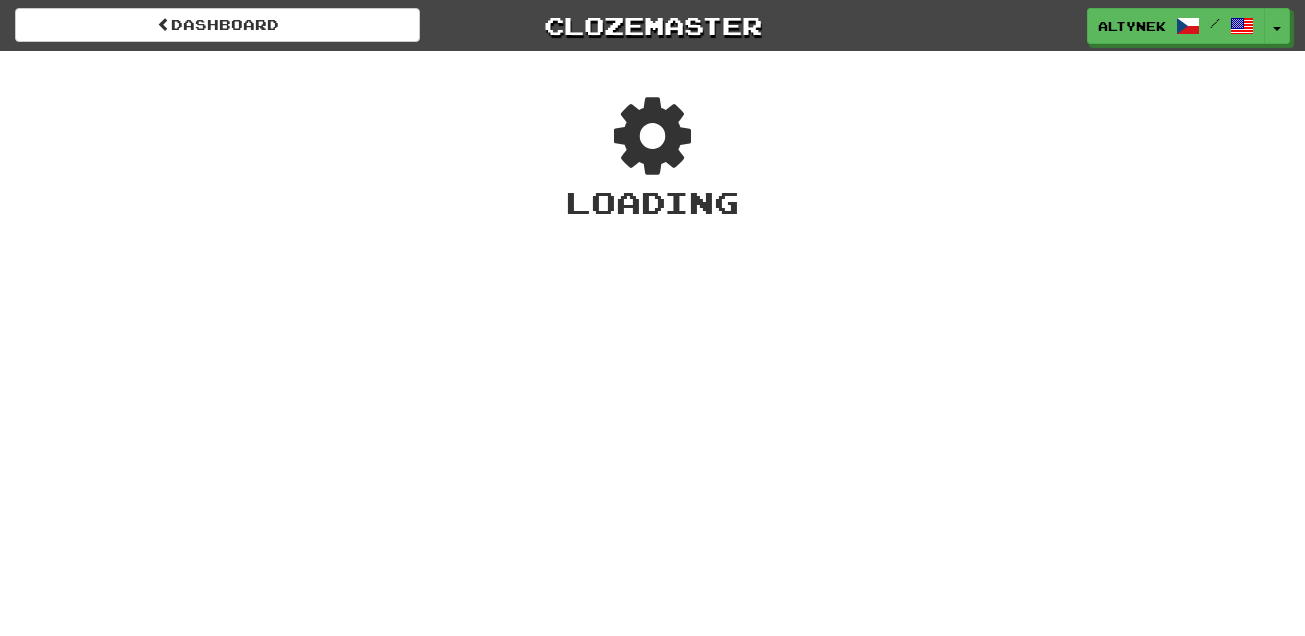 scroll, scrollTop: 0, scrollLeft: 0, axis: both 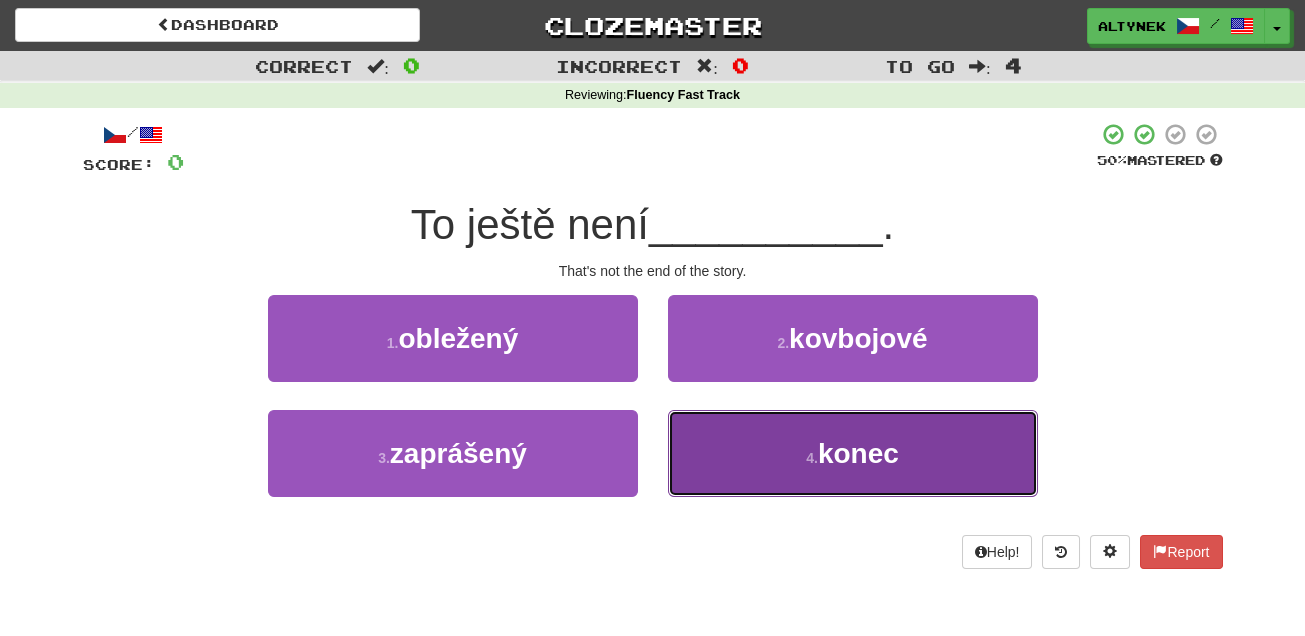 click on "4 .  konec" at bounding box center (853, 453) 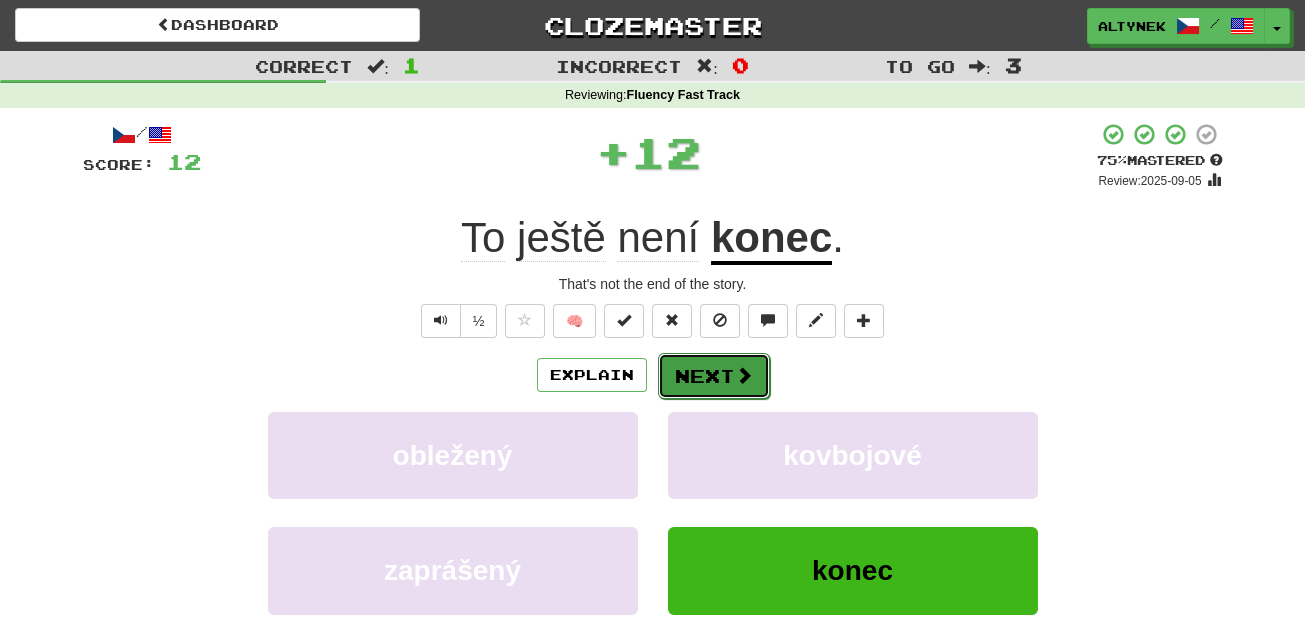 click on "Next" at bounding box center [714, 376] 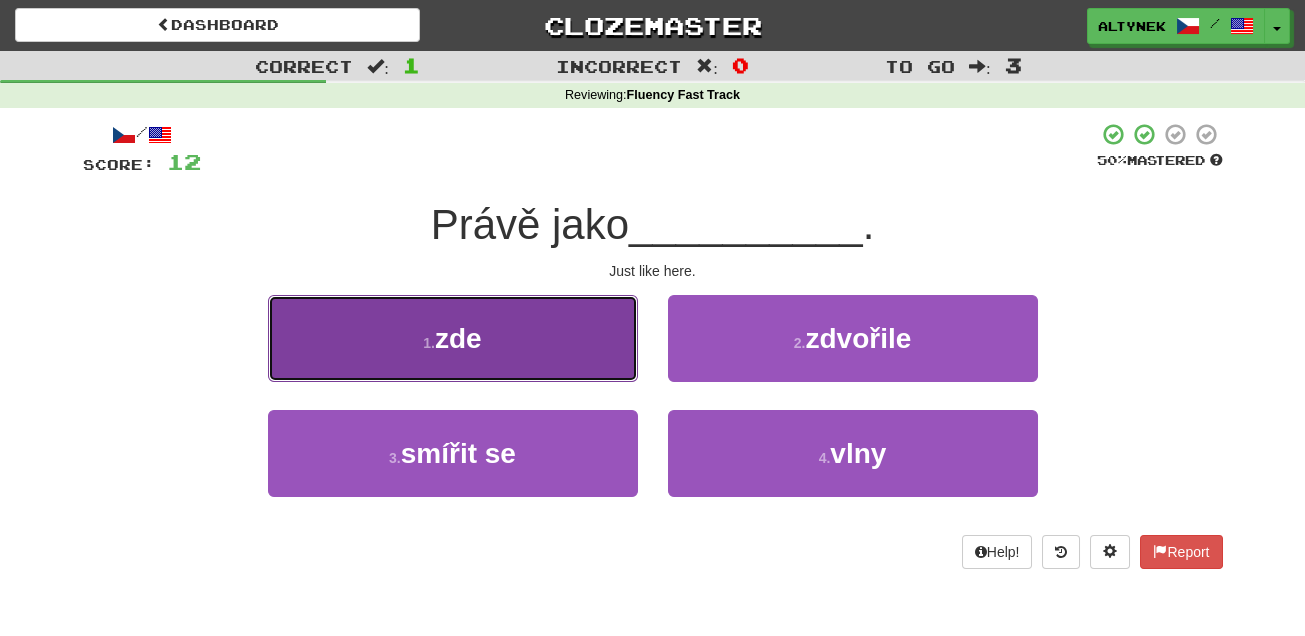 click on "1 .  zde" at bounding box center [453, 338] 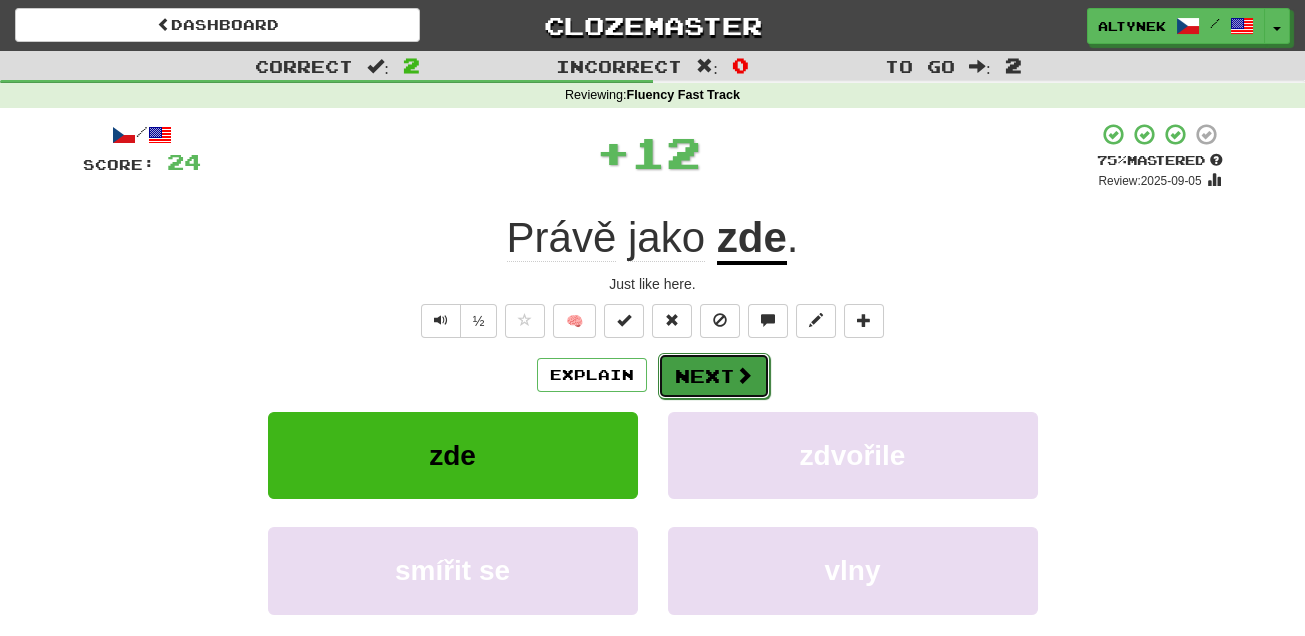 click on "Next" at bounding box center [714, 376] 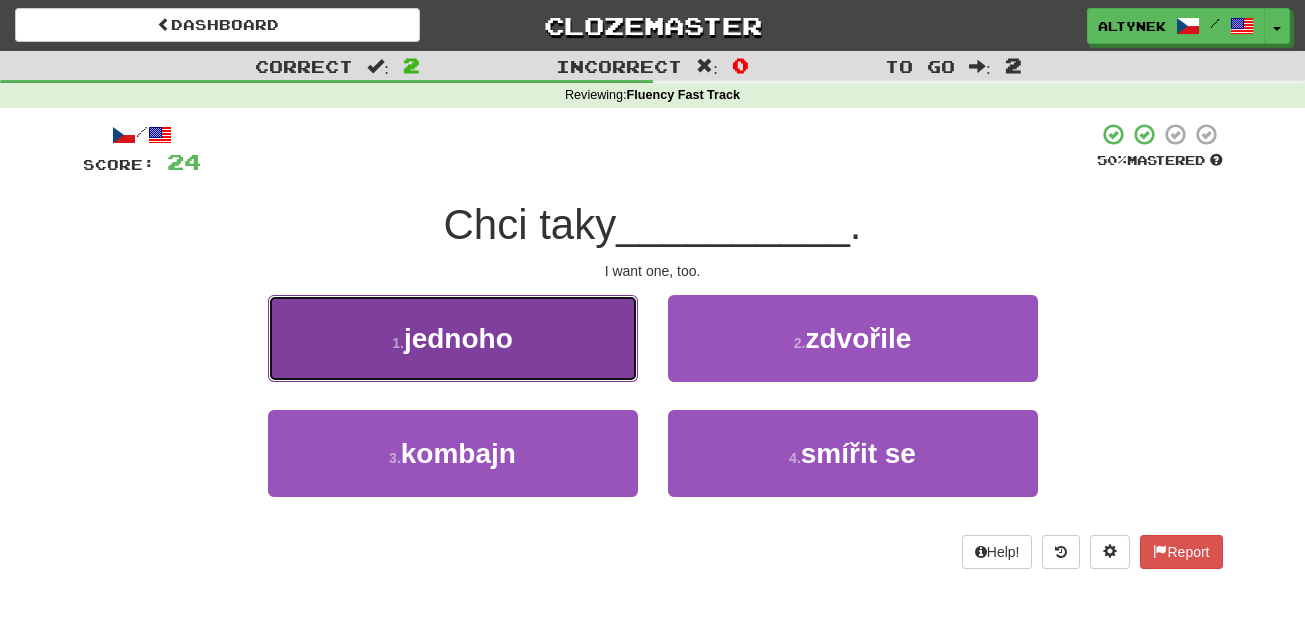 click on "1 .  jednoho" at bounding box center [453, 338] 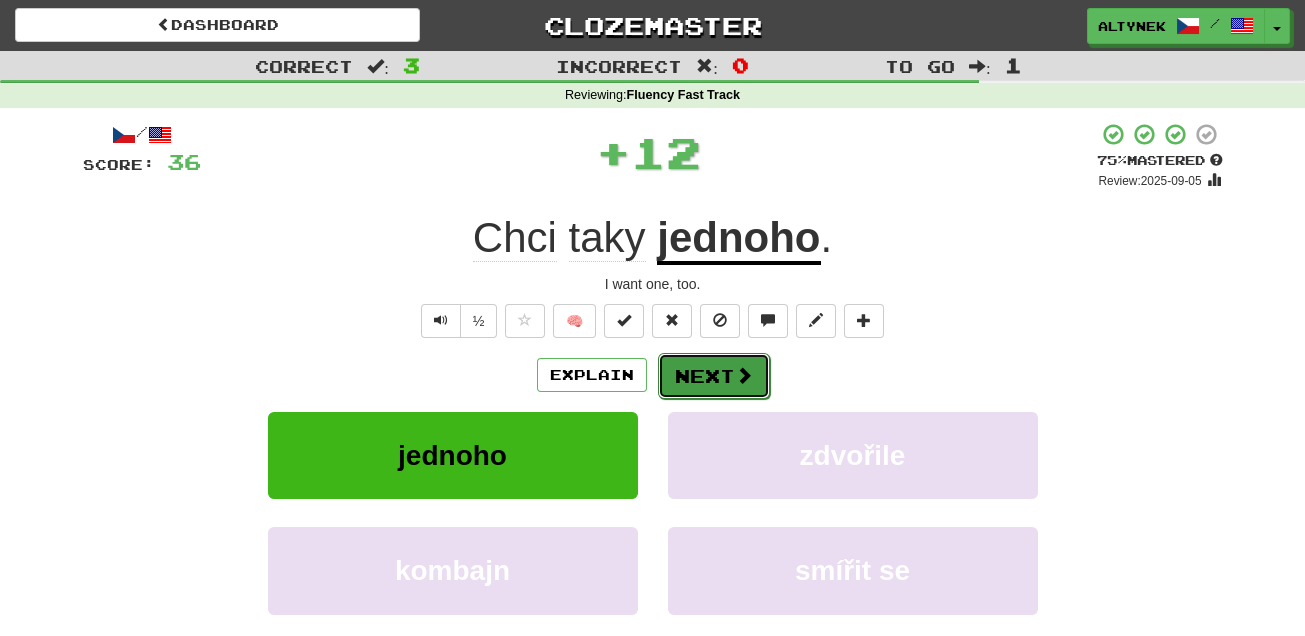 click on "Next" at bounding box center [714, 376] 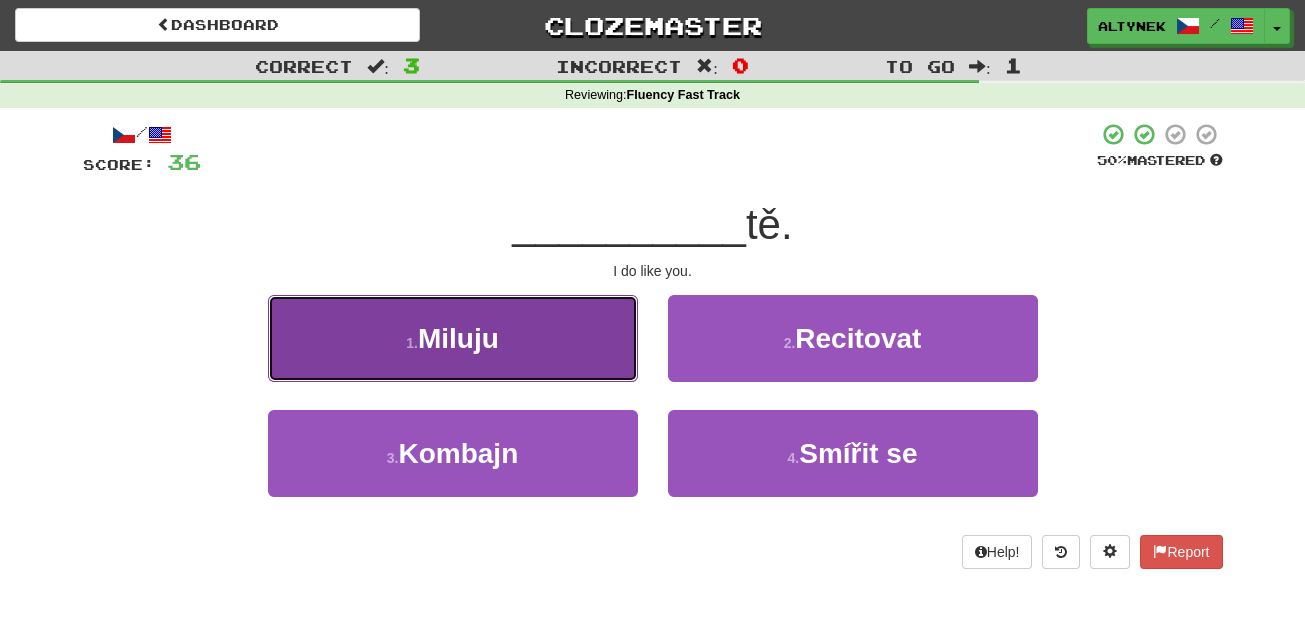 click on "1 .  Miluju" at bounding box center [453, 338] 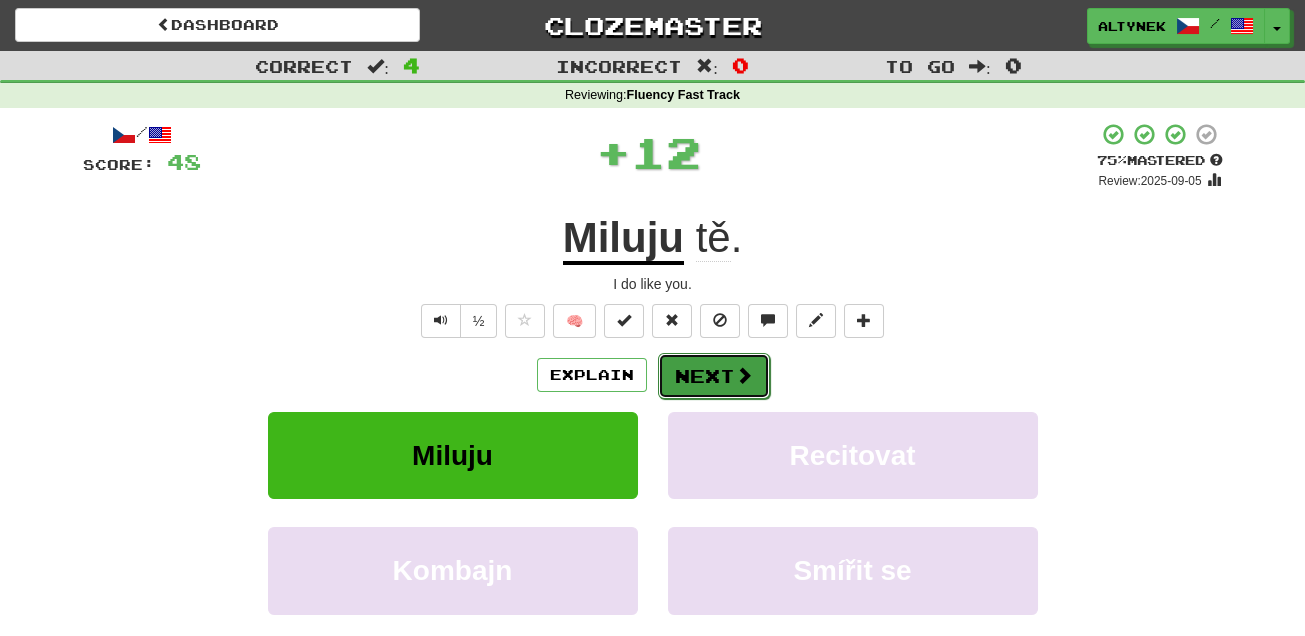click on "Next" at bounding box center [714, 376] 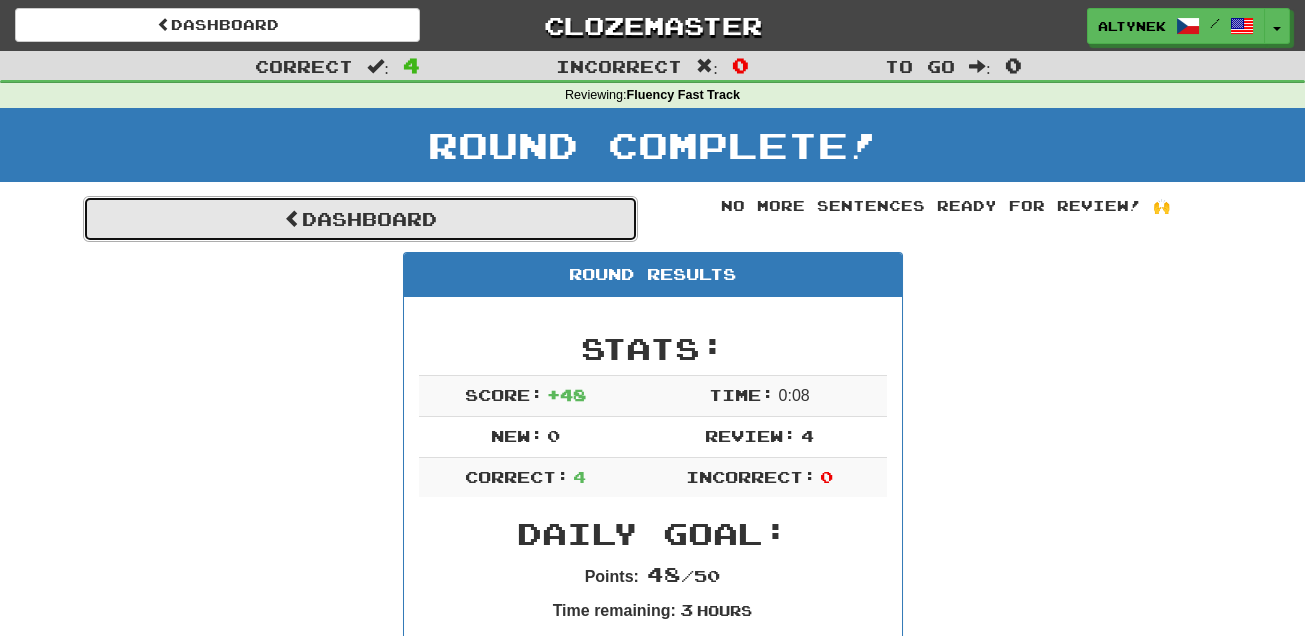 click on "Dashboard" at bounding box center (360, 219) 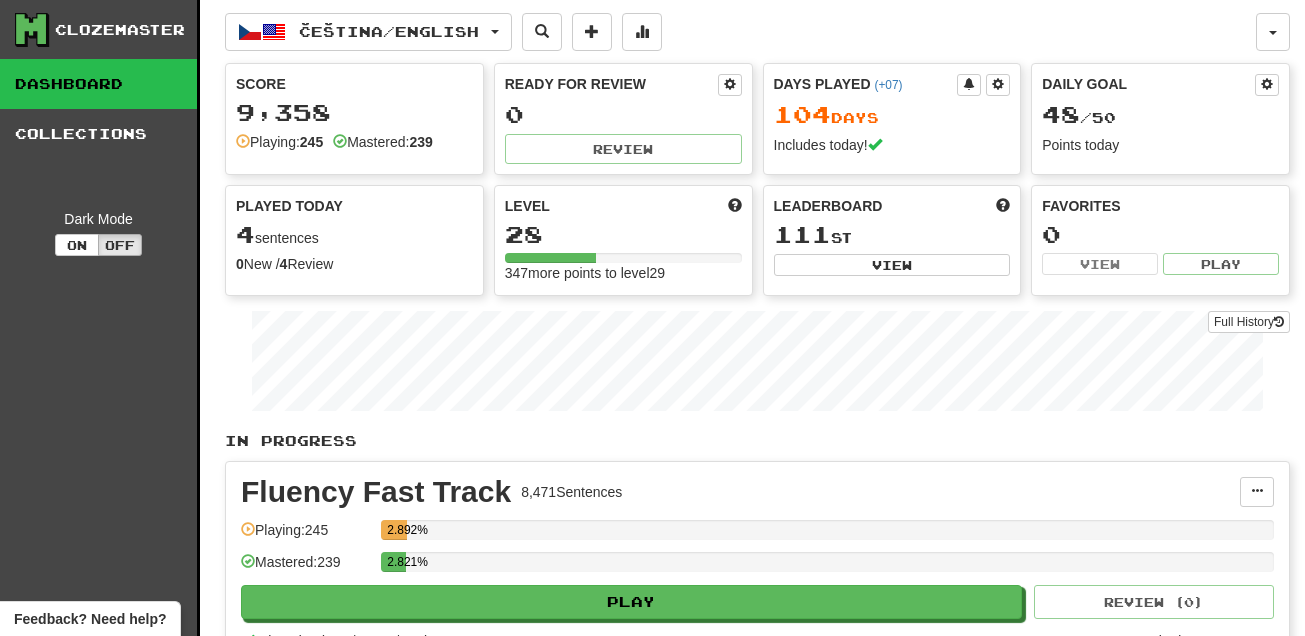 scroll, scrollTop: 0, scrollLeft: 0, axis: both 